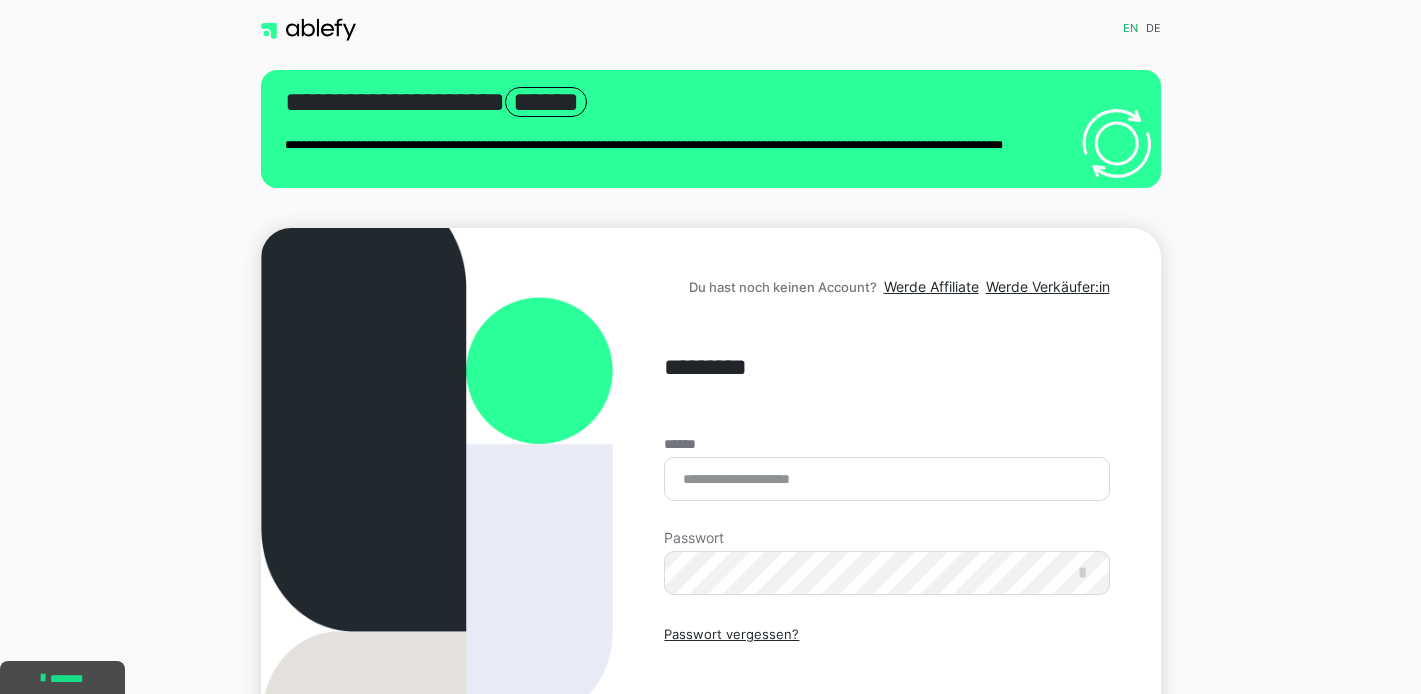 scroll, scrollTop: 0, scrollLeft: 0, axis: both 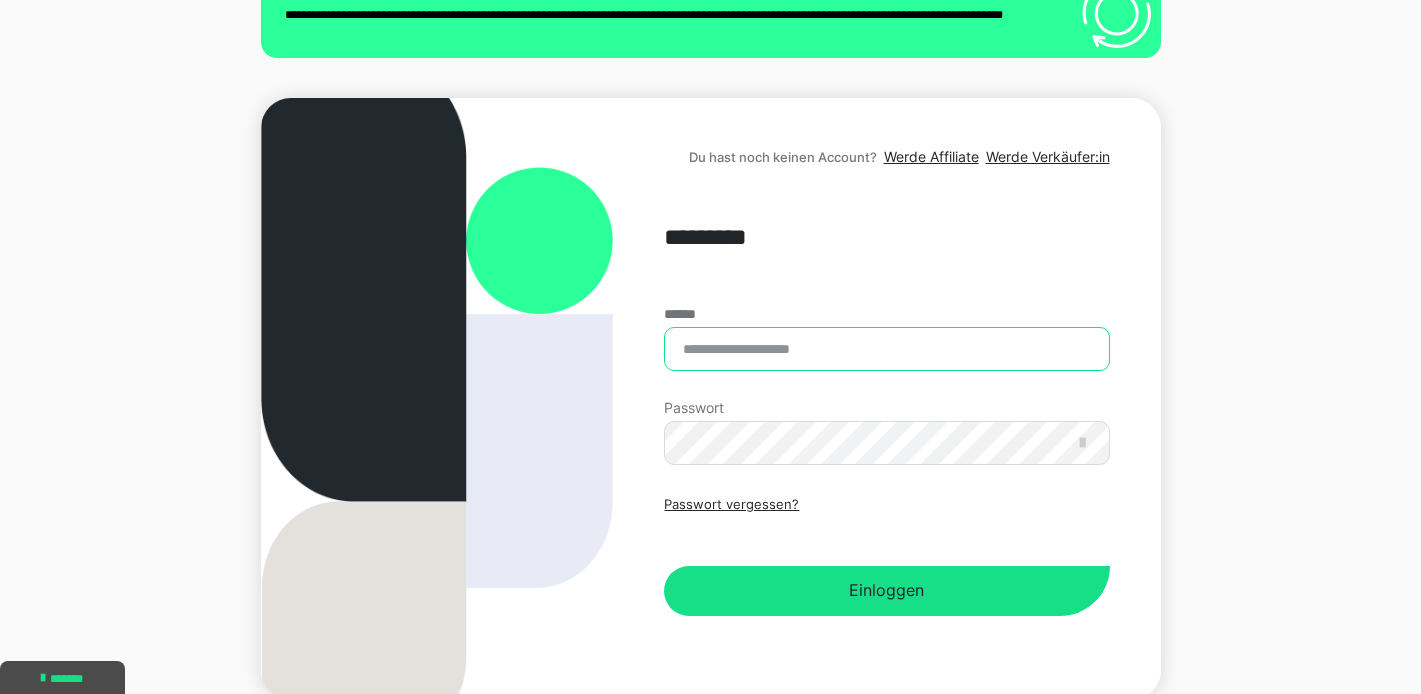 click on "******" at bounding box center [886, 349] 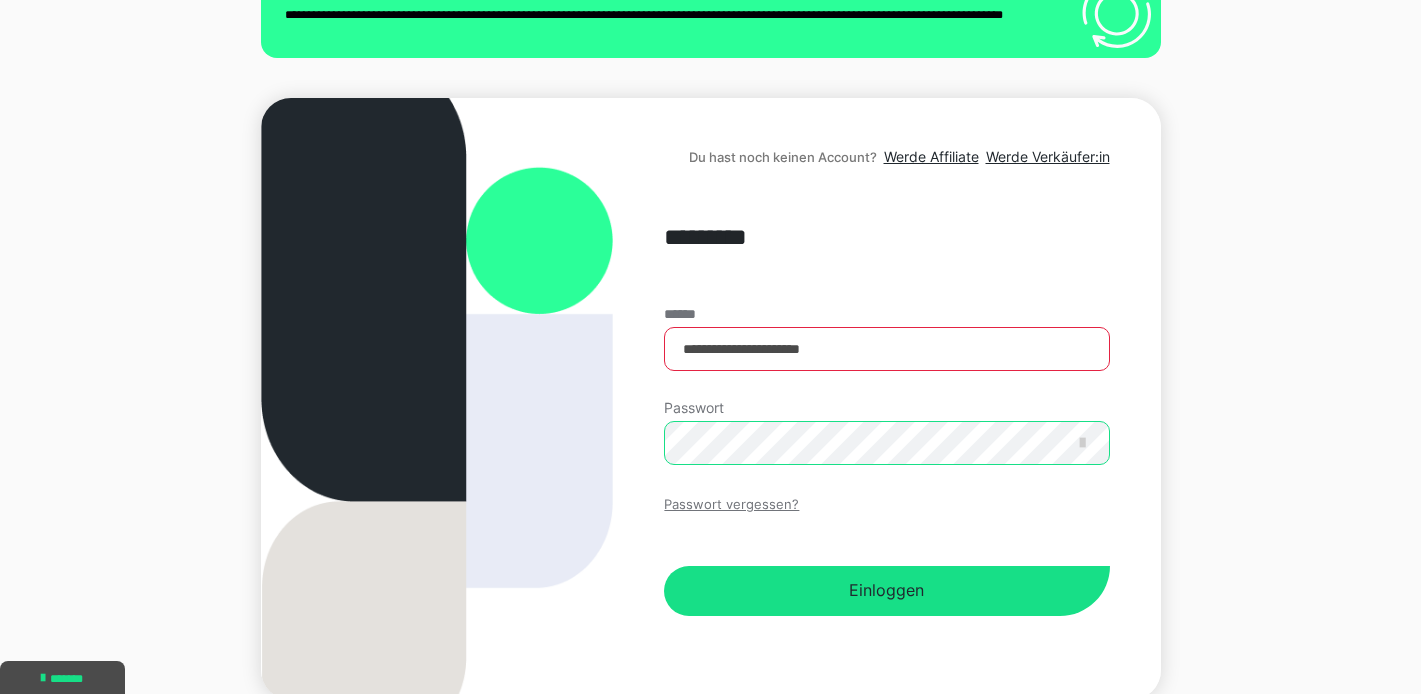 click on "Einloggen" at bounding box center [886, 591] 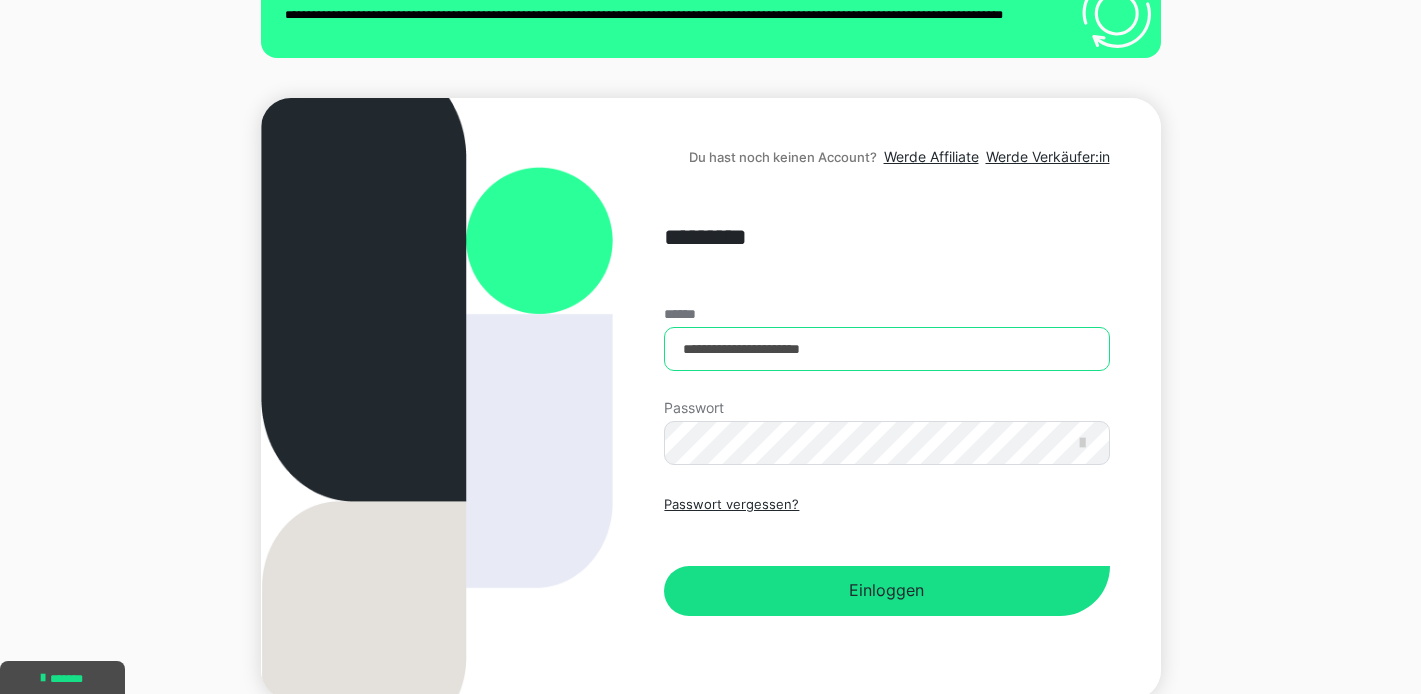 click on "**********" at bounding box center [886, 349] 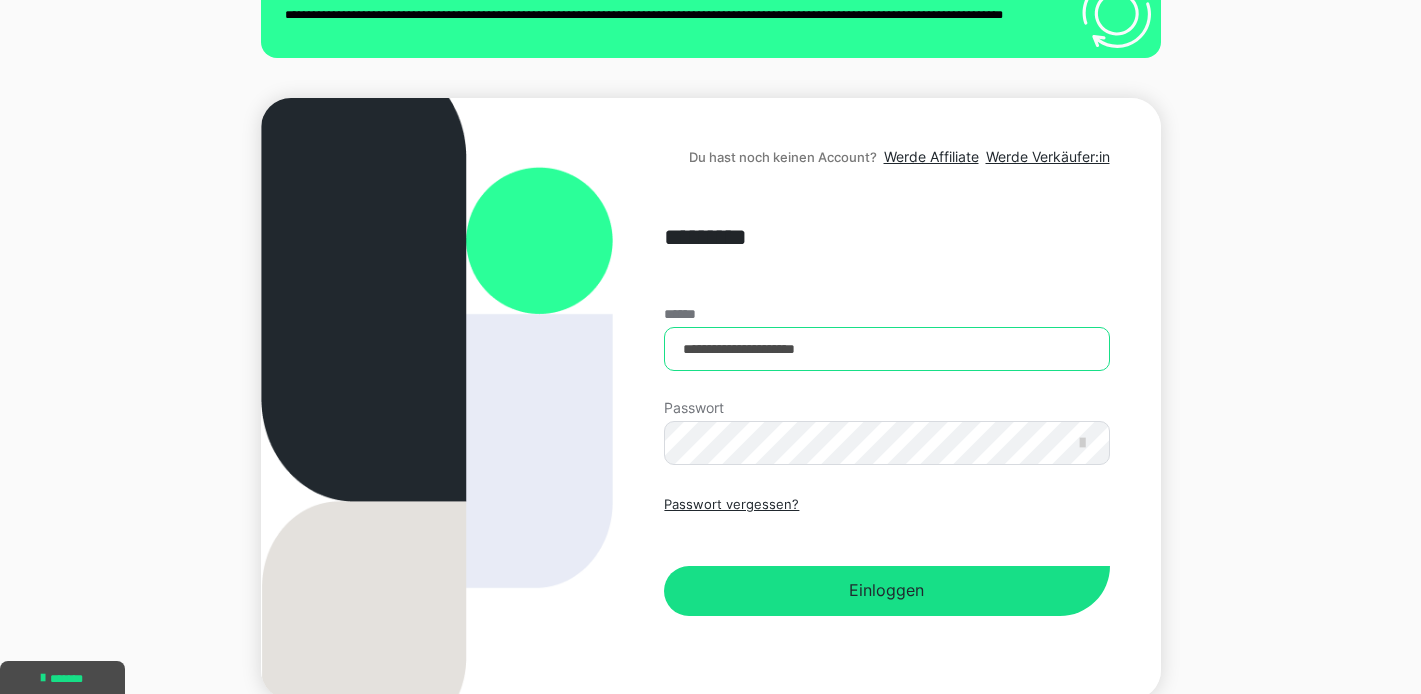 type on "**********" 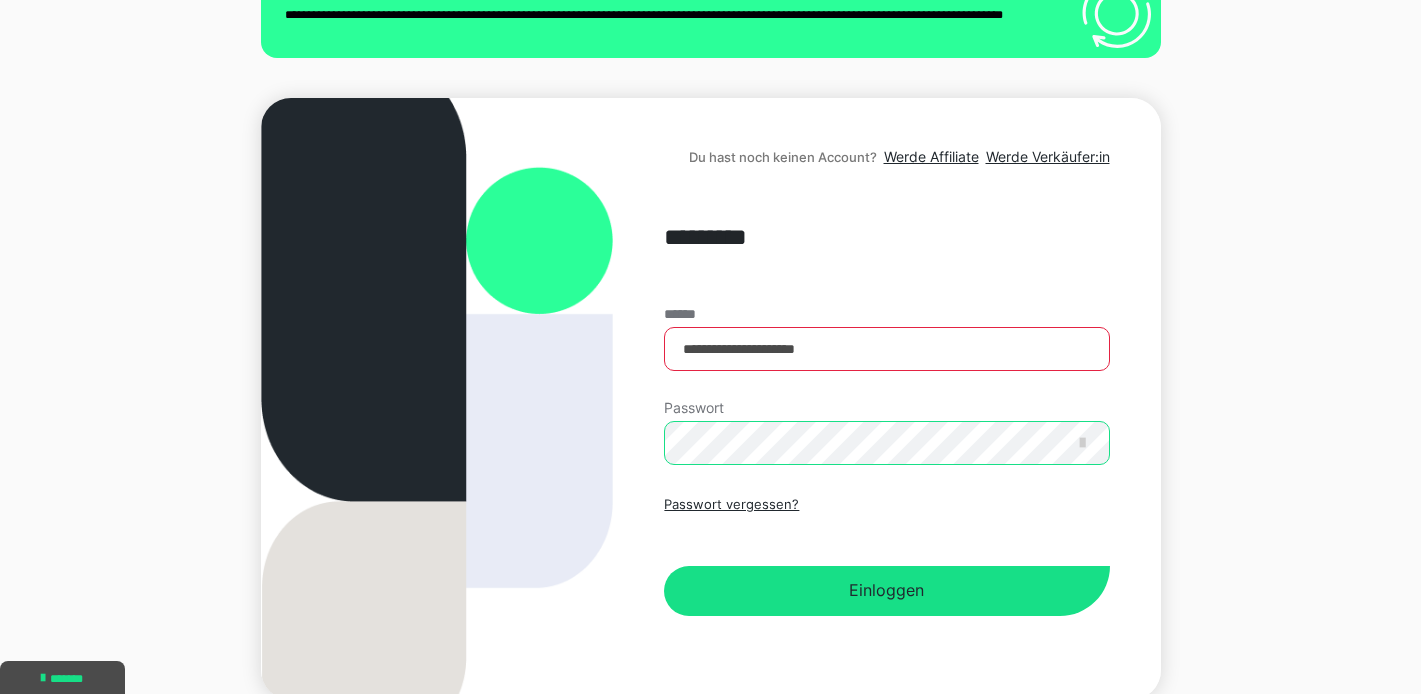 scroll, scrollTop: 0, scrollLeft: 0, axis: both 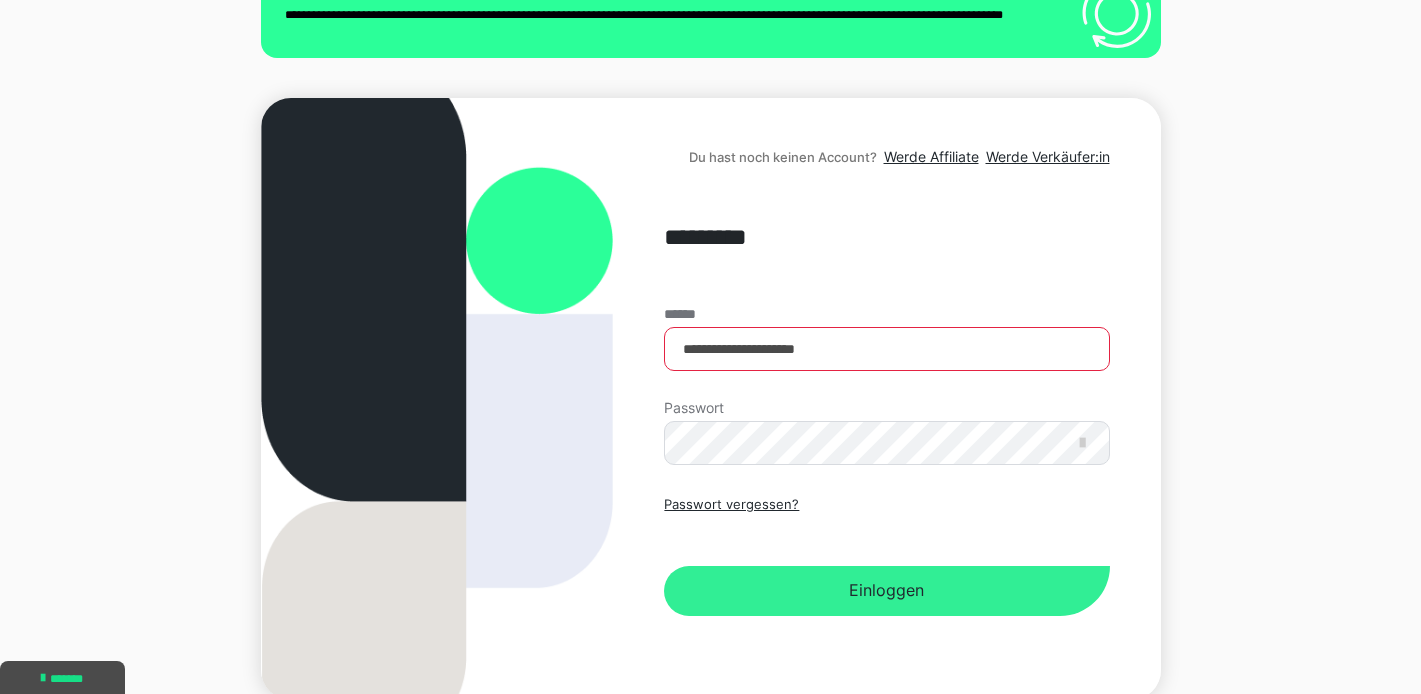click on "Einloggen" at bounding box center (886, 591) 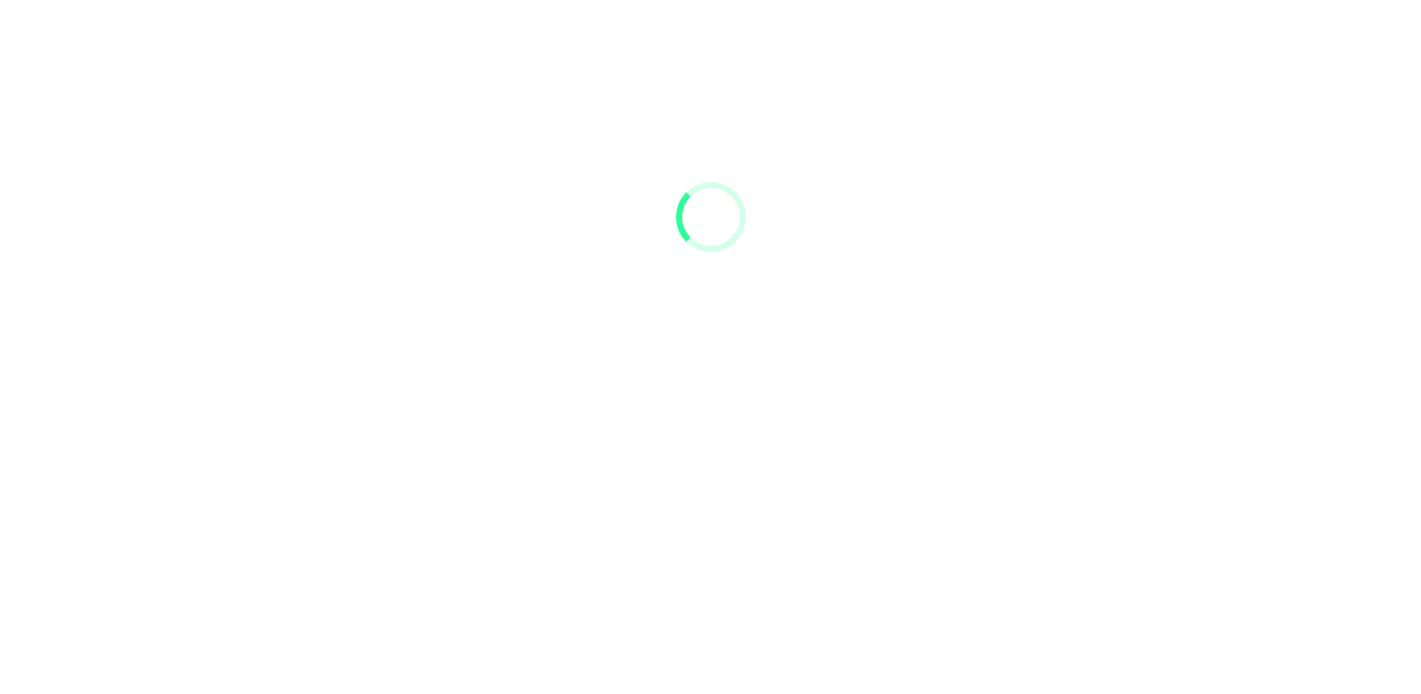 scroll, scrollTop: 0, scrollLeft: 0, axis: both 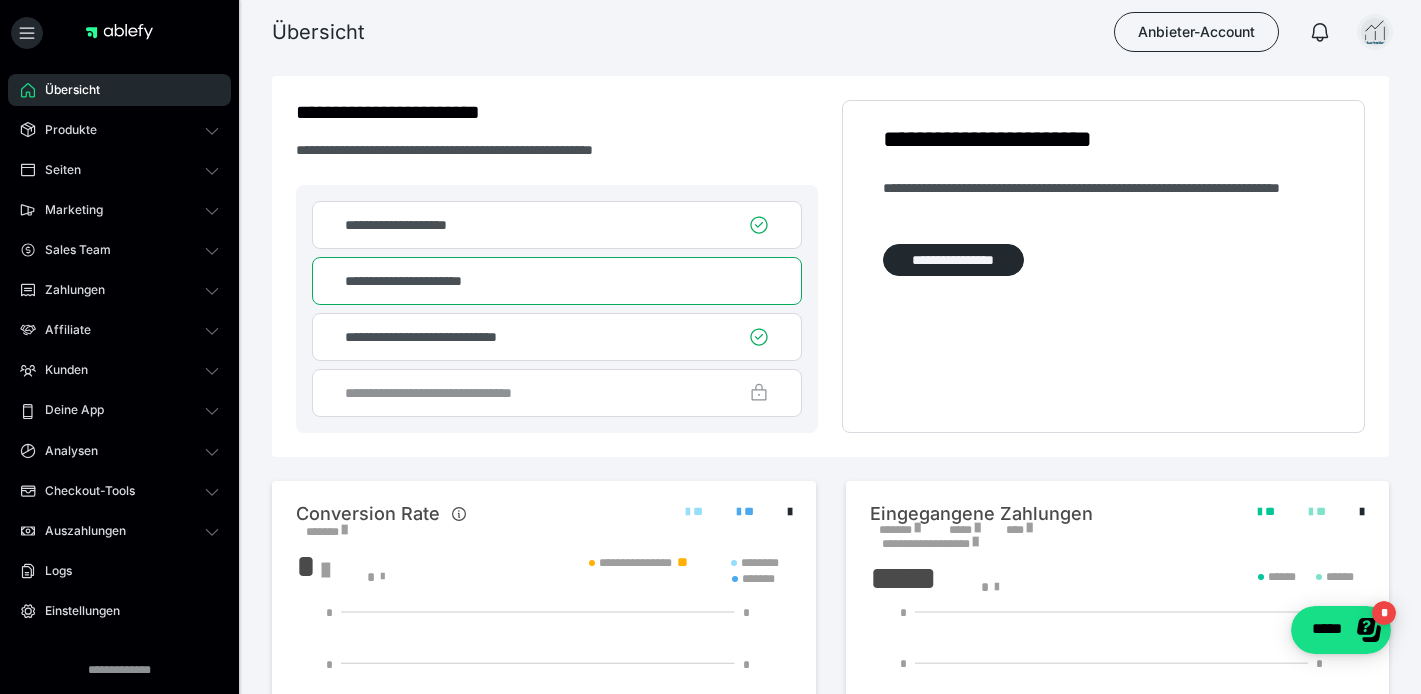 click at bounding box center [1375, 32] 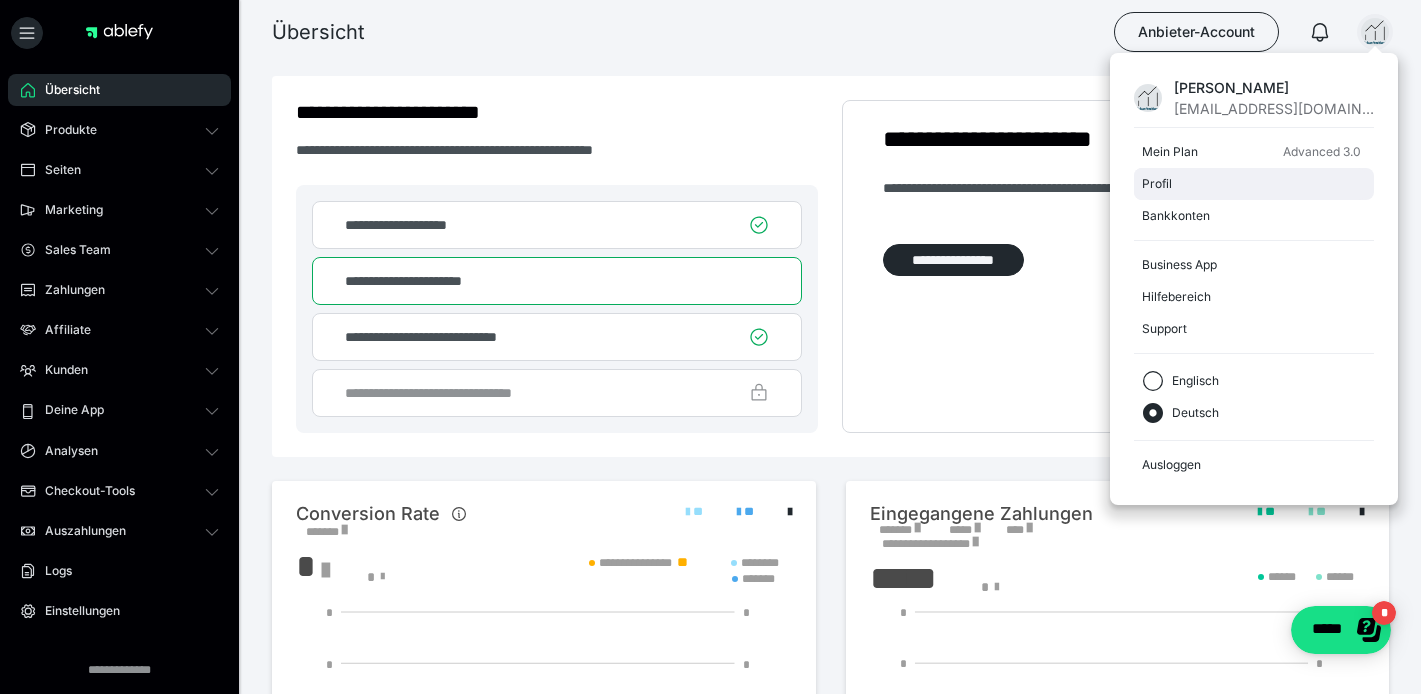 click on "Profil" at bounding box center (1250, 184) 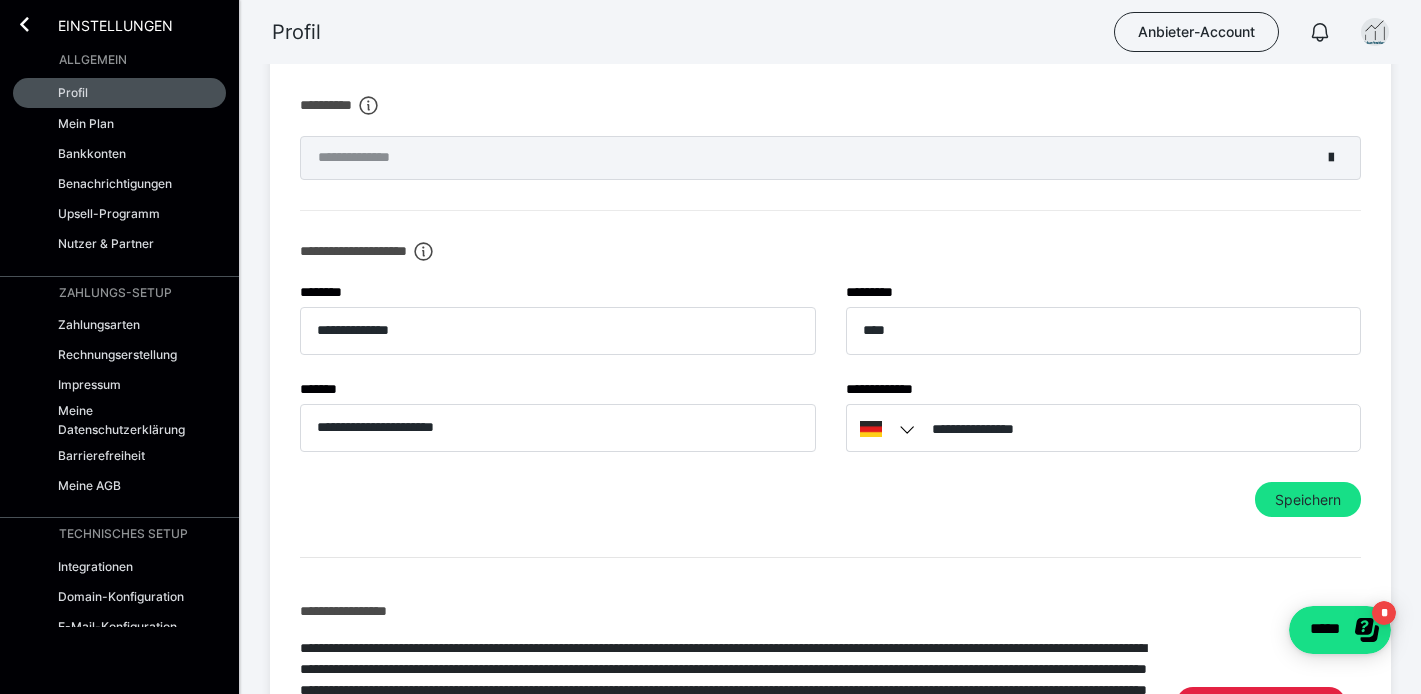 scroll, scrollTop: 630, scrollLeft: 0, axis: vertical 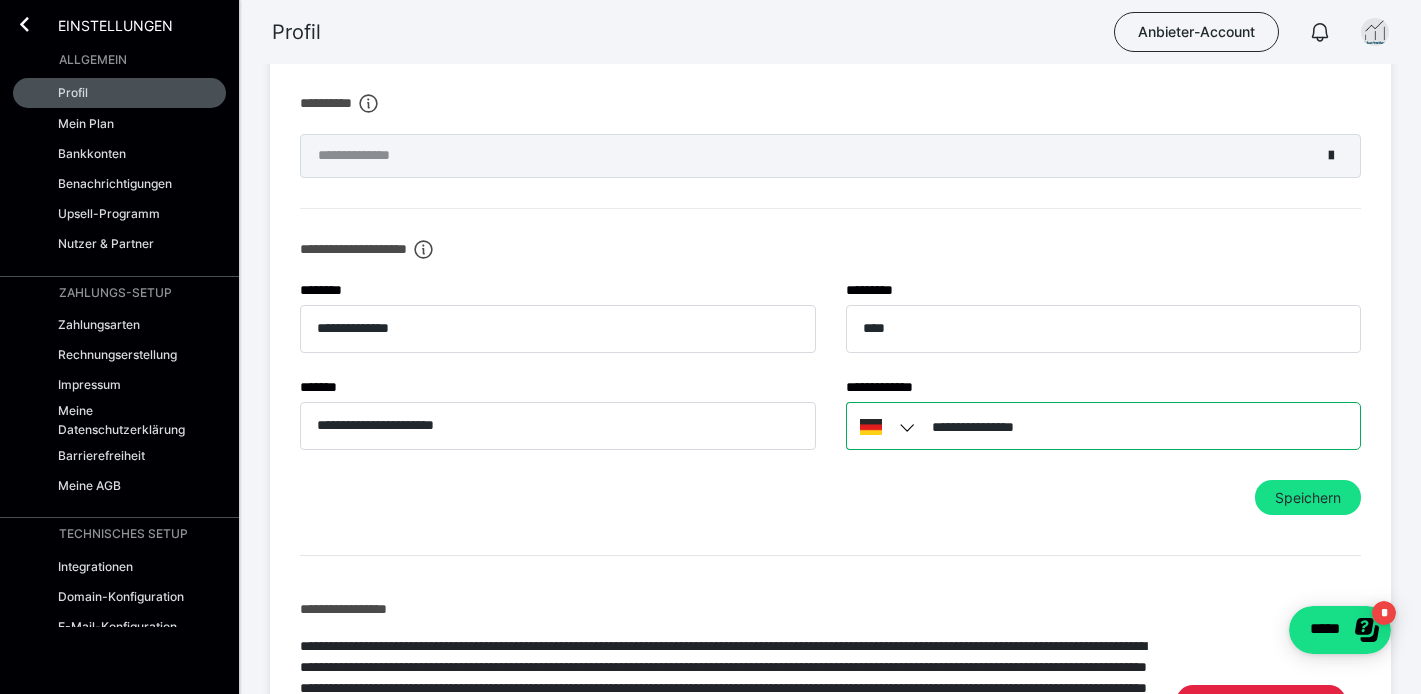 drag, startPoint x: 1093, startPoint y: 432, endPoint x: 961, endPoint y: 433, distance: 132.00378 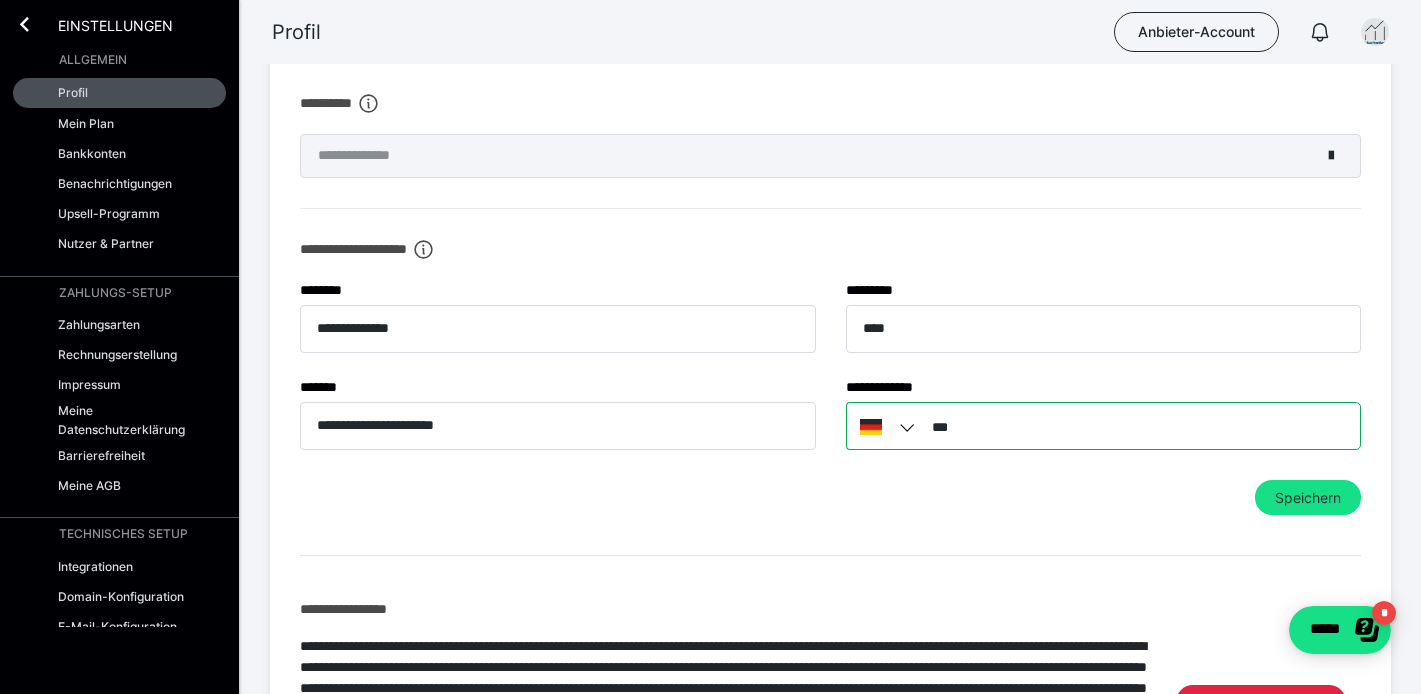 type on "**" 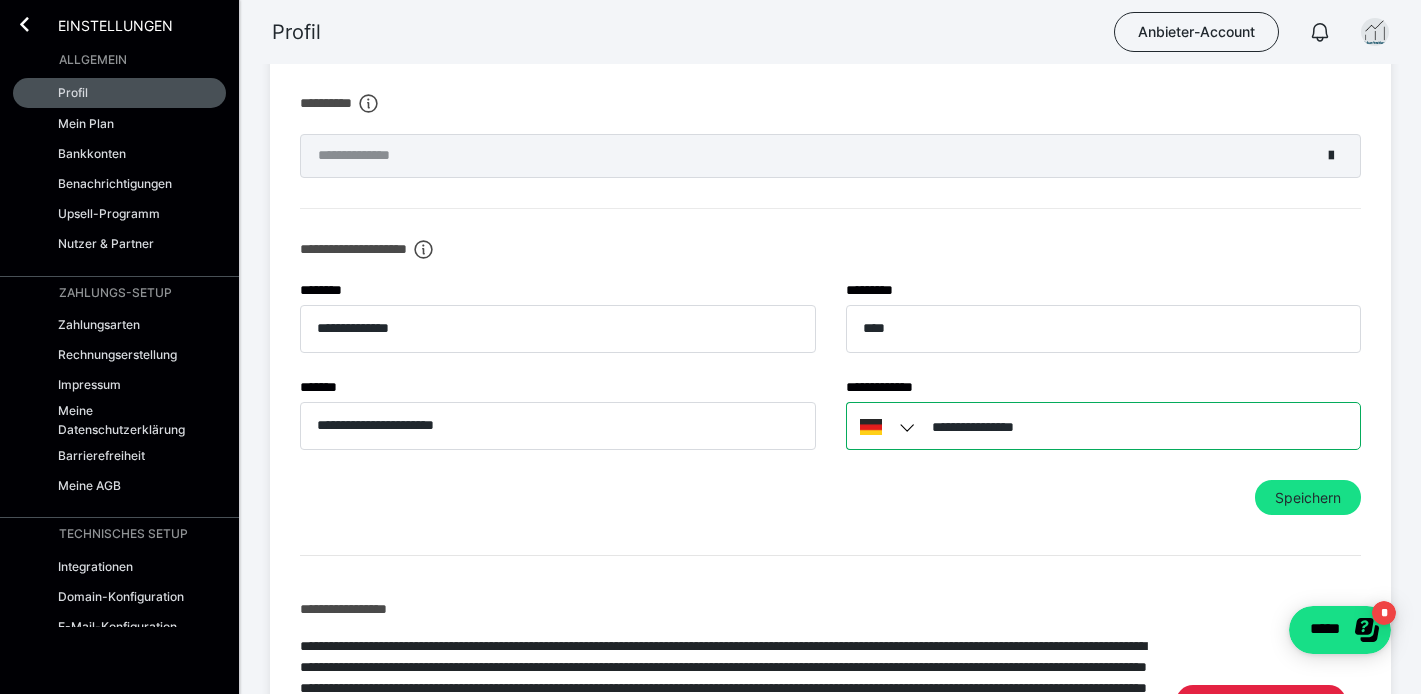 type on "**********" 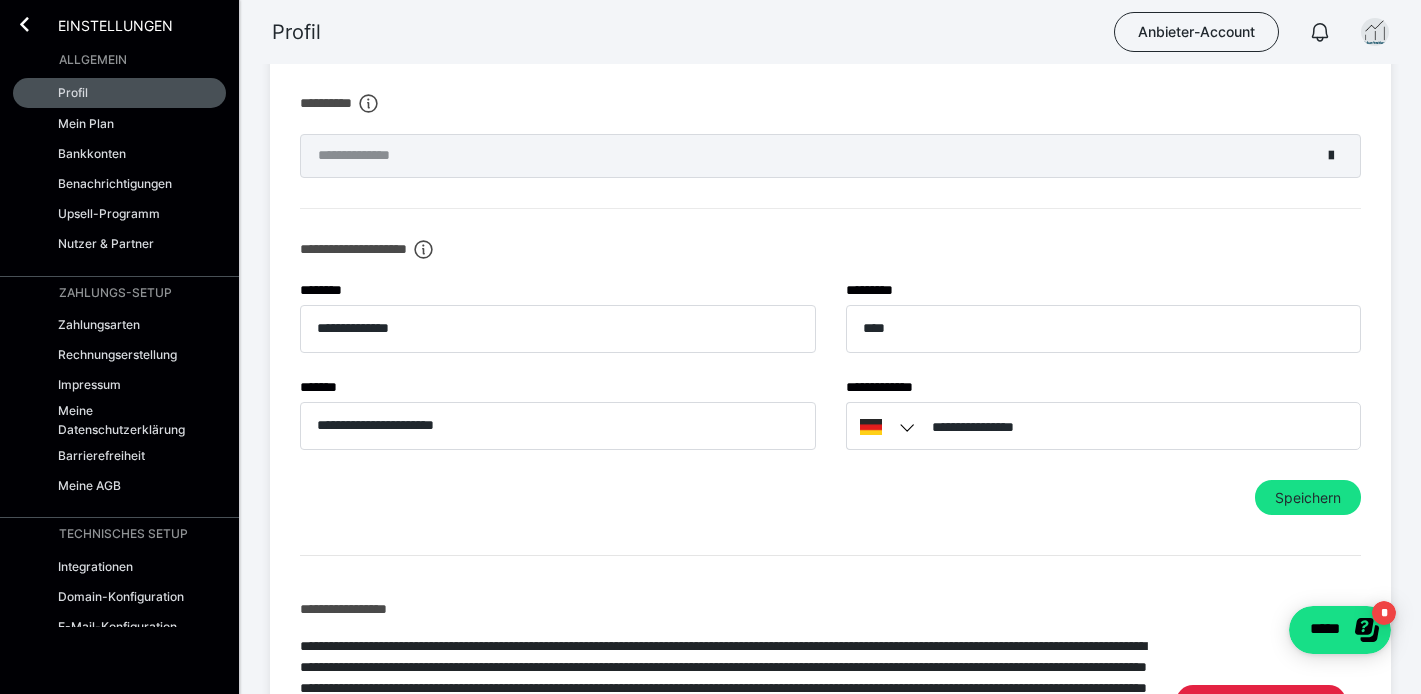 click on "**********" at bounding box center (830, 377) 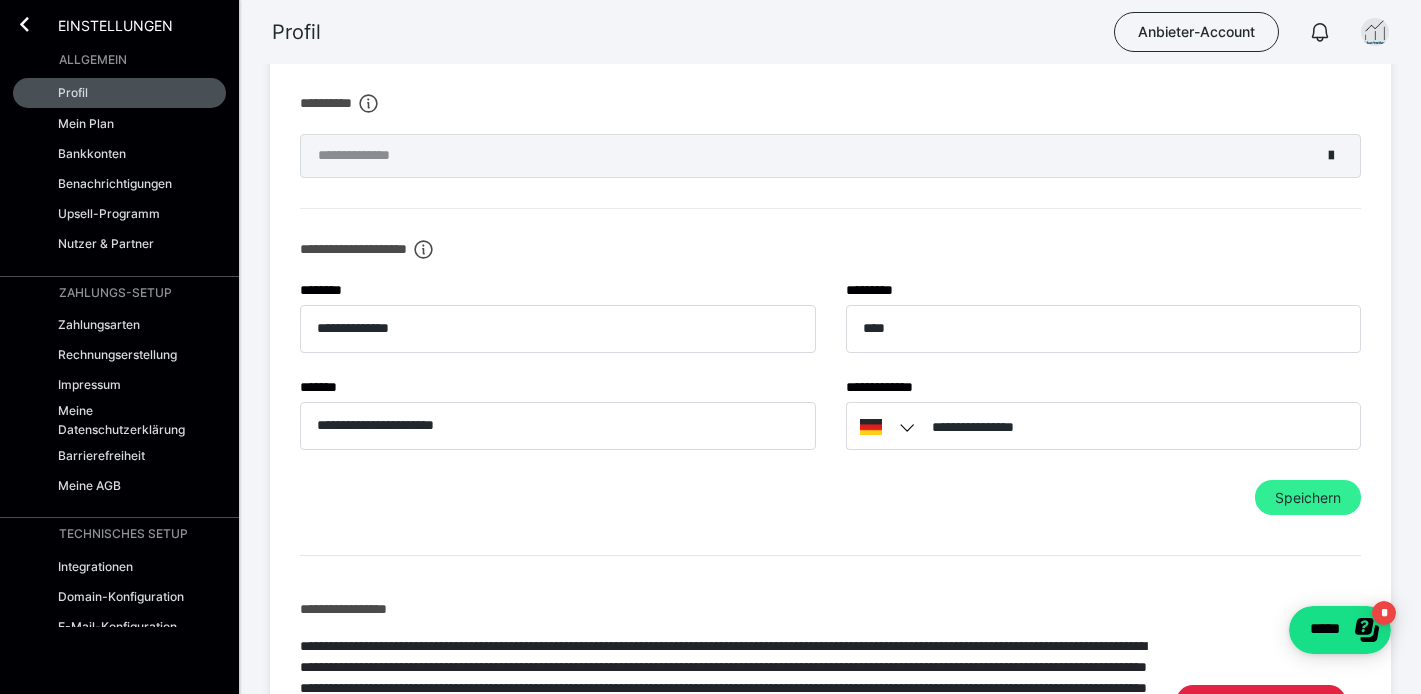 click on "Speichern" at bounding box center (1308, 498) 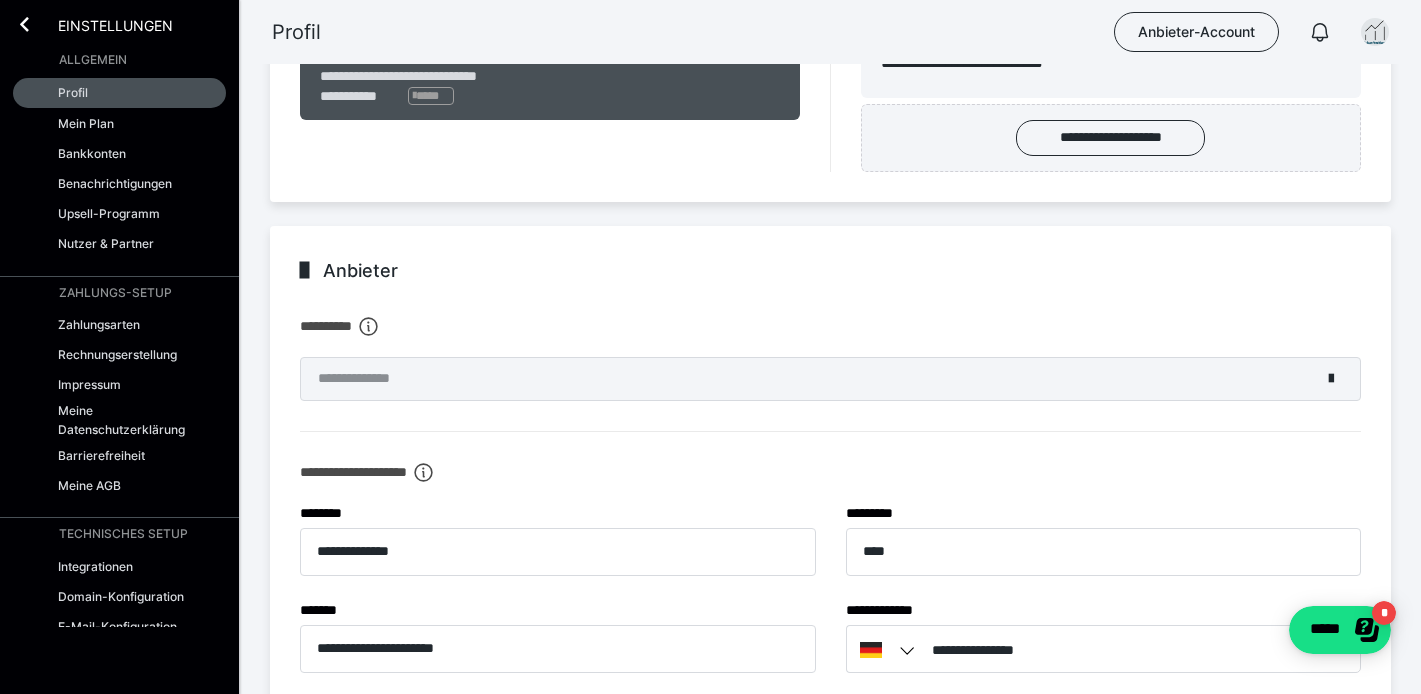 scroll, scrollTop: 401, scrollLeft: 0, axis: vertical 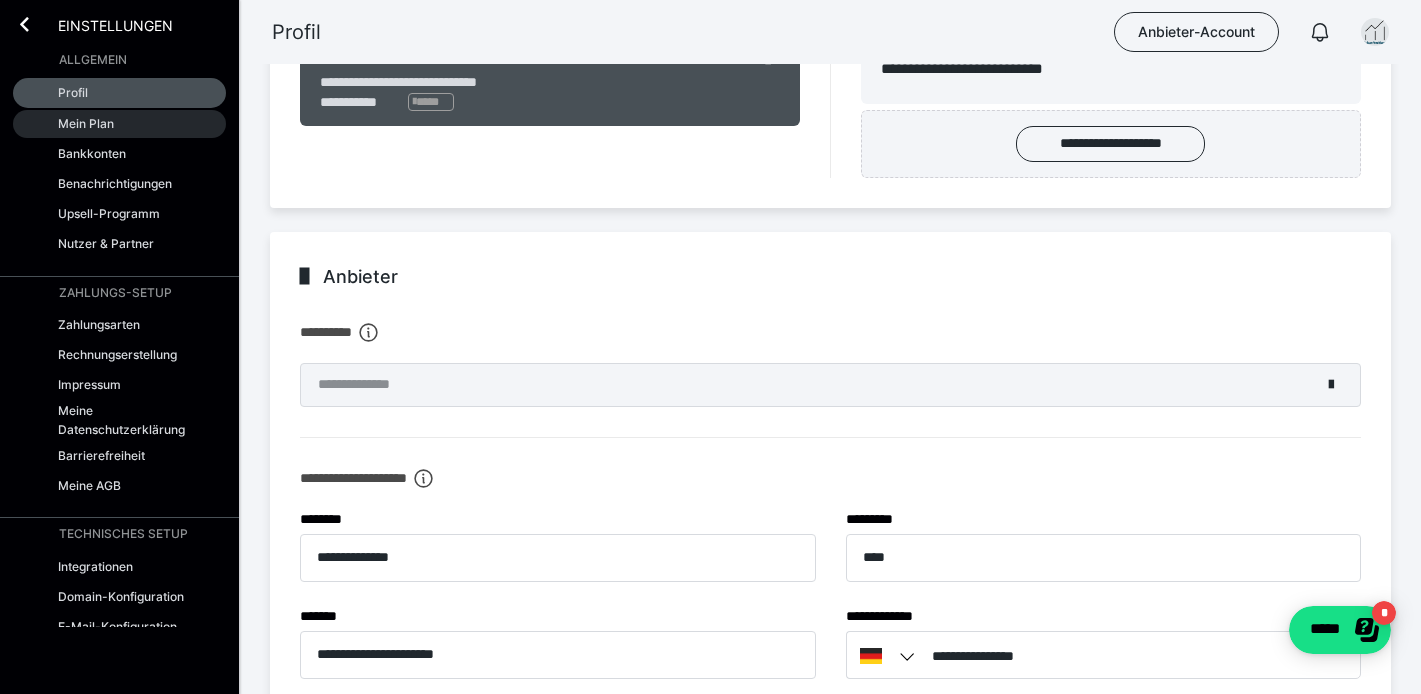 click on "Mein Plan" at bounding box center [86, 123] 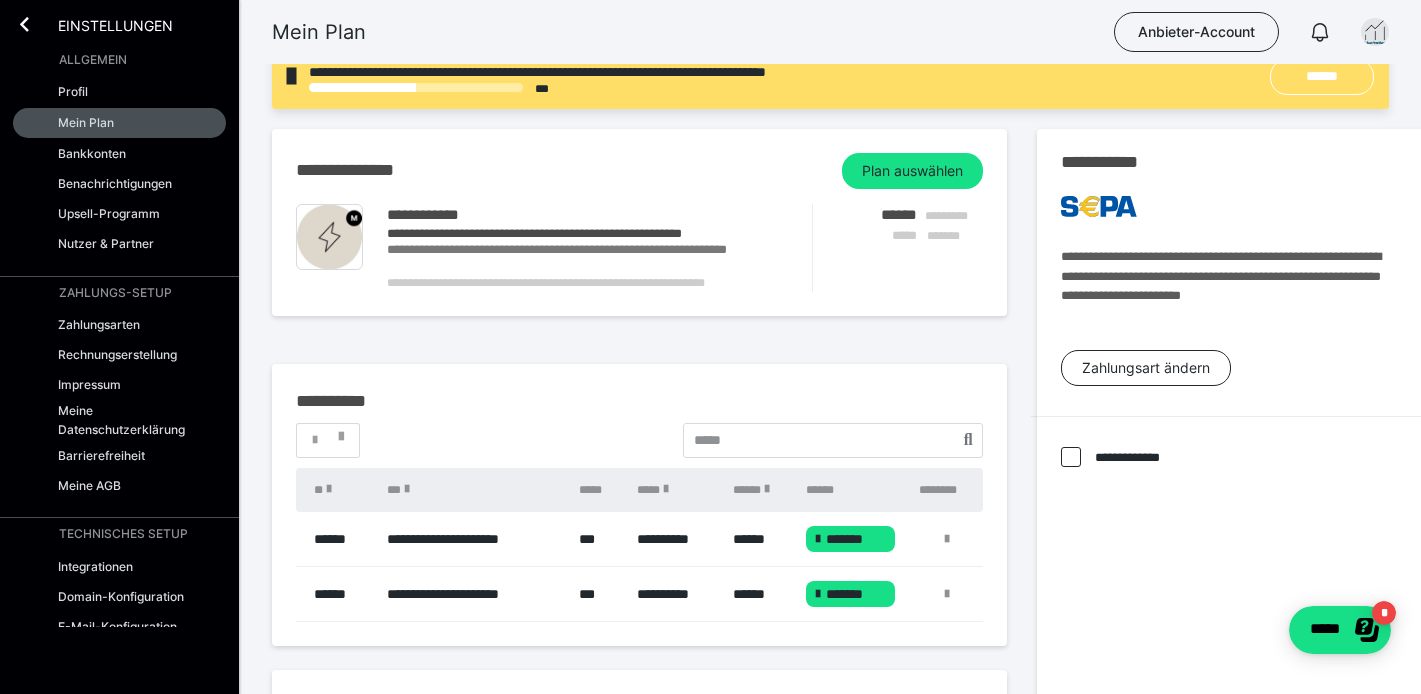 scroll, scrollTop: 0, scrollLeft: 0, axis: both 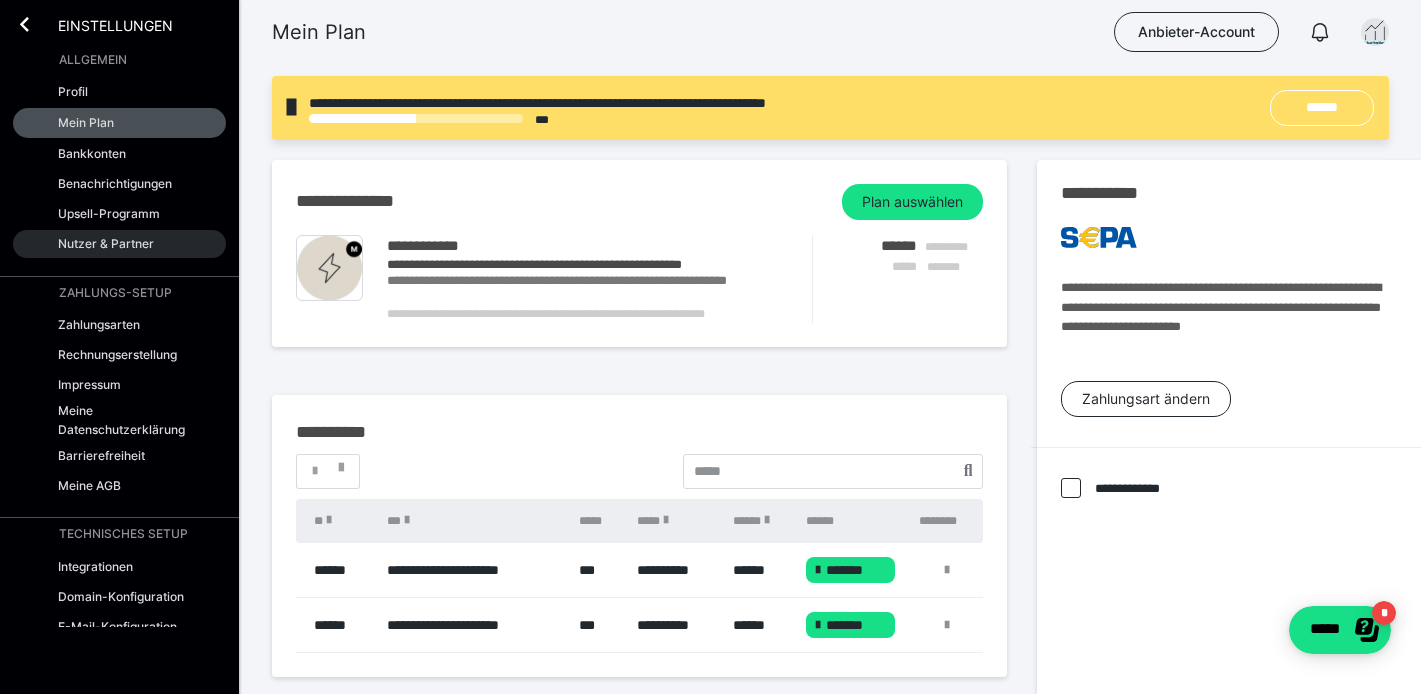 click on "Nutzer & Partner" at bounding box center [119, 244] 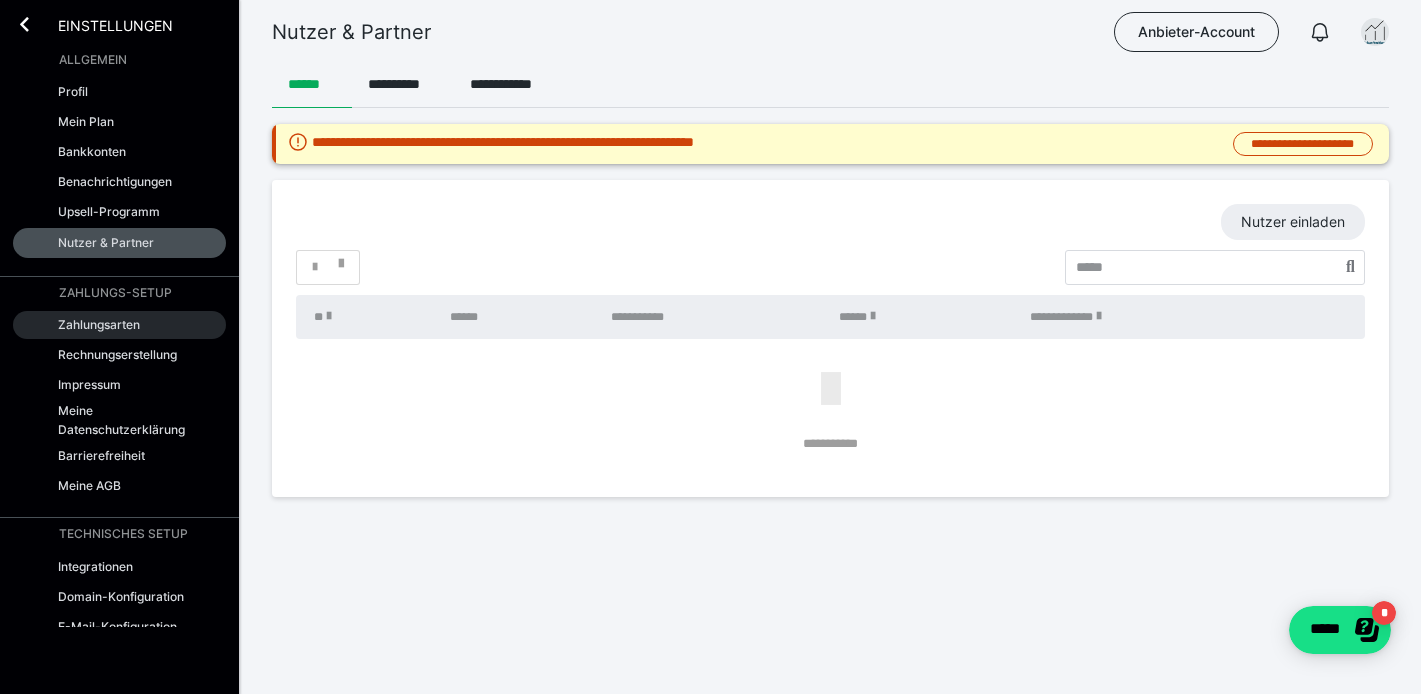 click on "Zahlungsarten" at bounding box center (99, 324) 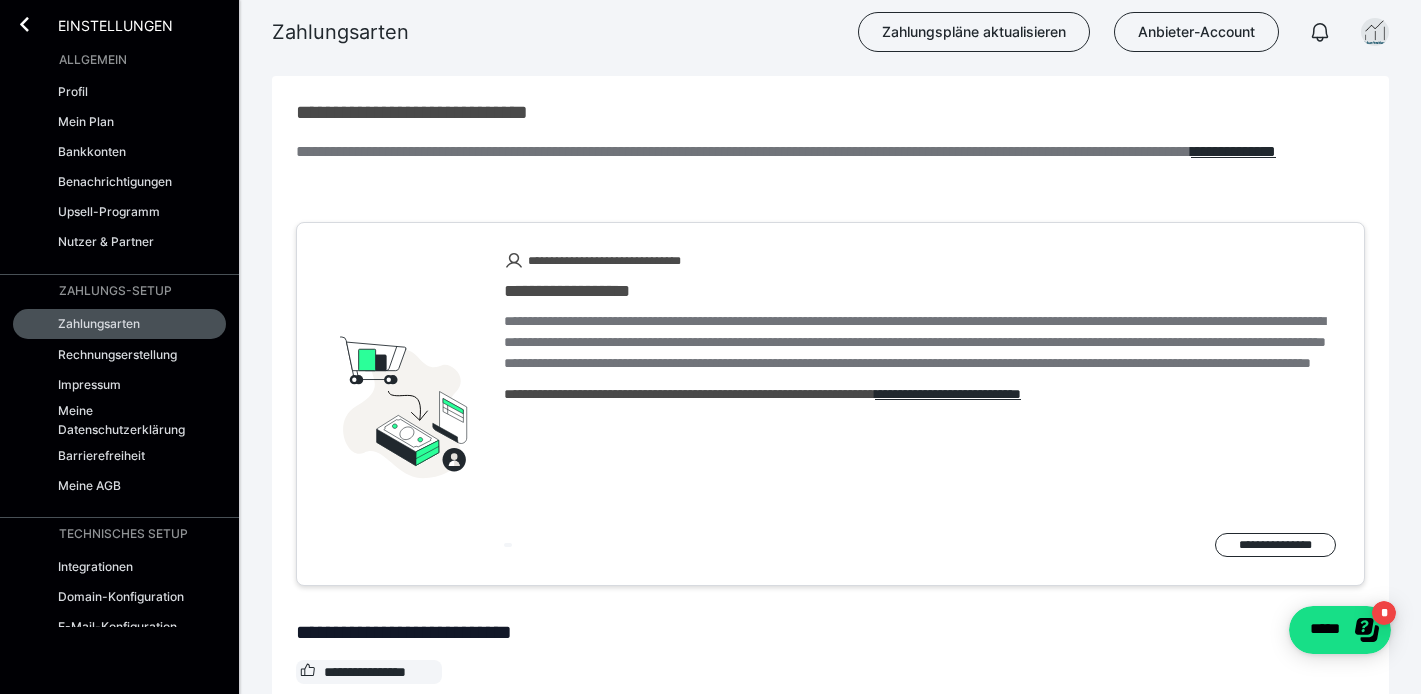 scroll, scrollTop: 0, scrollLeft: 0, axis: both 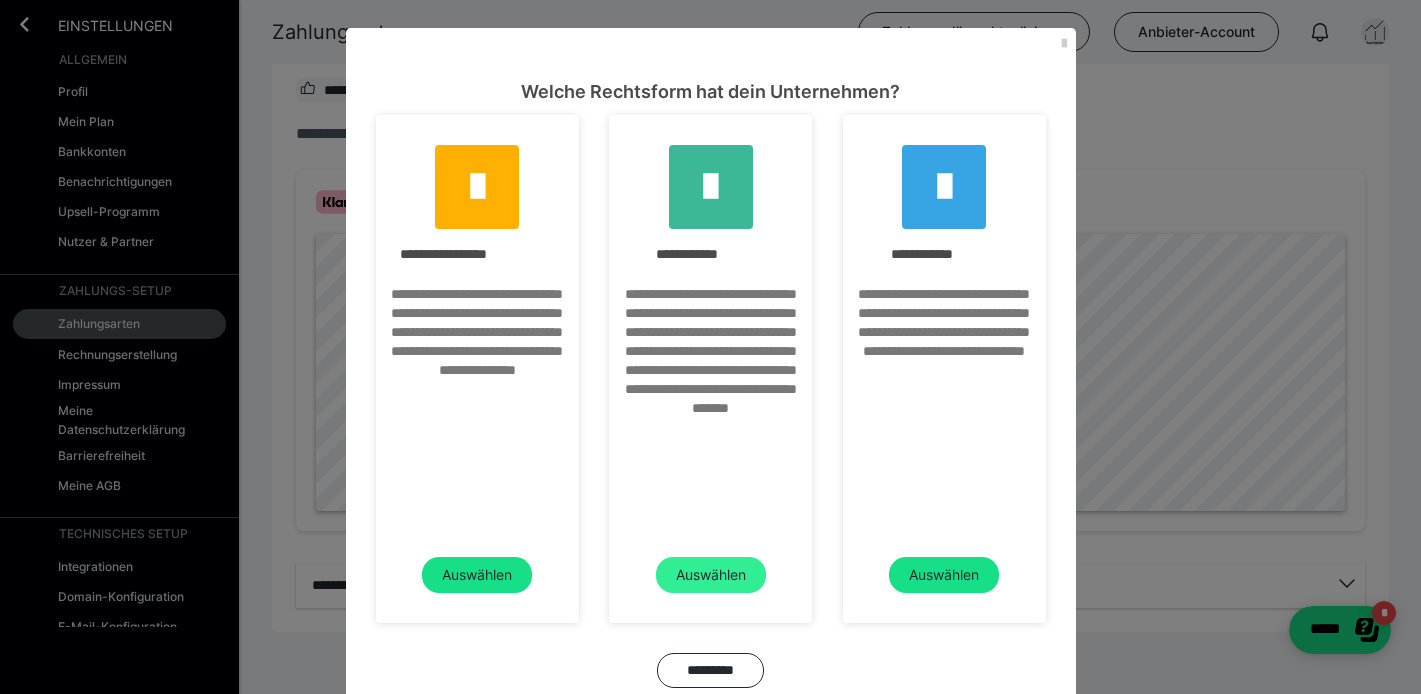 click on "Auswählen" at bounding box center (477, 575) 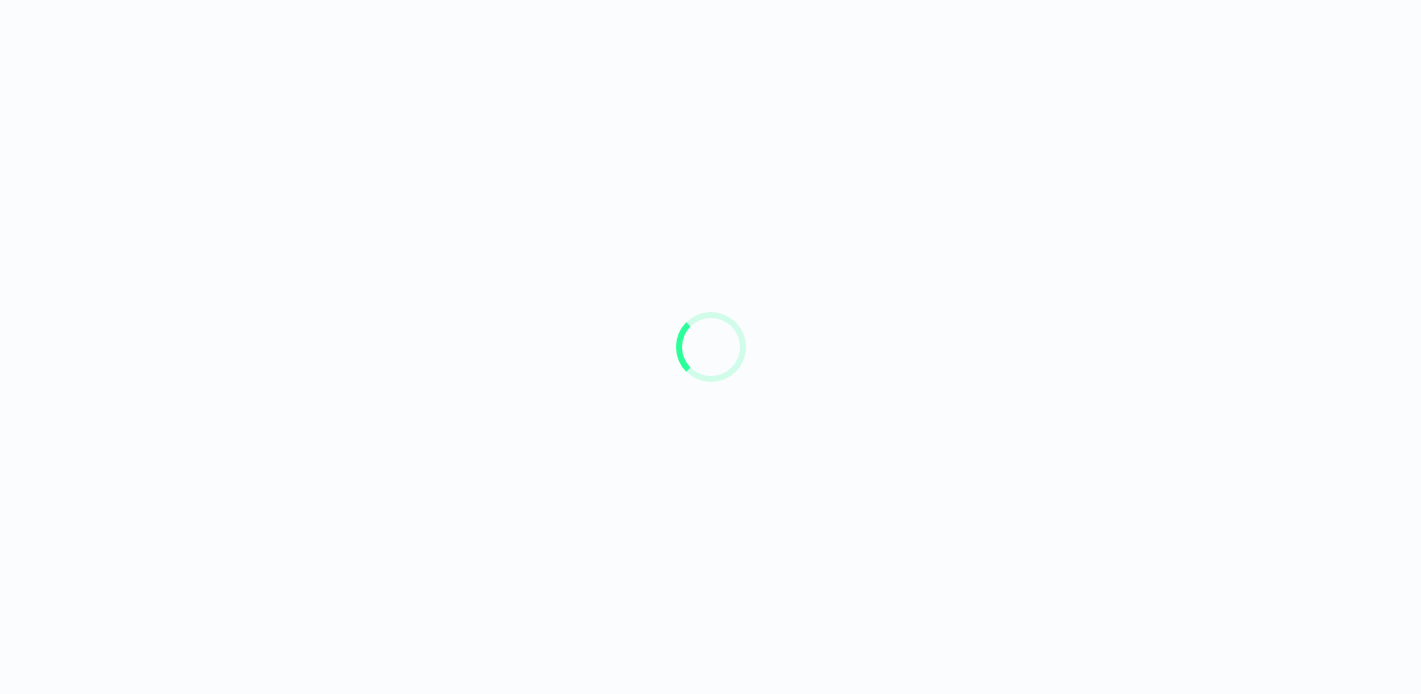 scroll, scrollTop: 0, scrollLeft: 0, axis: both 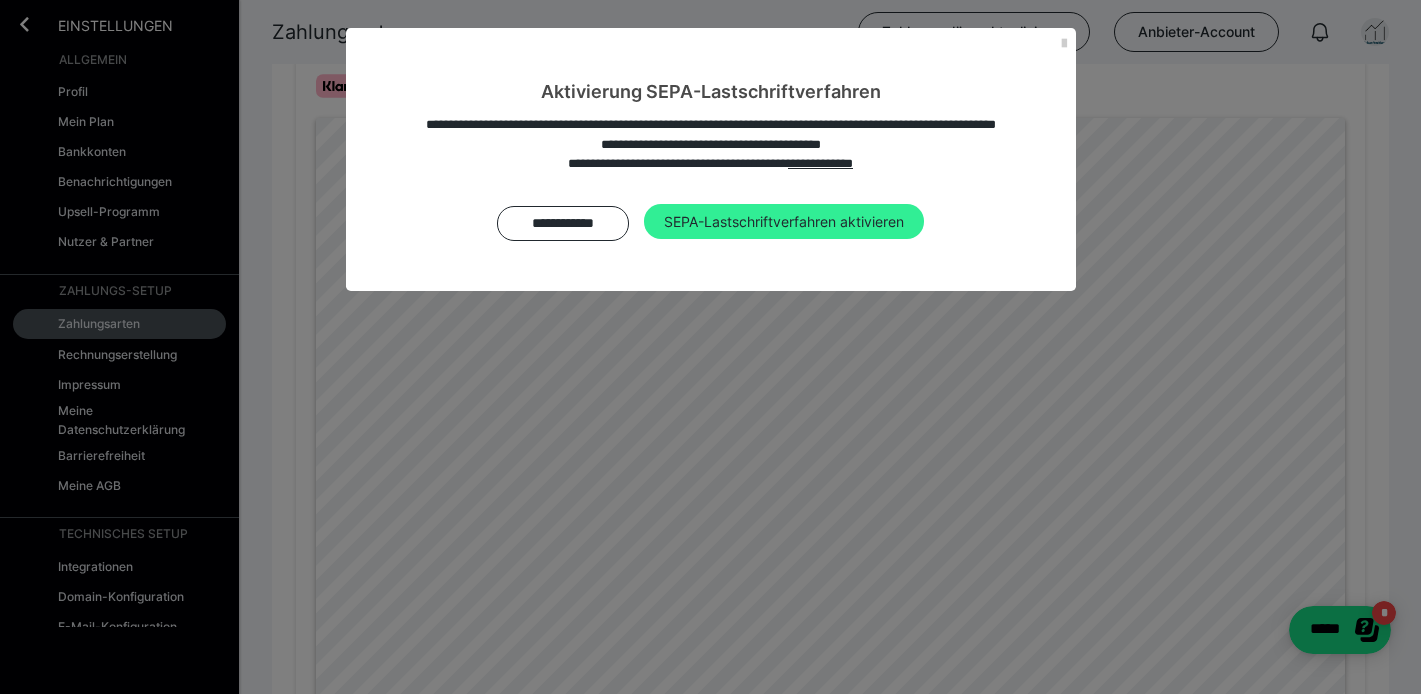 click on "SEPA-Lastschriftverfahren aktivieren" at bounding box center [784, 222] 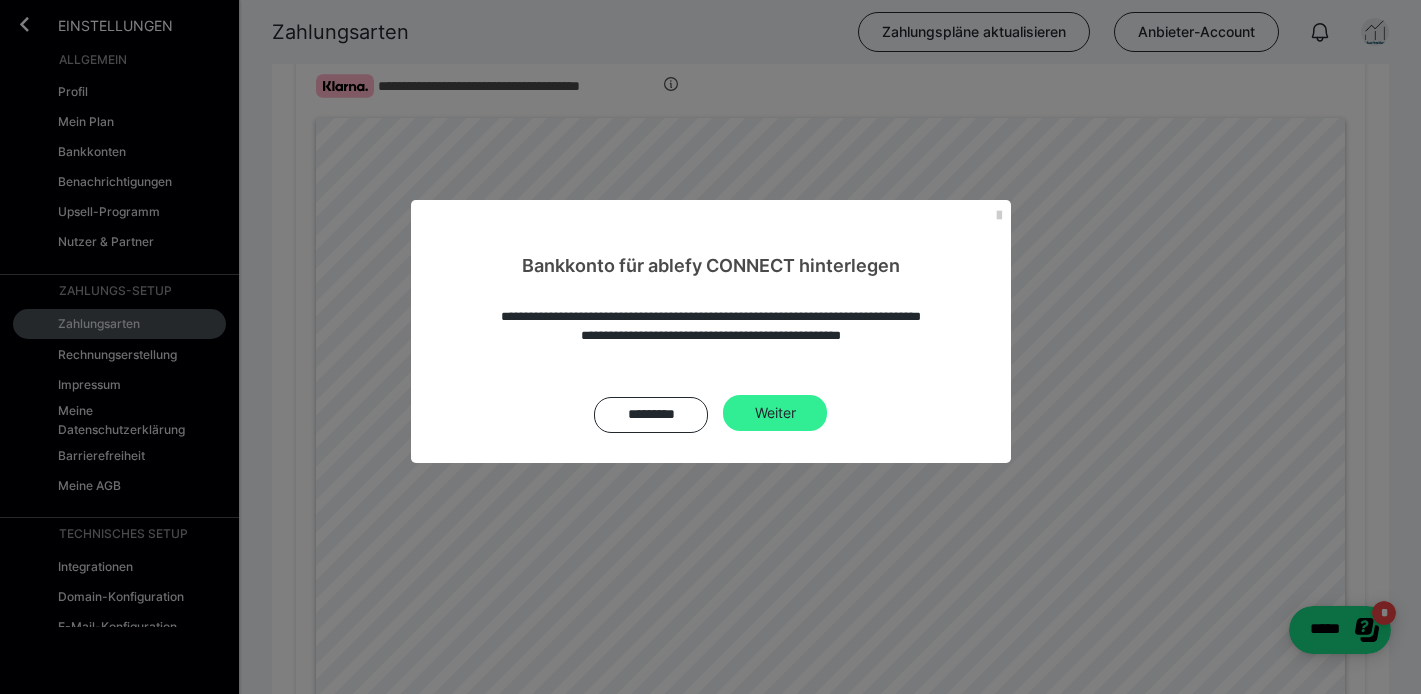 click on "Weiter" at bounding box center [775, 413] 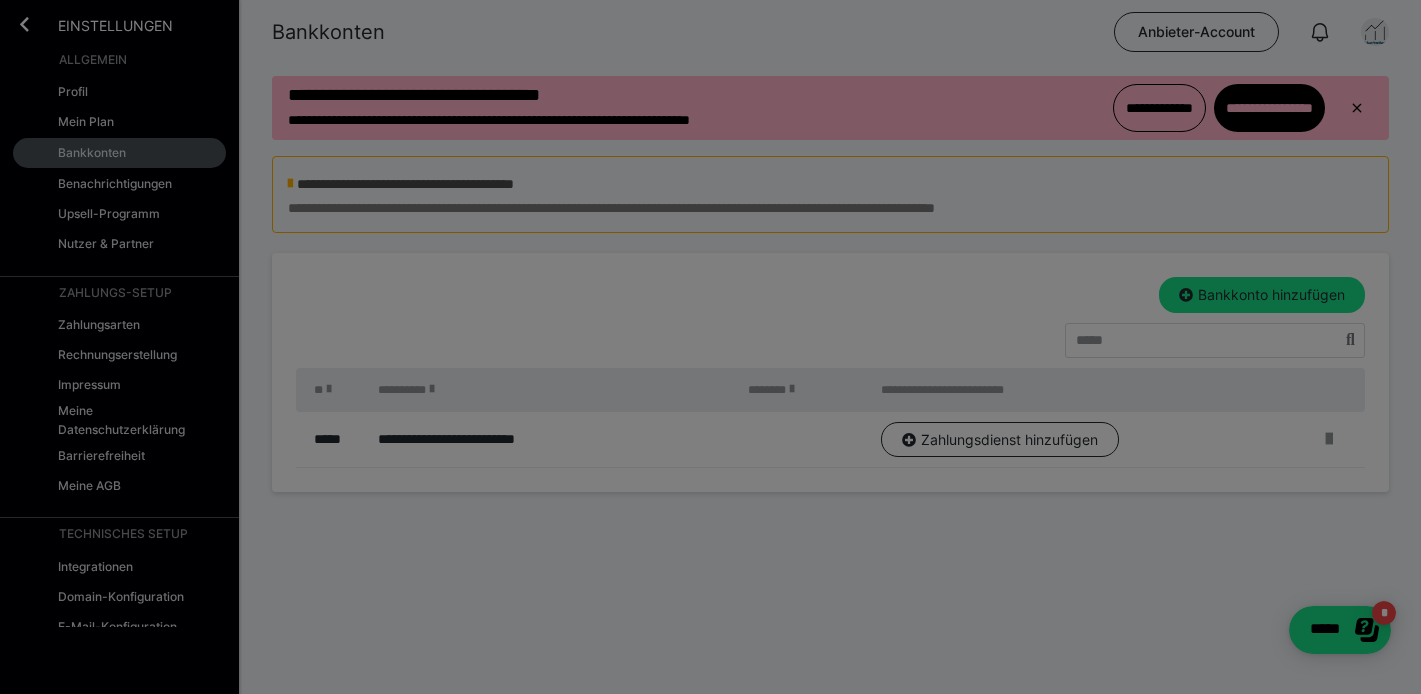 scroll, scrollTop: 0, scrollLeft: 0, axis: both 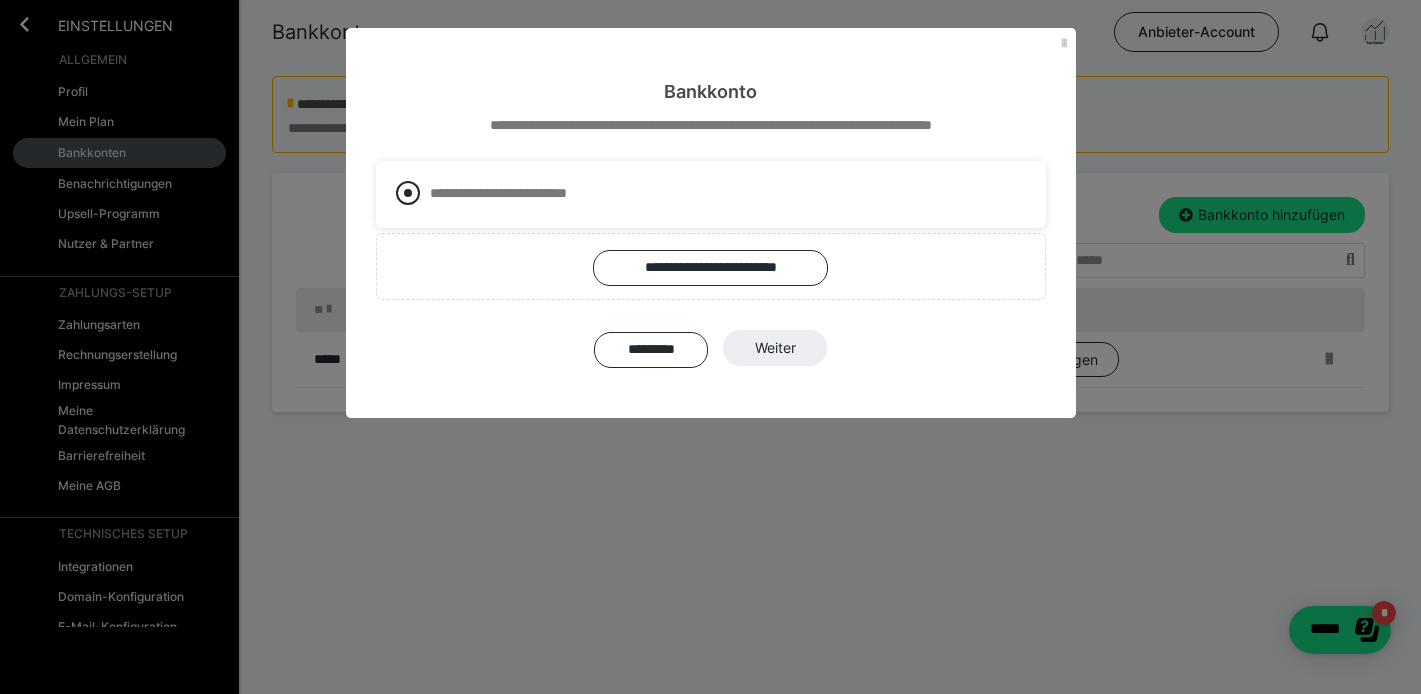 click at bounding box center [408, 193] 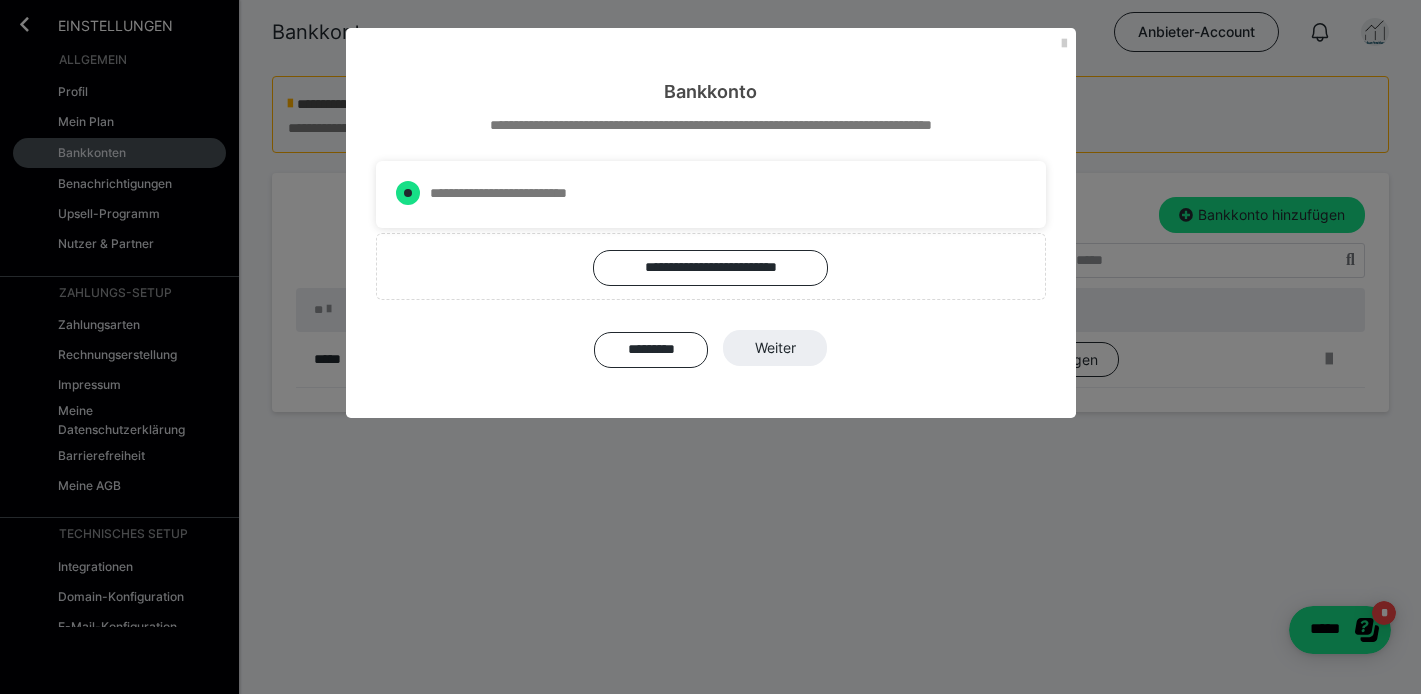 radio on "****" 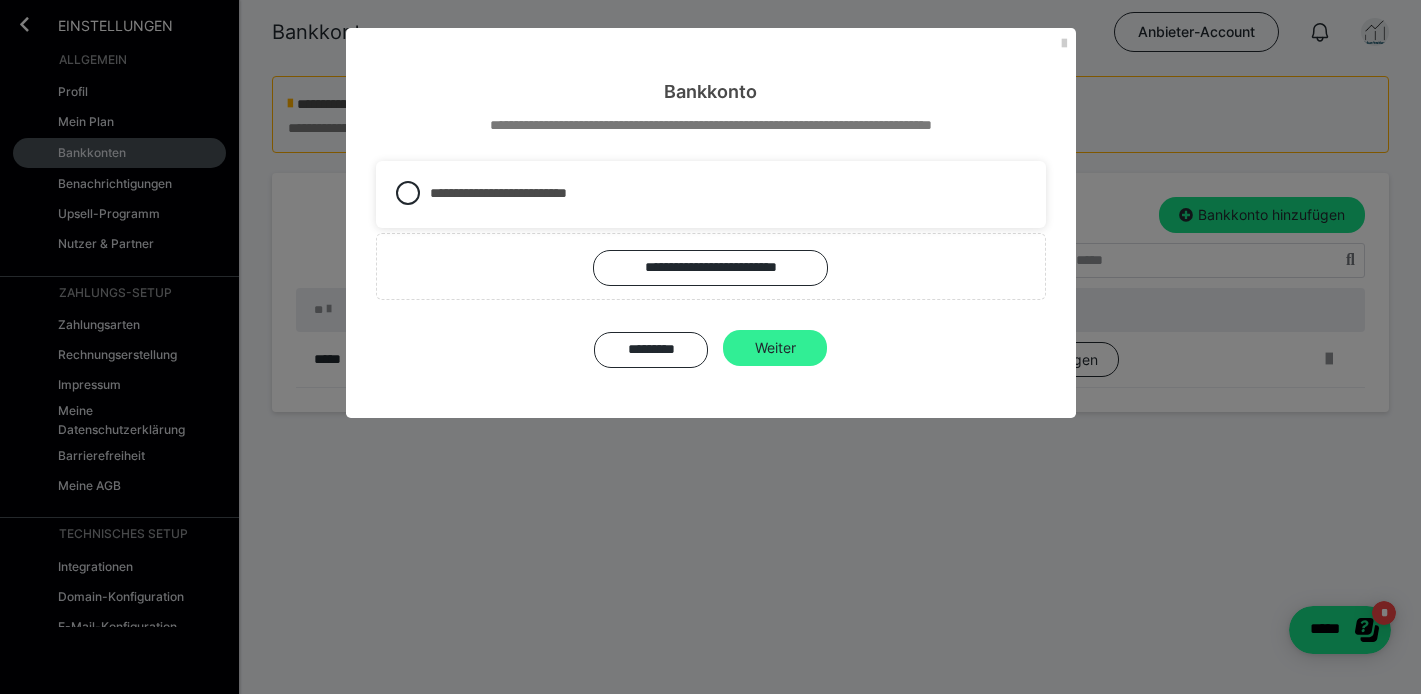click on "Weiter" at bounding box center [775, 348] 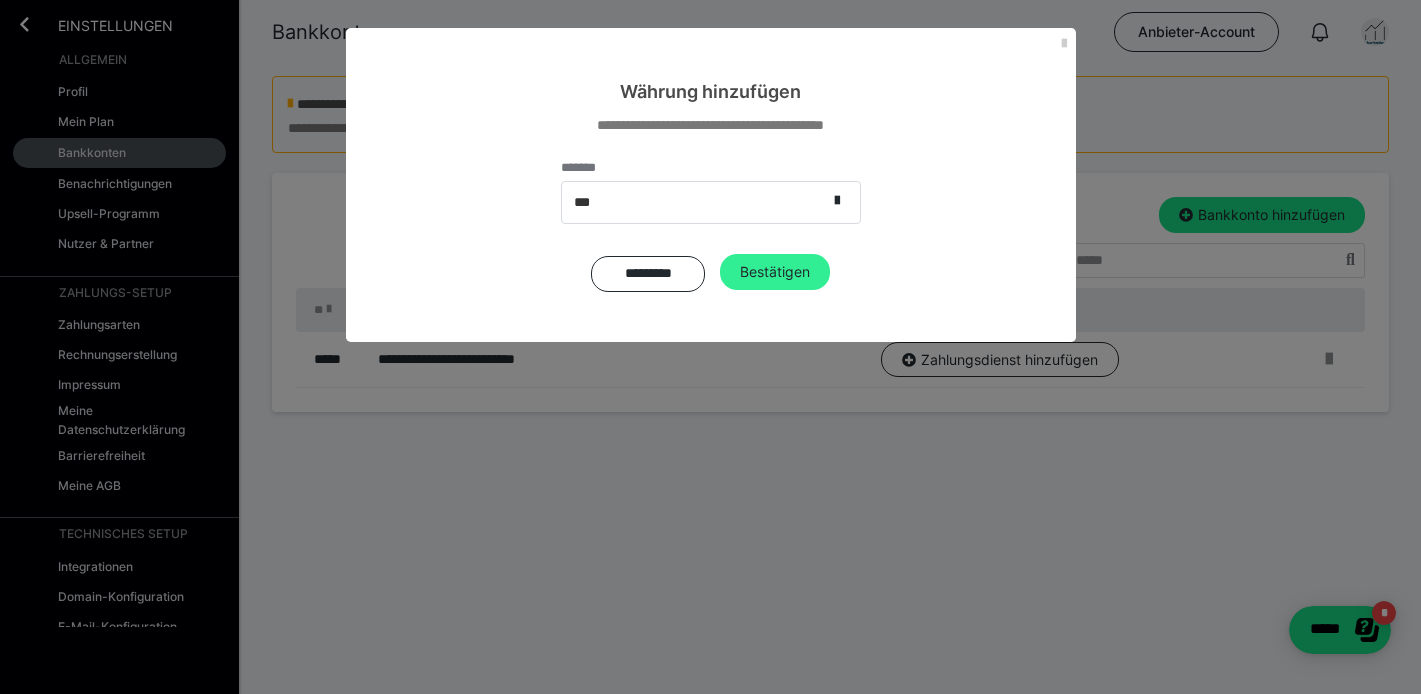 click on "Bestätigen" at bounding box center [775, 272] 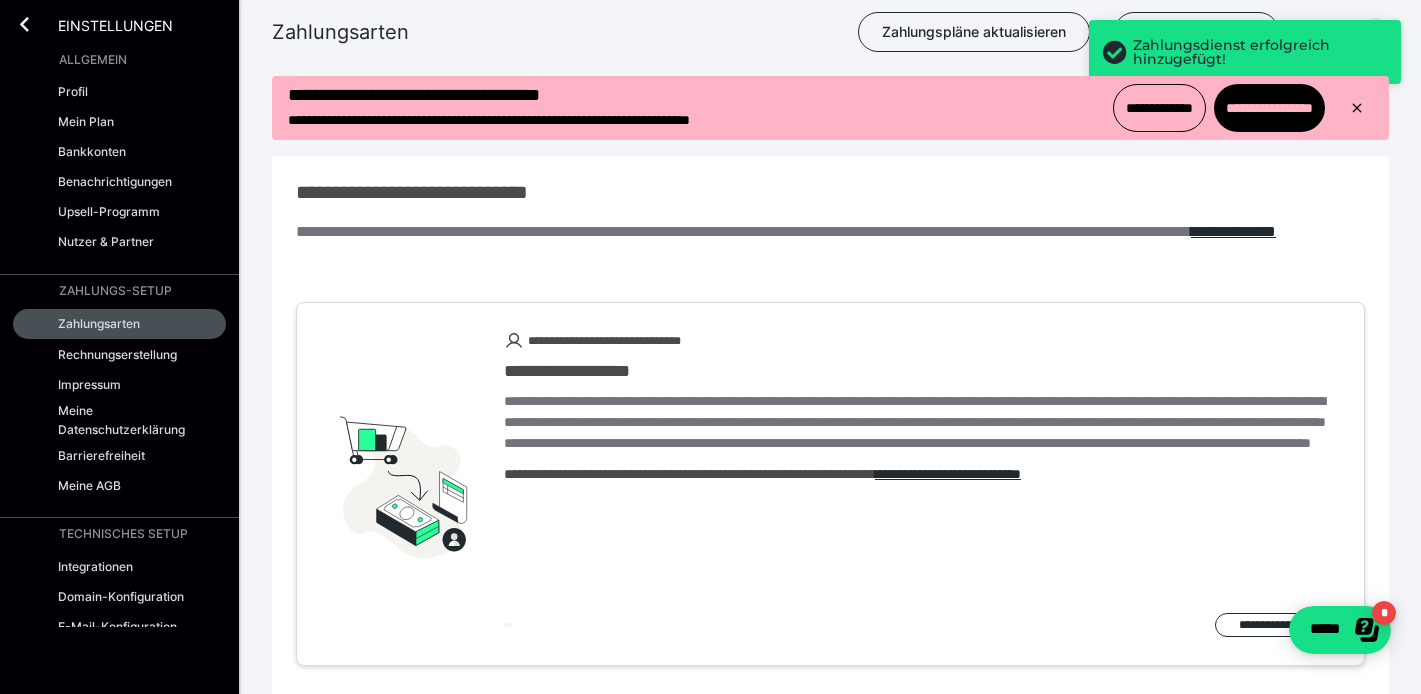 scroll, scrollTop: 0, scrollLeft: 0, axis: both 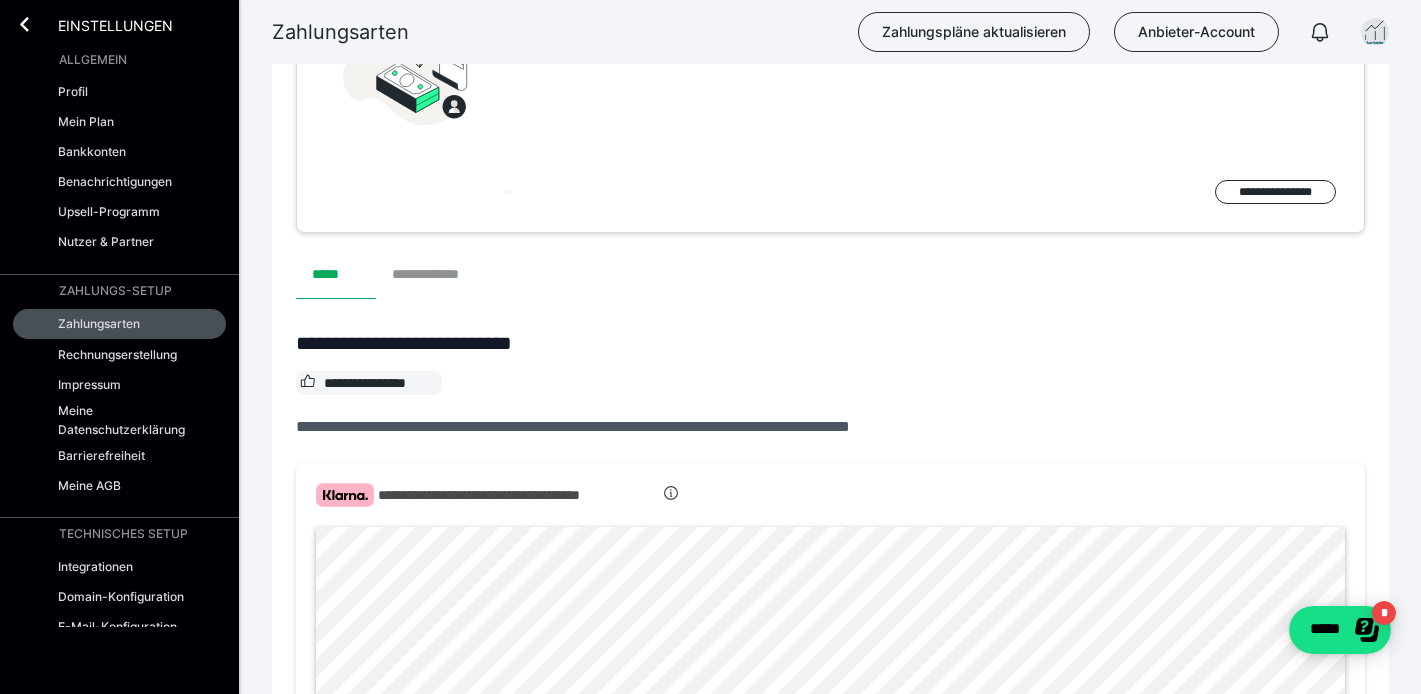 click on "**********" at bounding box center (437, 275) 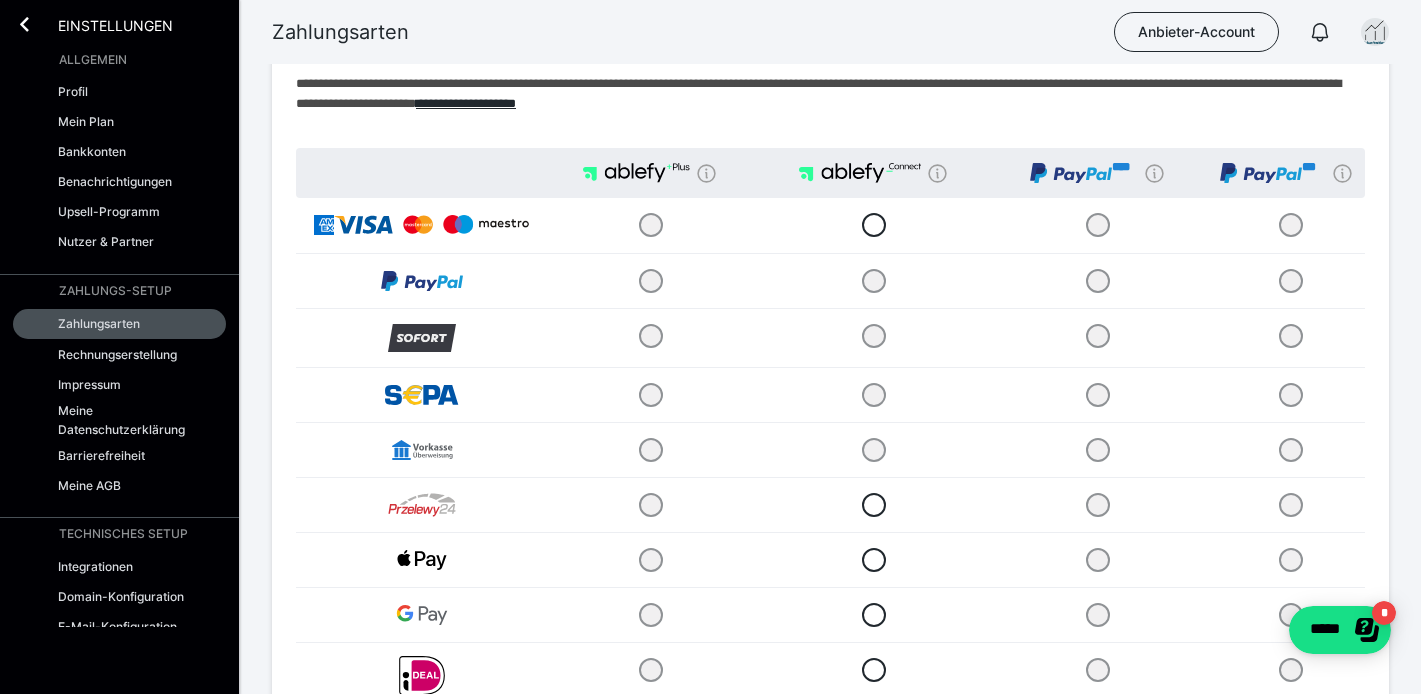 scroll, scrollTop: 110, scrollLeft: 0, axis: vertical 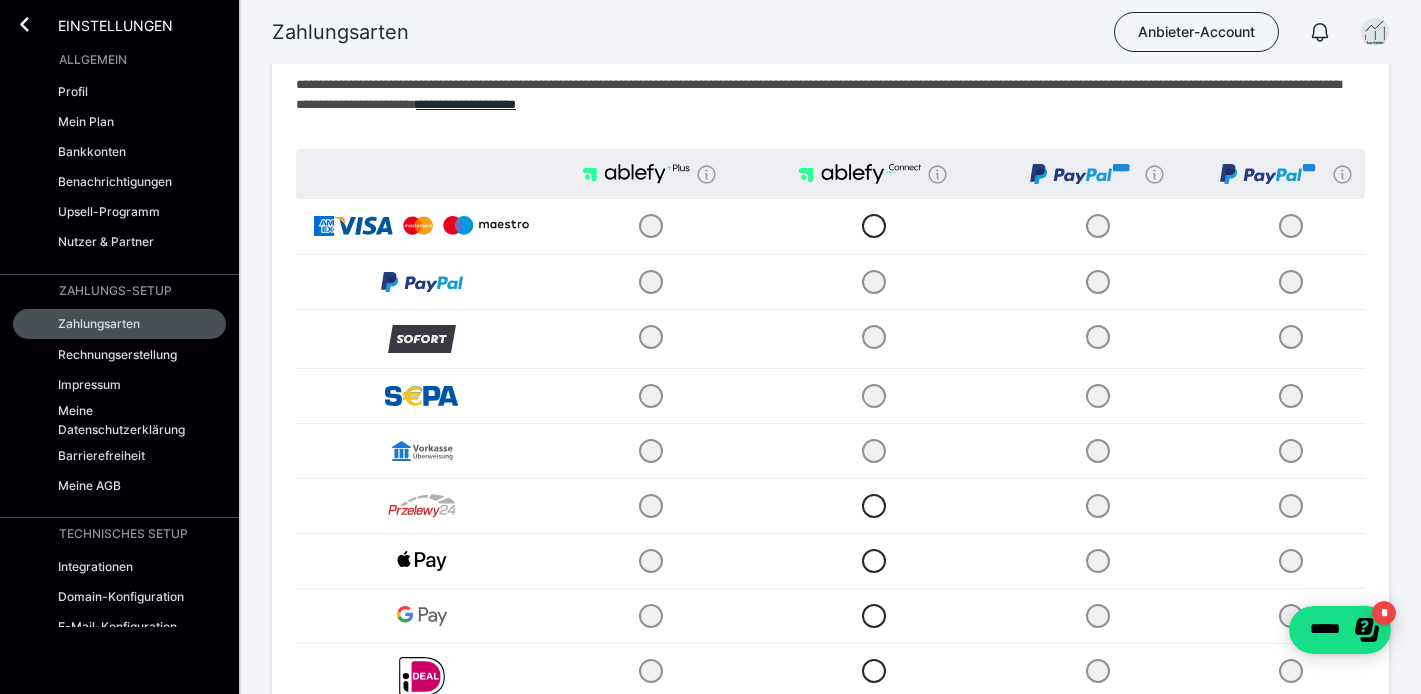 click at bounding box center (874, 281) 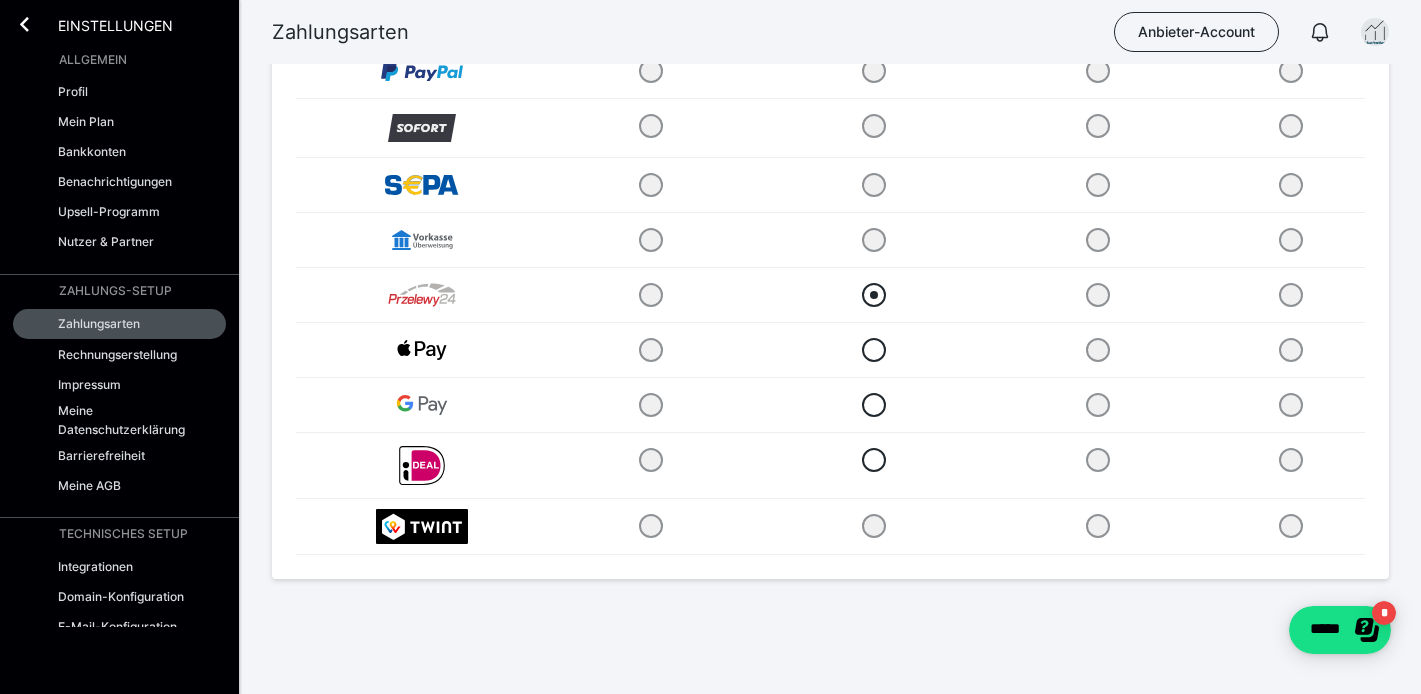 scroll, scrollTop: 124, scrollLeft: 0, axis: vertical 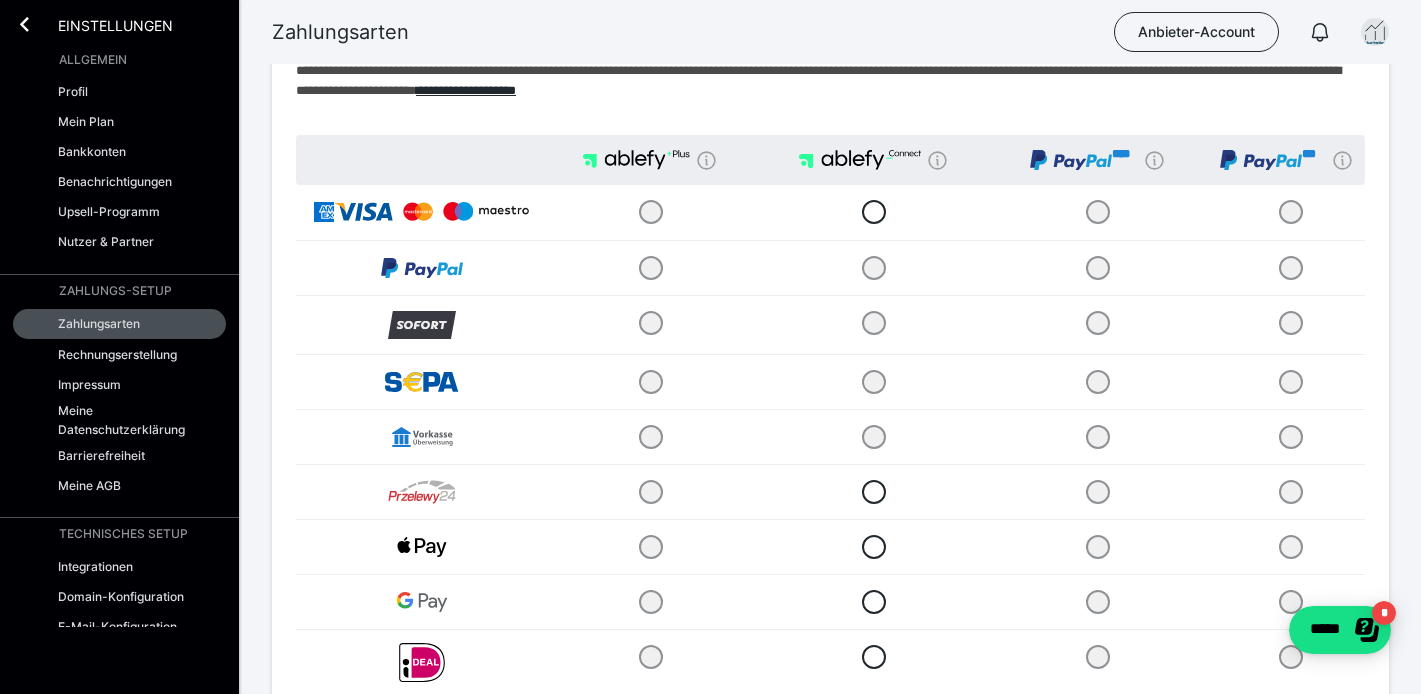 click at bounding box center (874, 267) 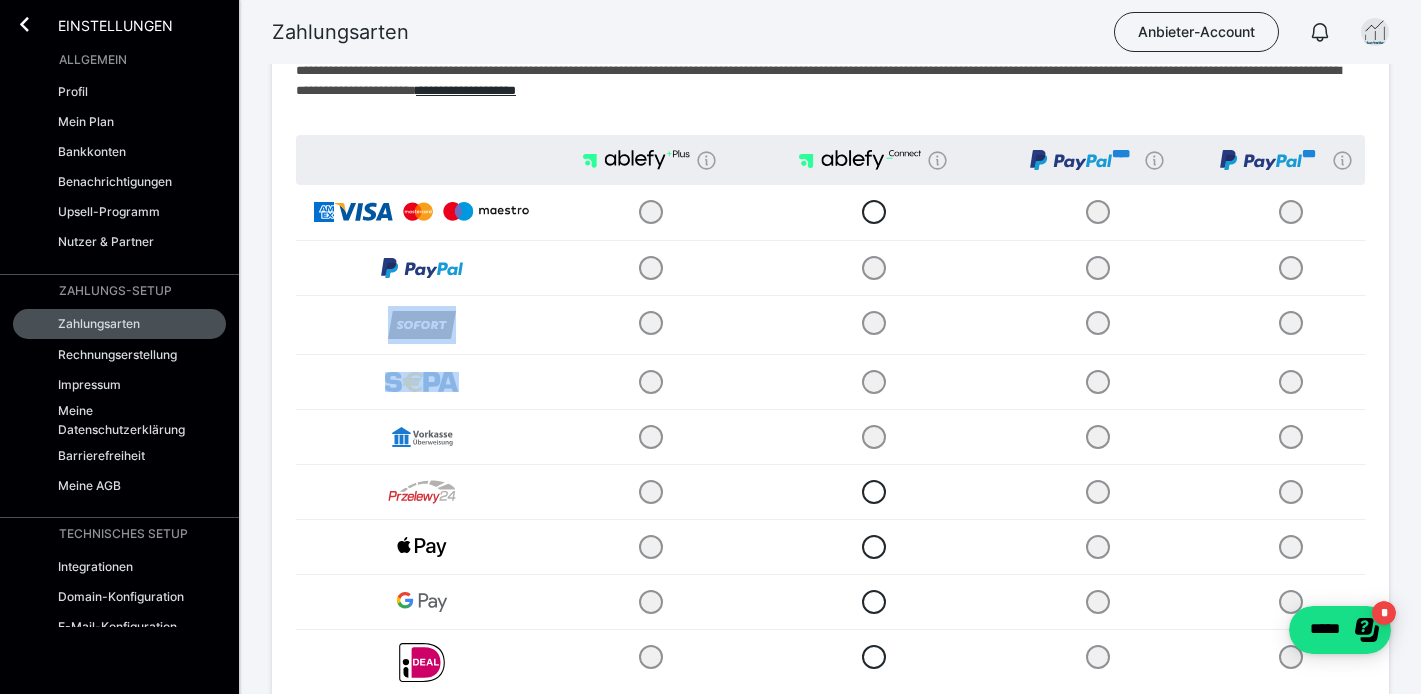 click at bounding box center (874, 267) 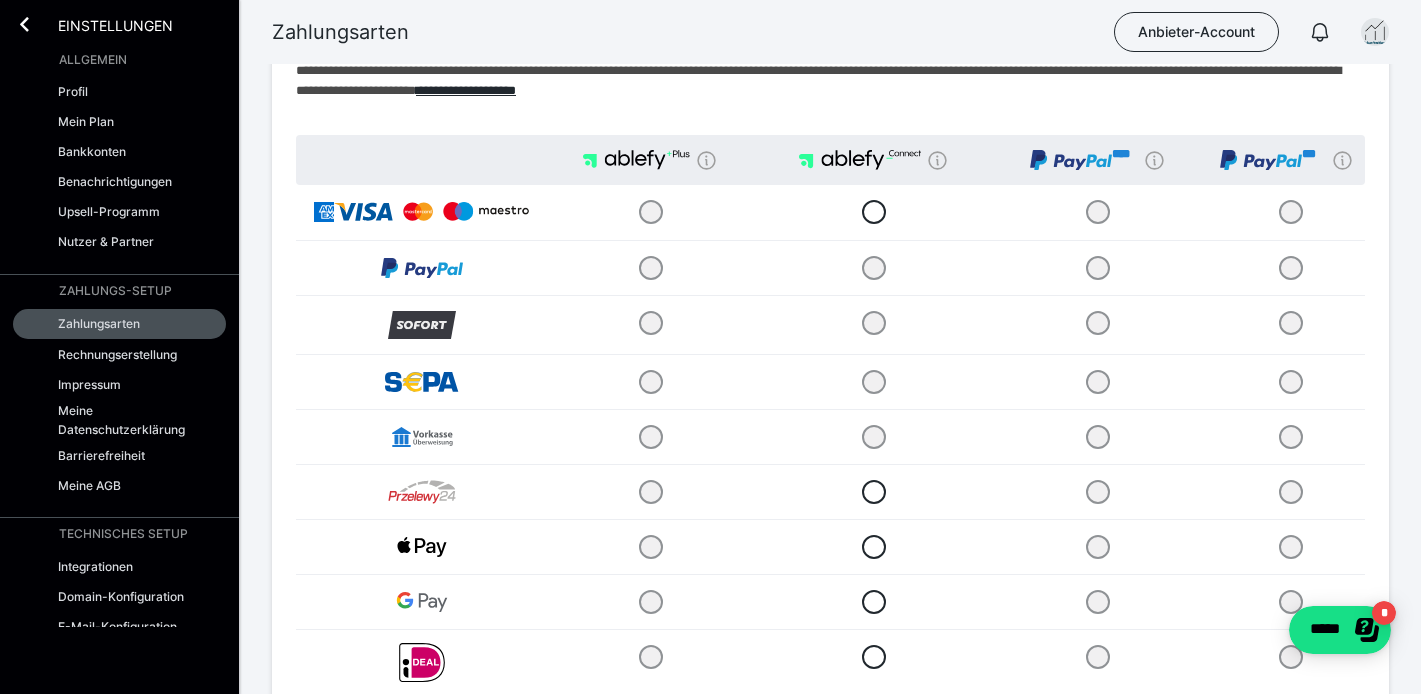 click at bounding box center (874, 267) 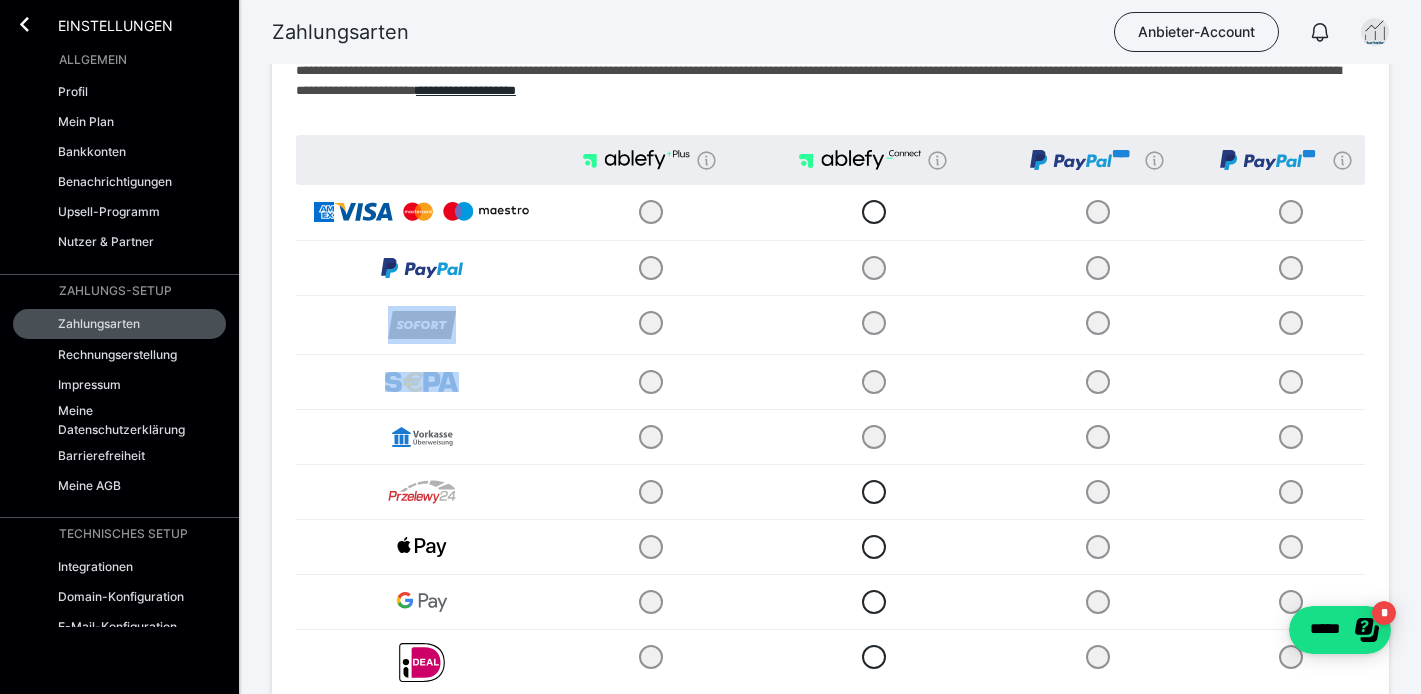 click at bounding box center [1097, 267] 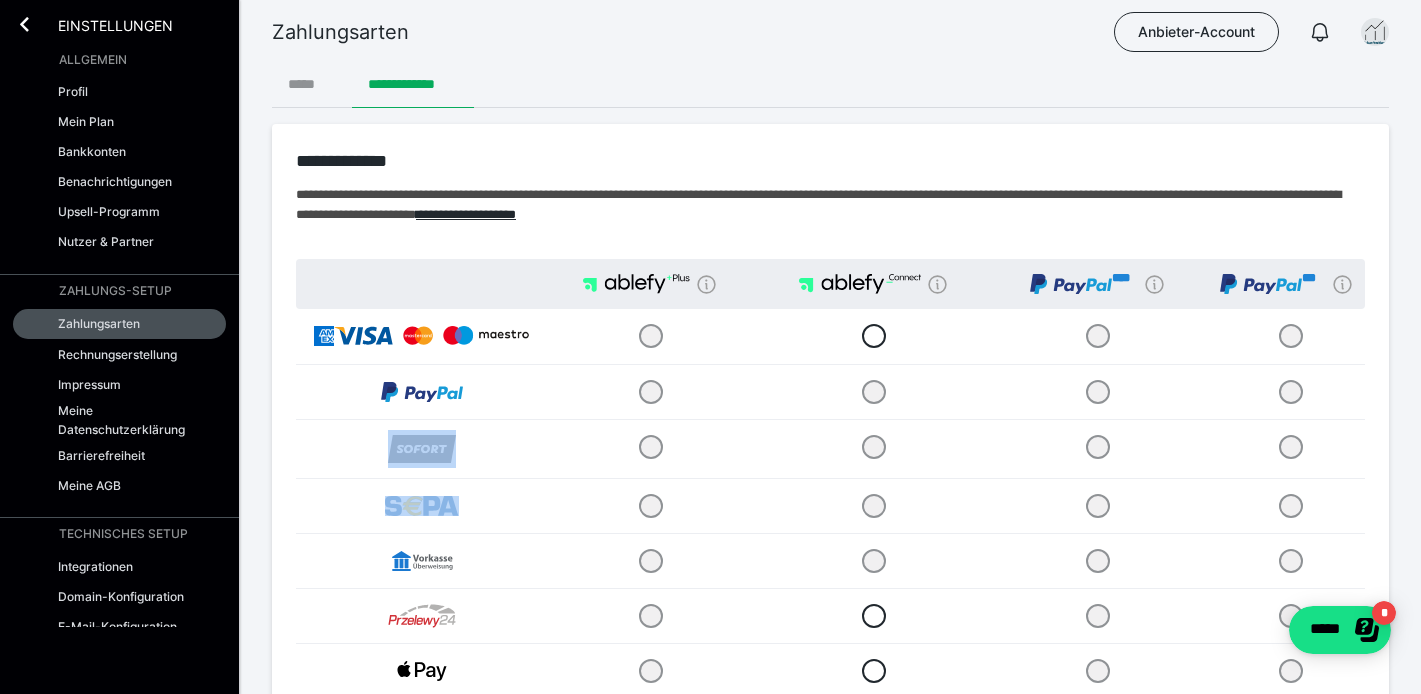 click on "*****" at bounding box center (312, 84) 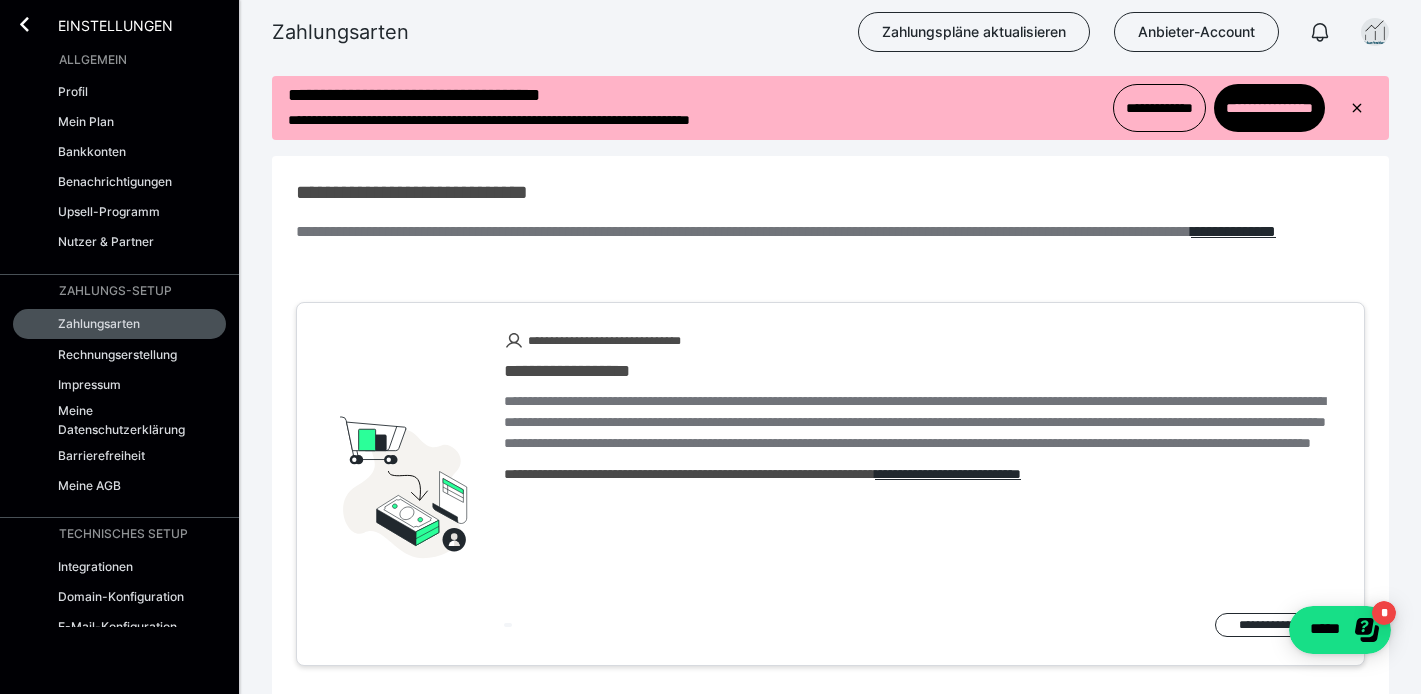 scroll, scrollTop: 0, scrollLeft: 0, axis: both 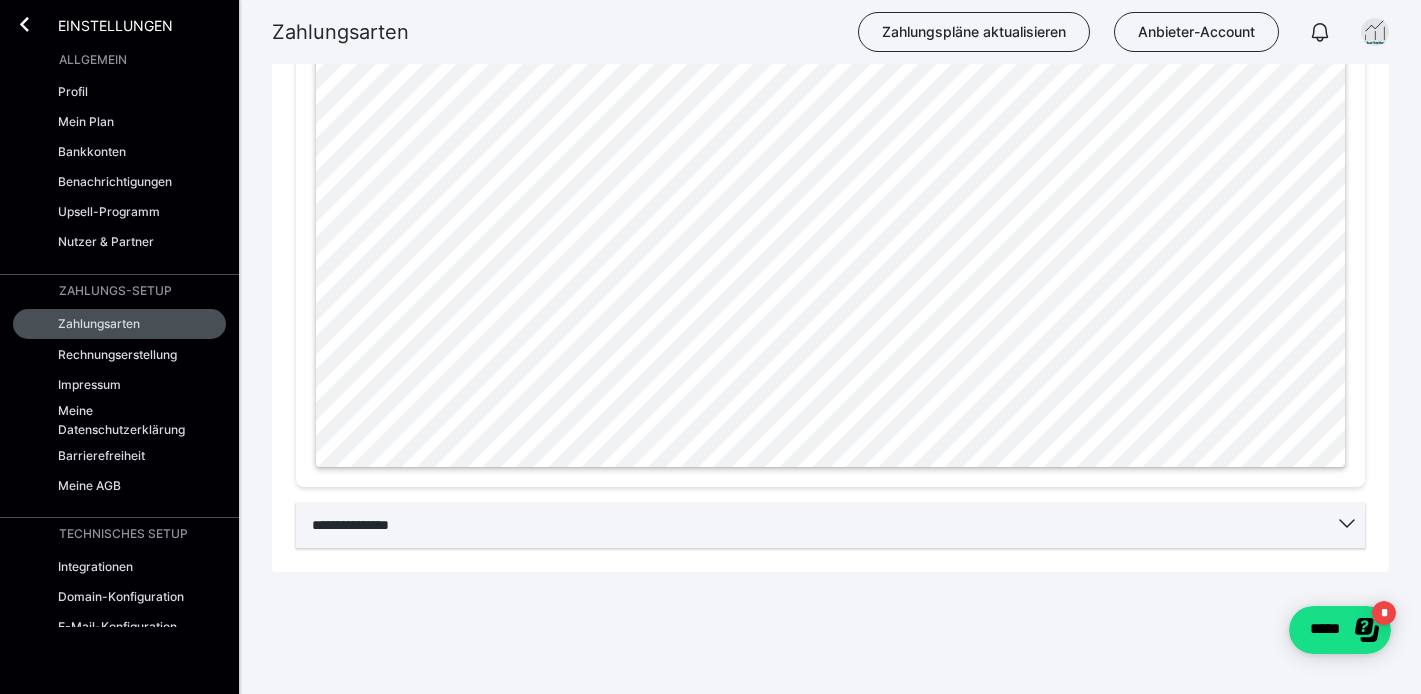 click on "**********" at bounding box center [830, 525] 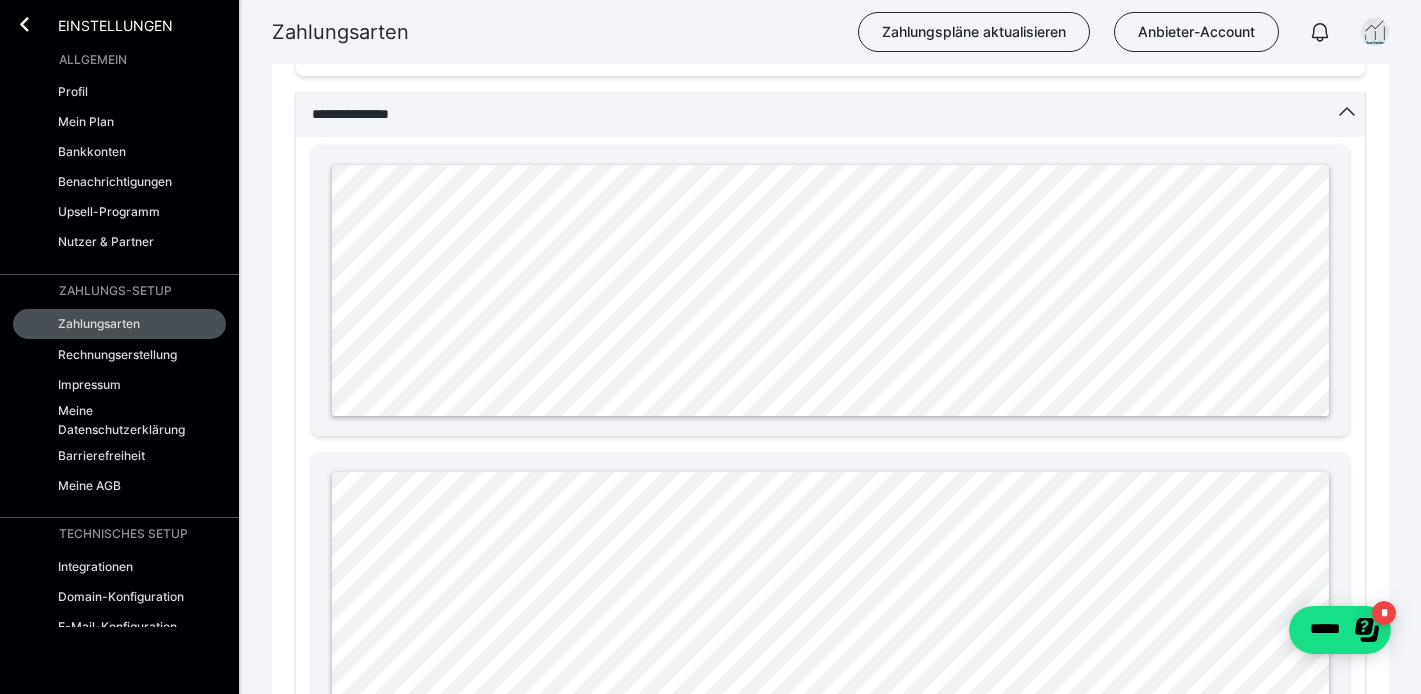scroll, scrollTop: 1579, scrollLeft: 0, axis: vertical 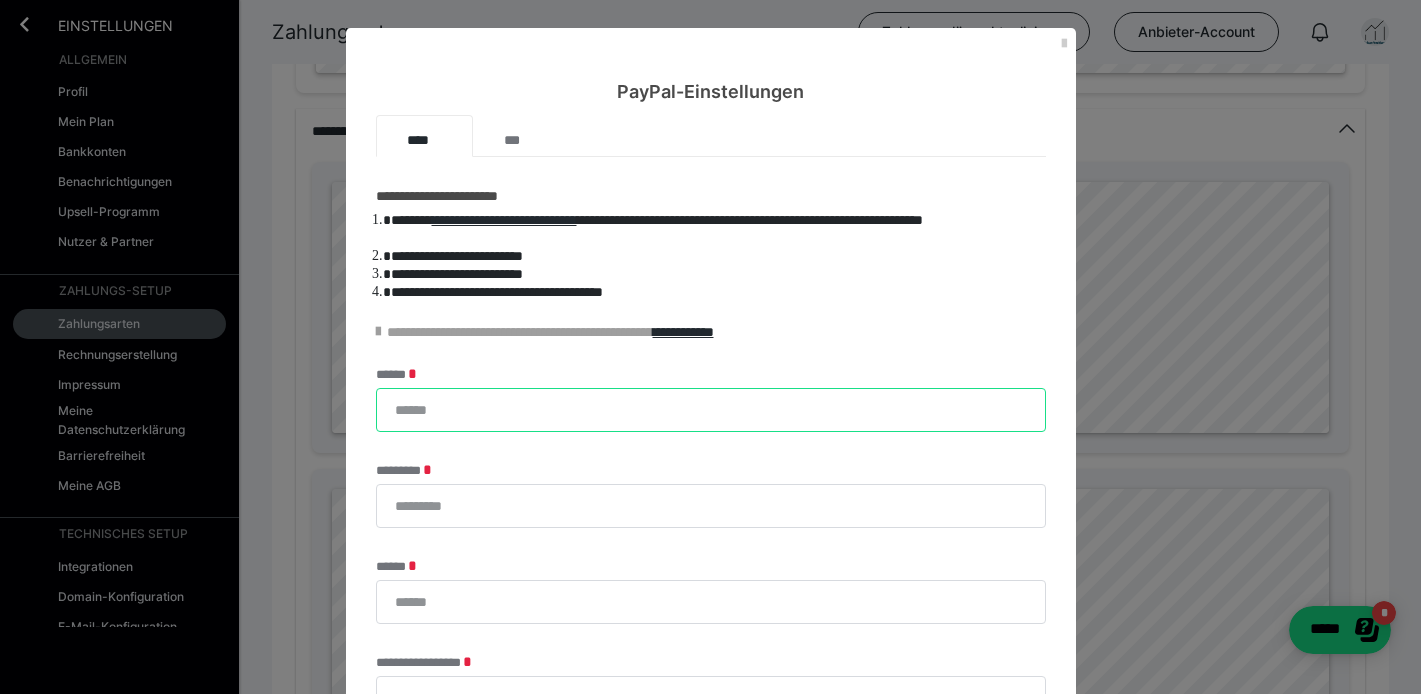 click on "******" at bounding box center [711, 410] 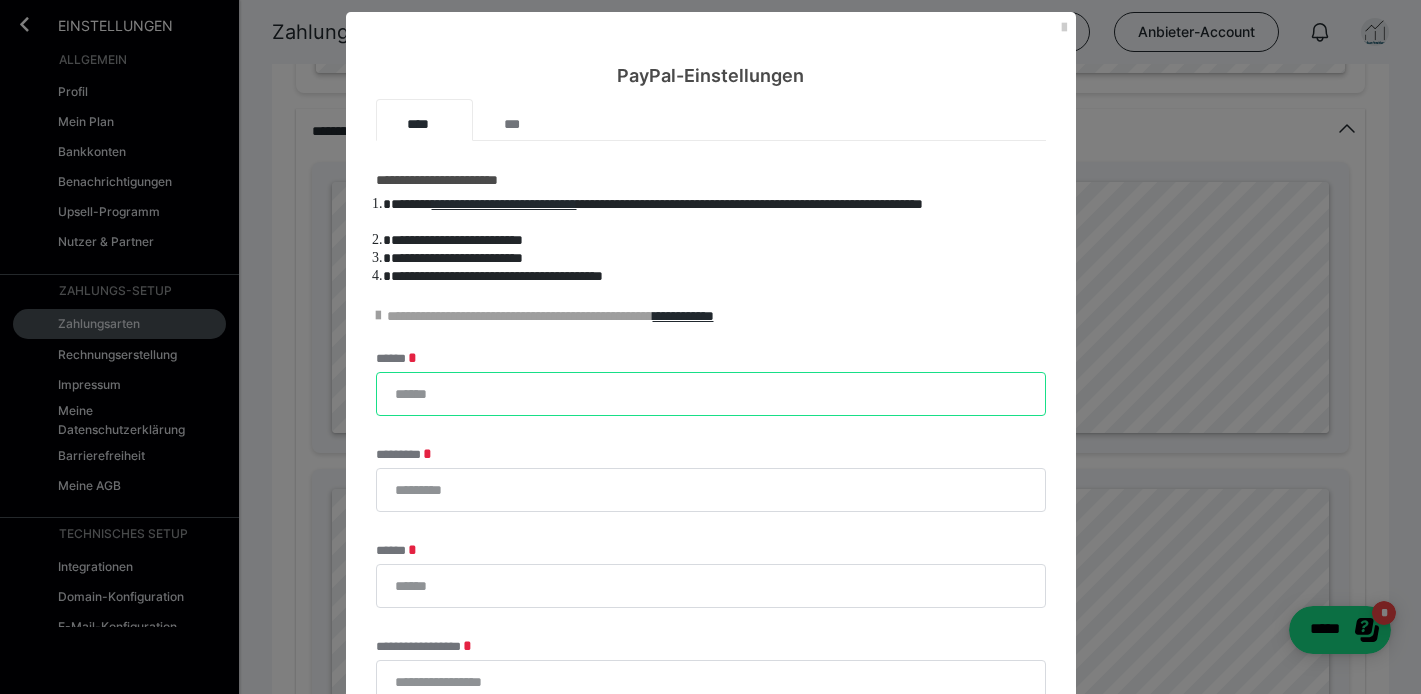 scroll, scrollTop: 0, scrollLeft: 0, axis: both 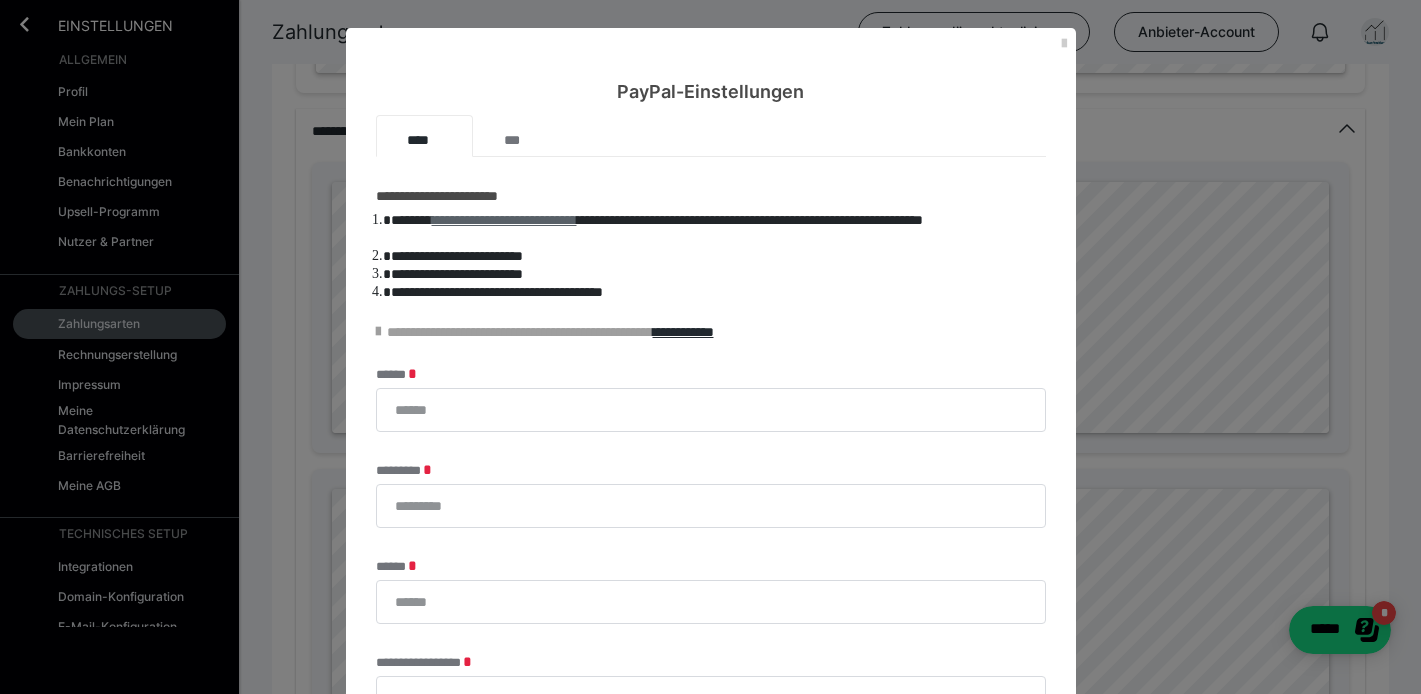 click on "**********" at bounding box center [504, 220] 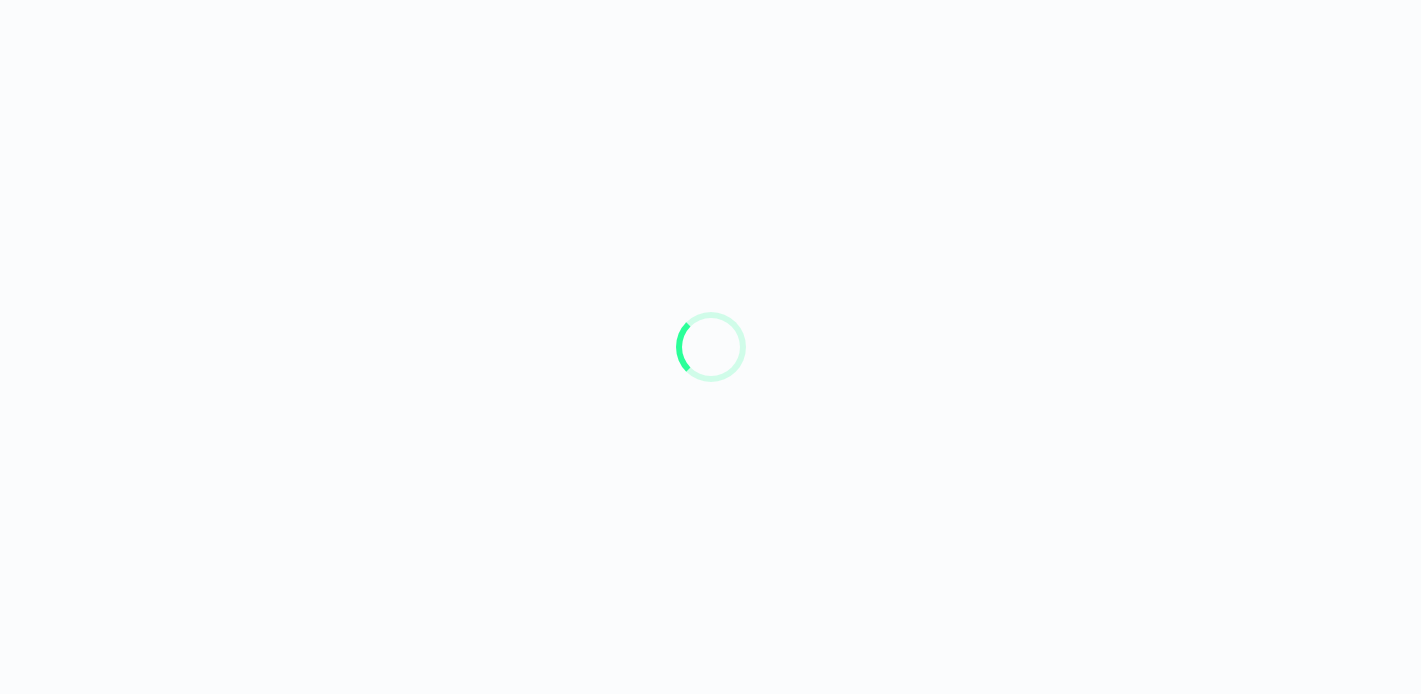 scroll, scrollTop: 0, scrollLeft: 0, axis: both 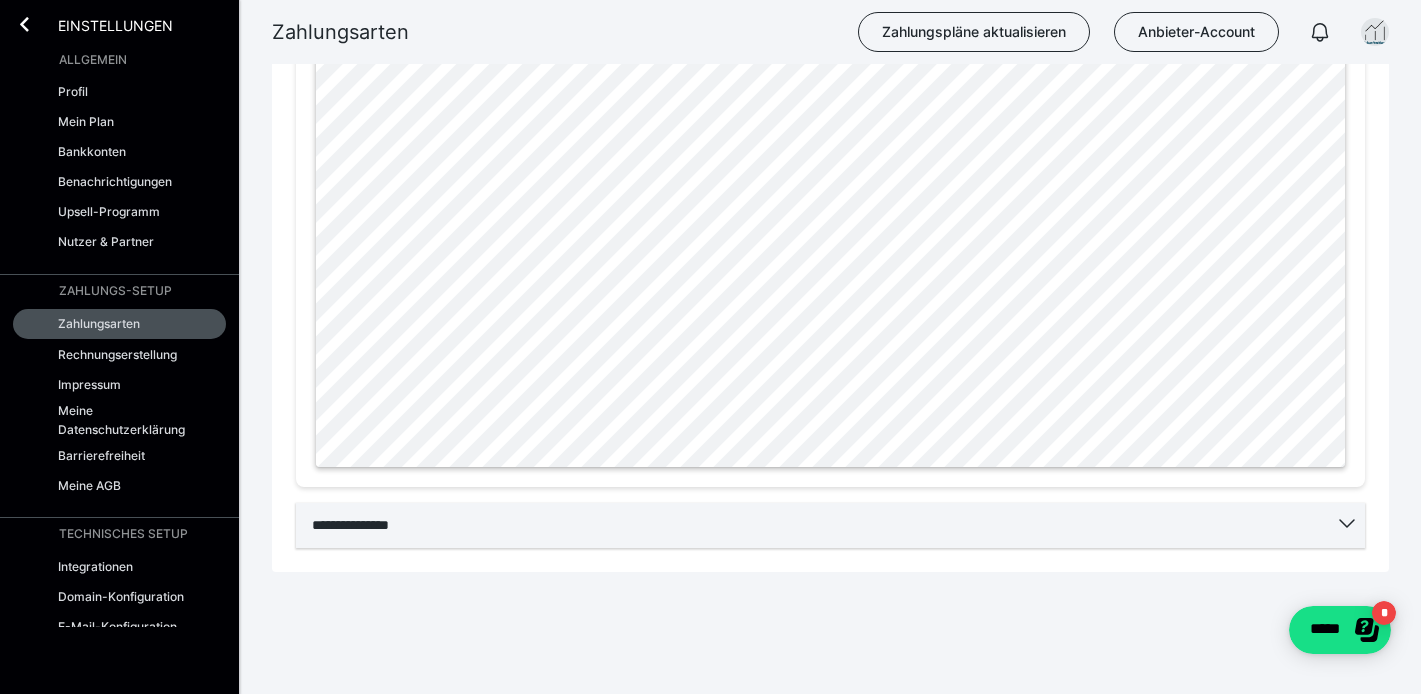 click on "**********" at bounding box center (830, 525) 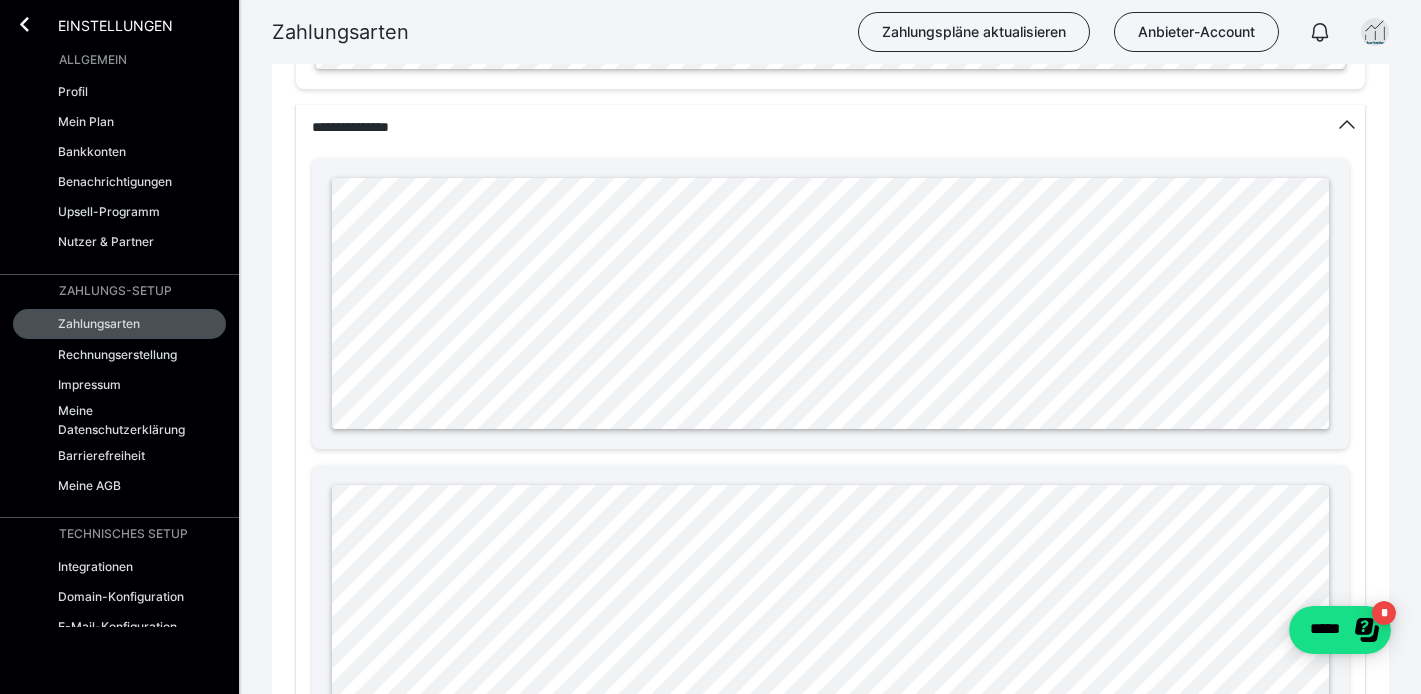 scroll, scrollTop: 1574, scrollLeft: 0, axis: vertical 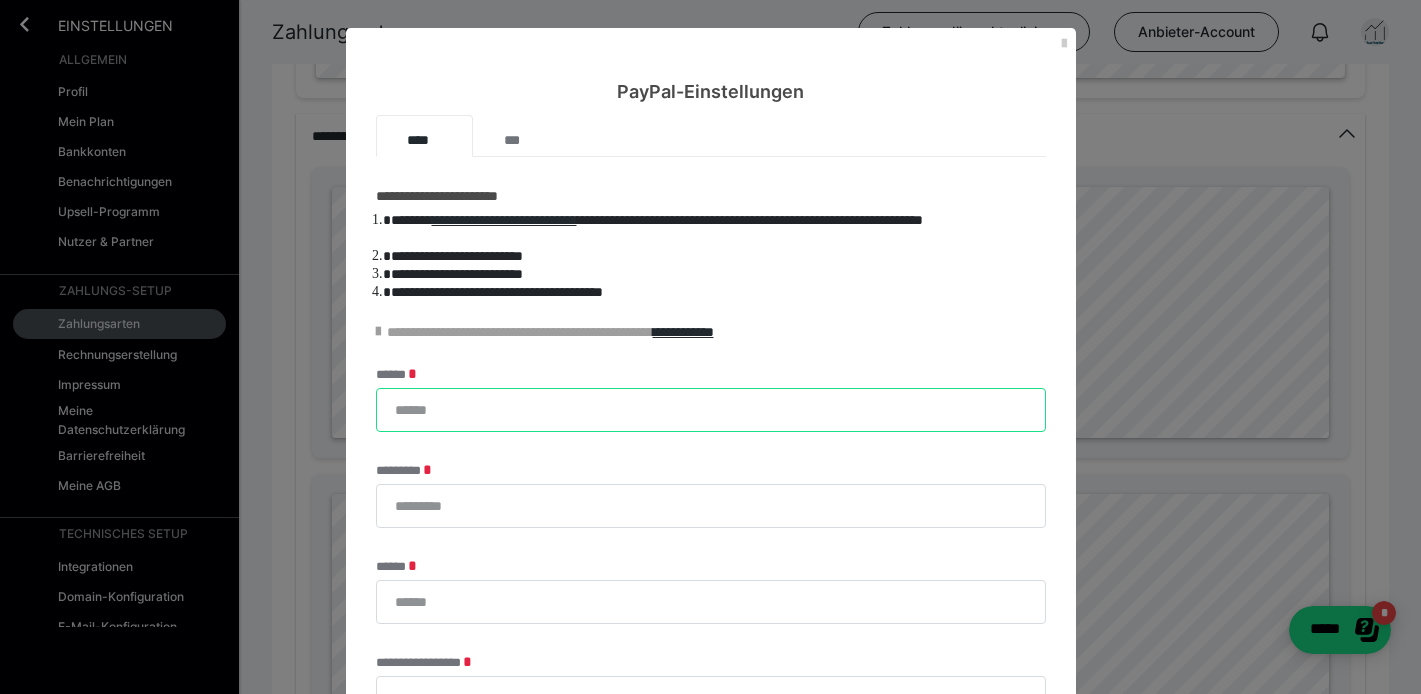 click on "******" at bounding box center [711, 410] 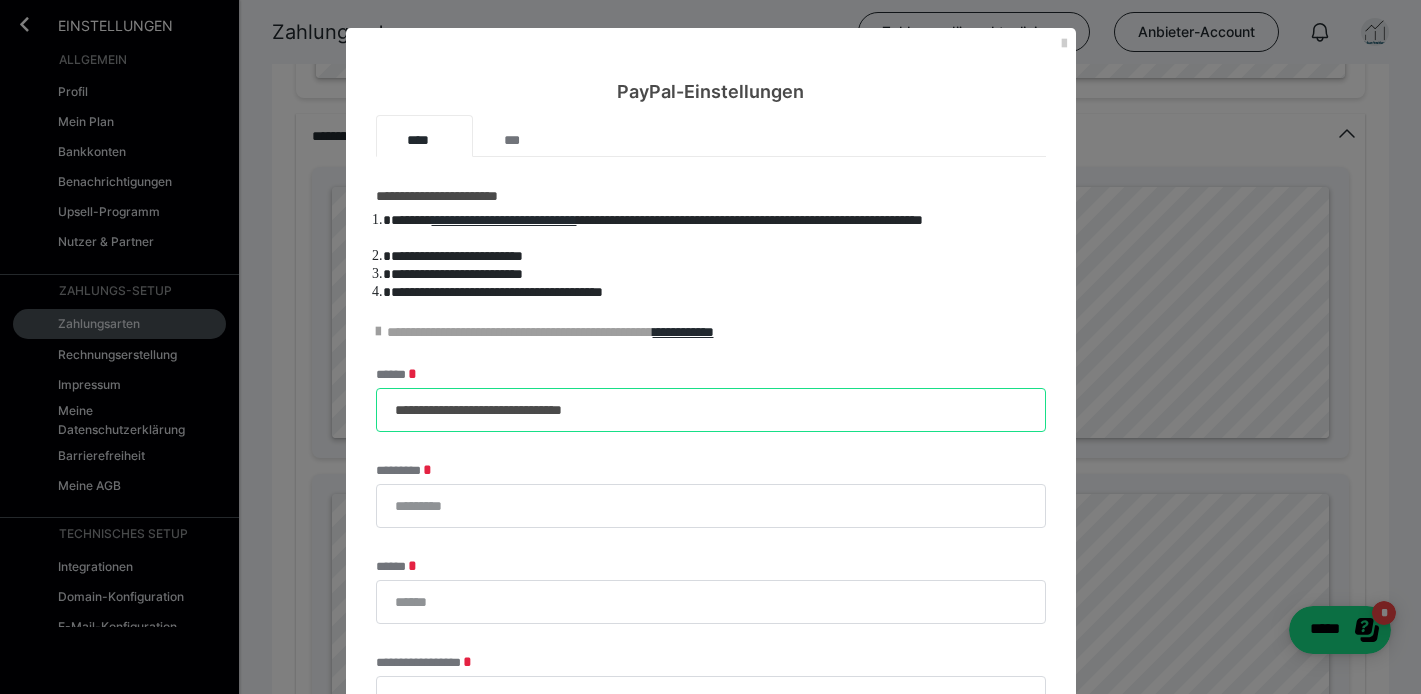 type on "**********" 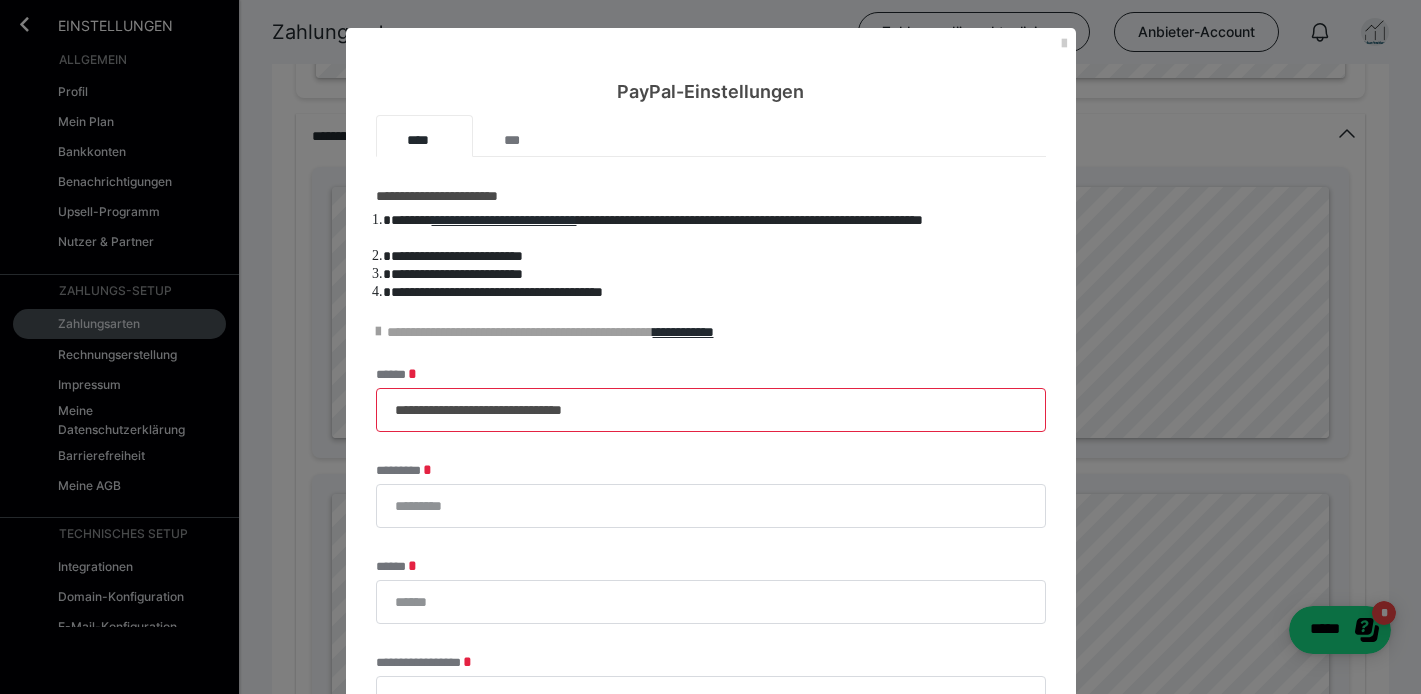 click on "**********" at bounding box center [711, 399] 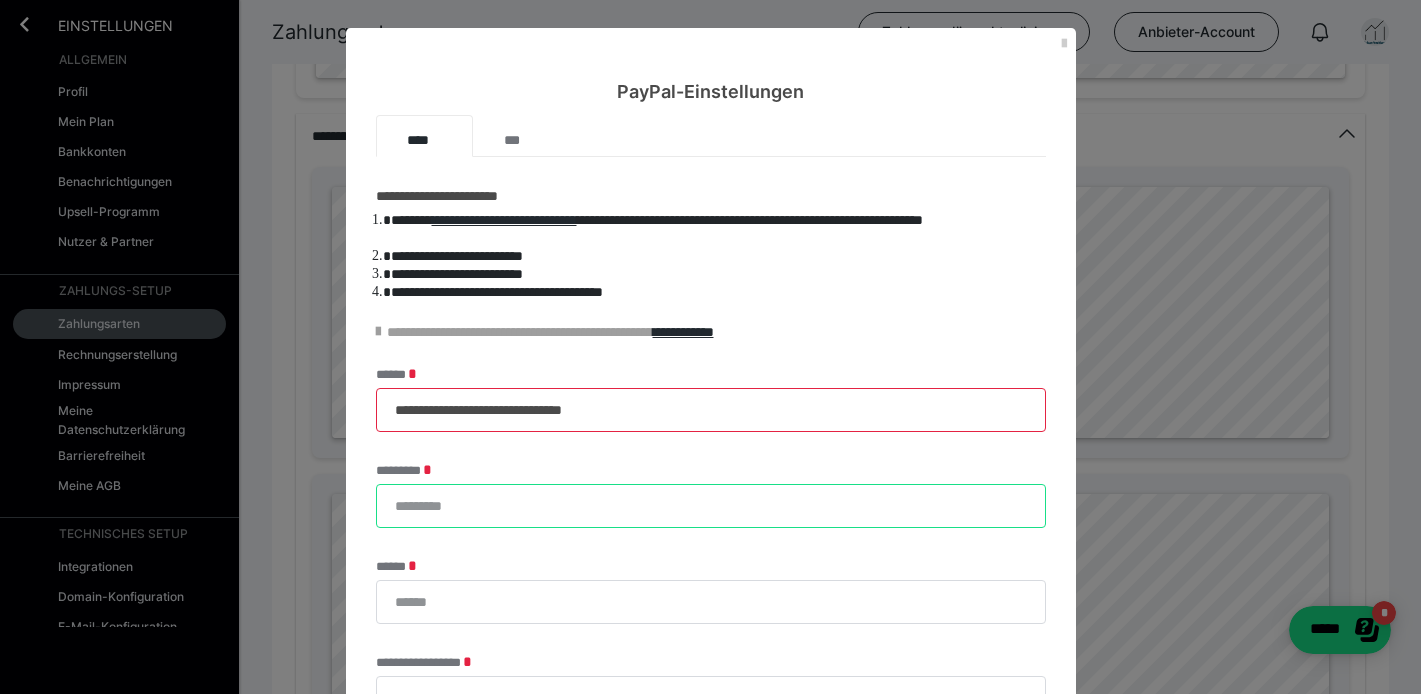 click on "*********" at bounding box center (711, 506) 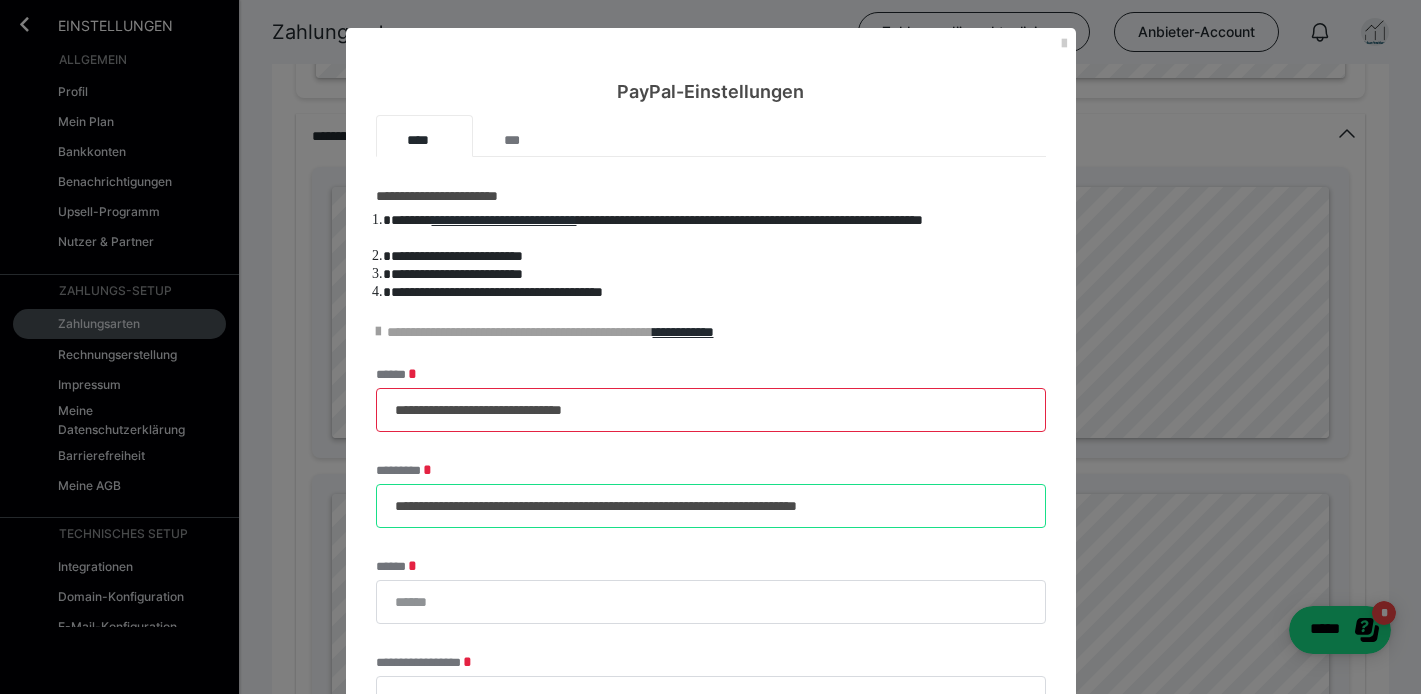 scroll, scrollTop: 0, scrollLeft: 62, axis: horizontal 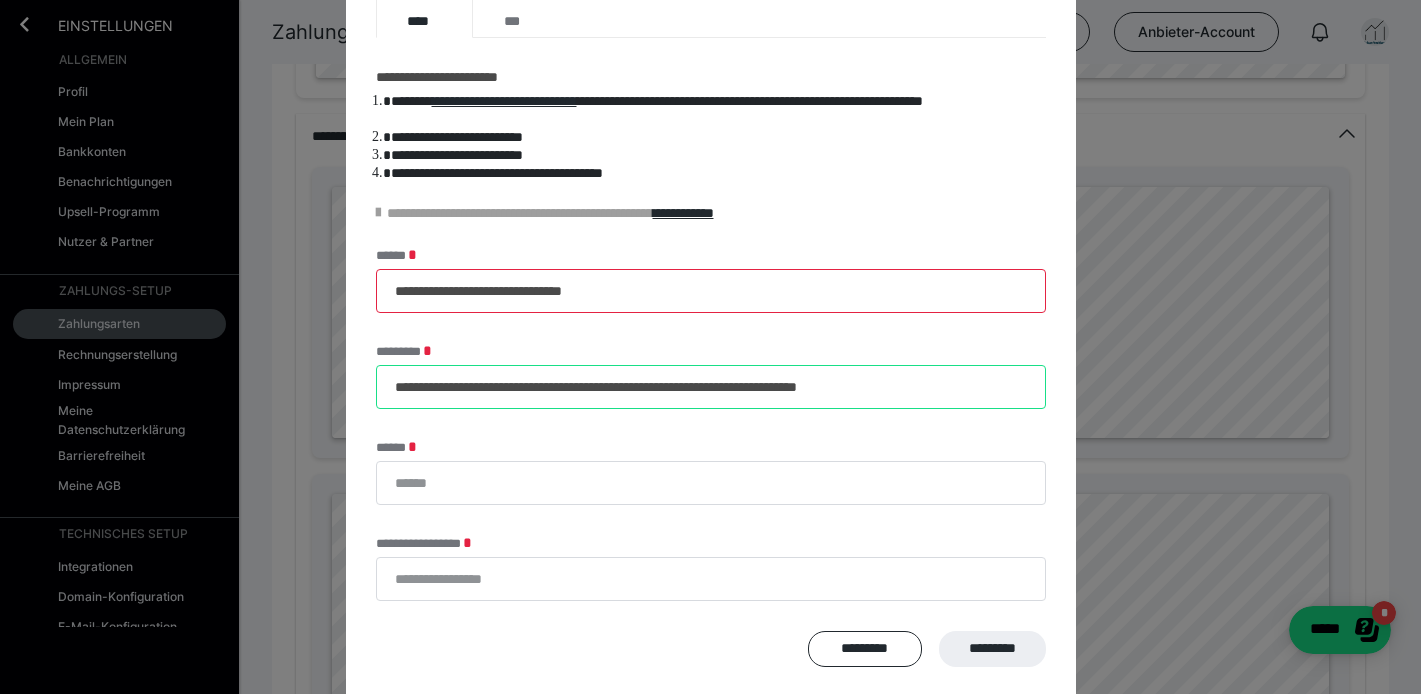 type on "**********" 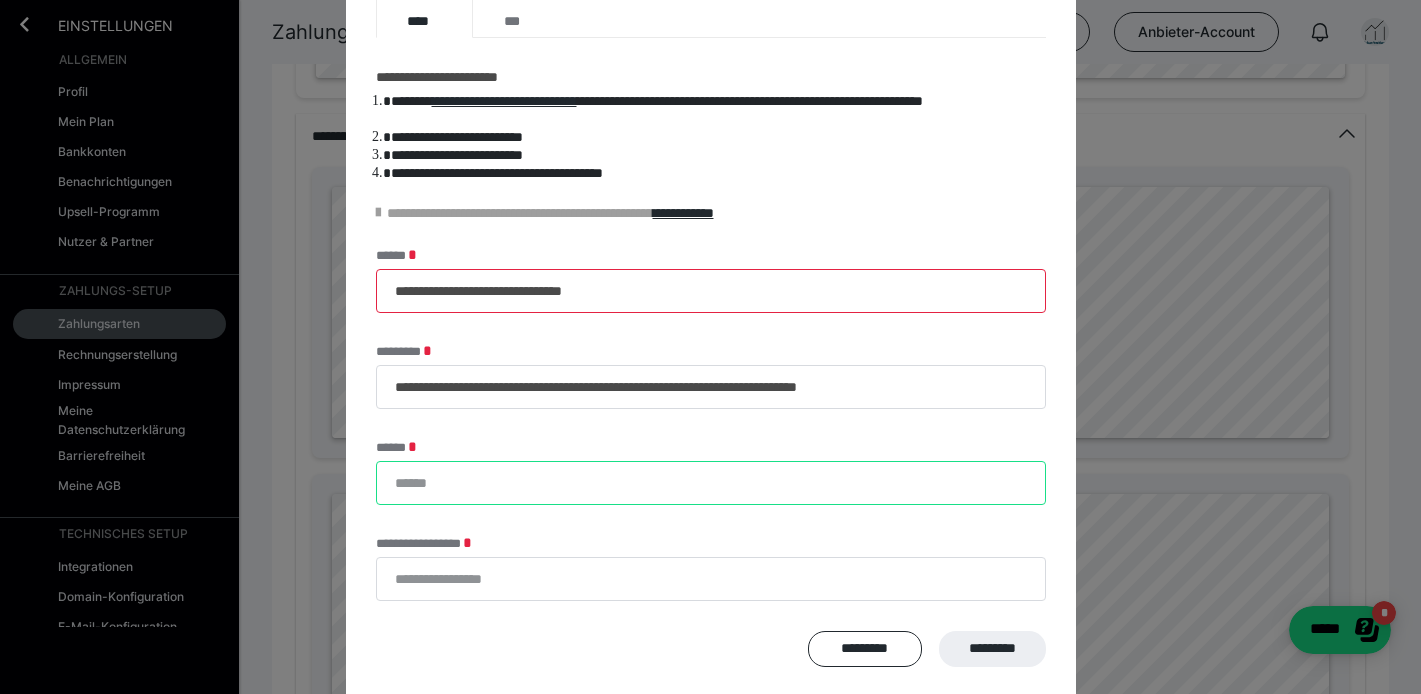 click on "******" at bounding box center [711, 483] 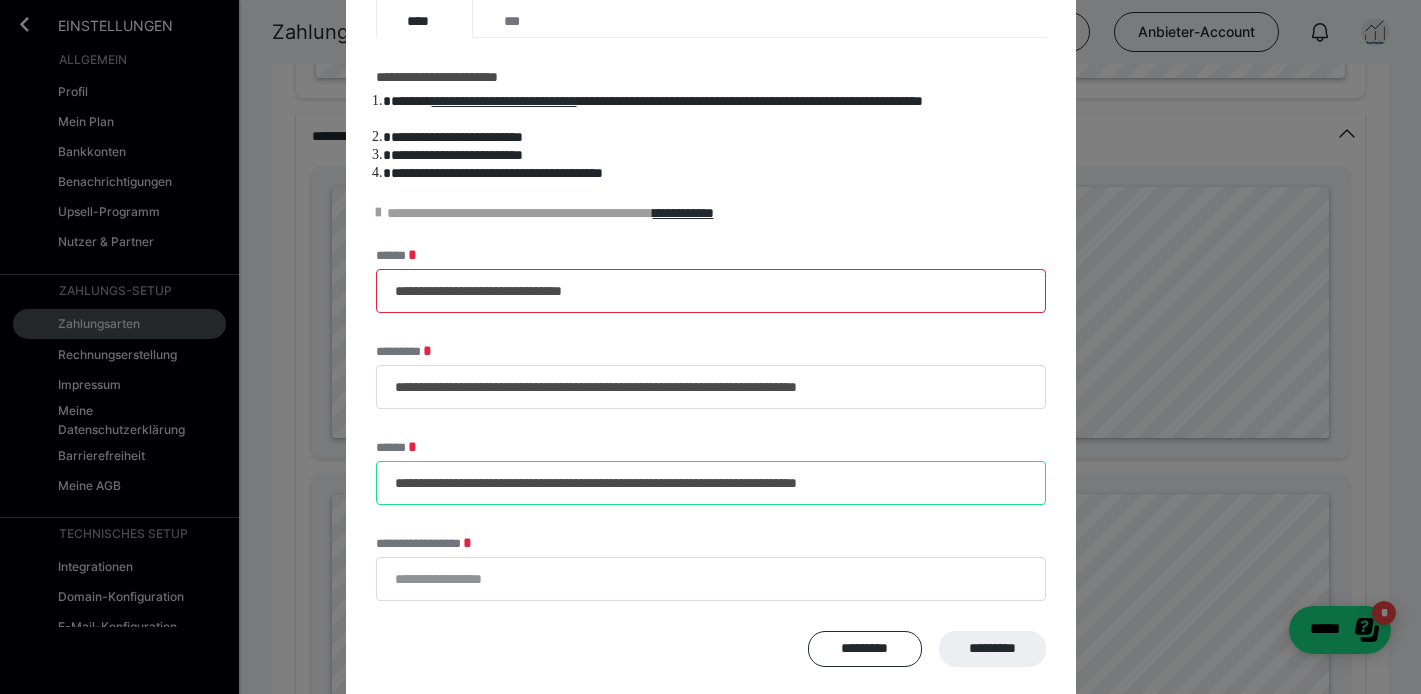 type on "**********" 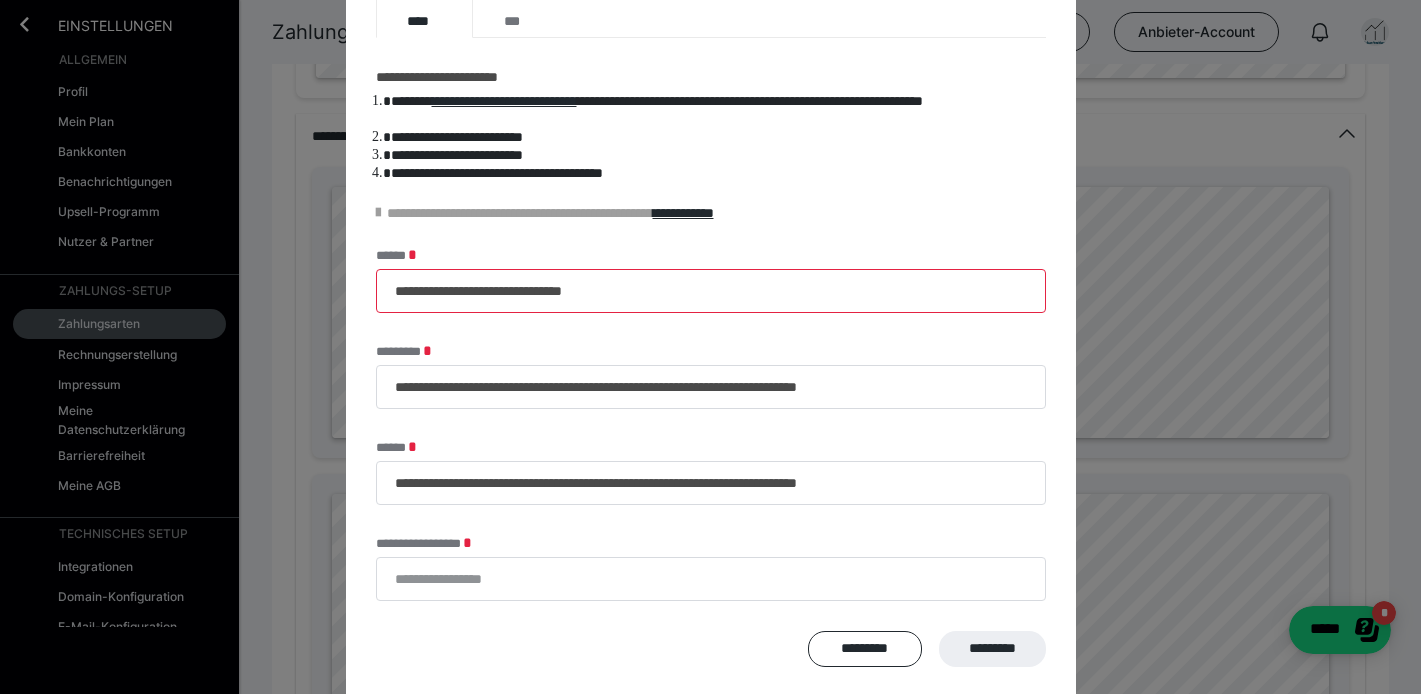 click on "**********" at bounding box center (711, 568) 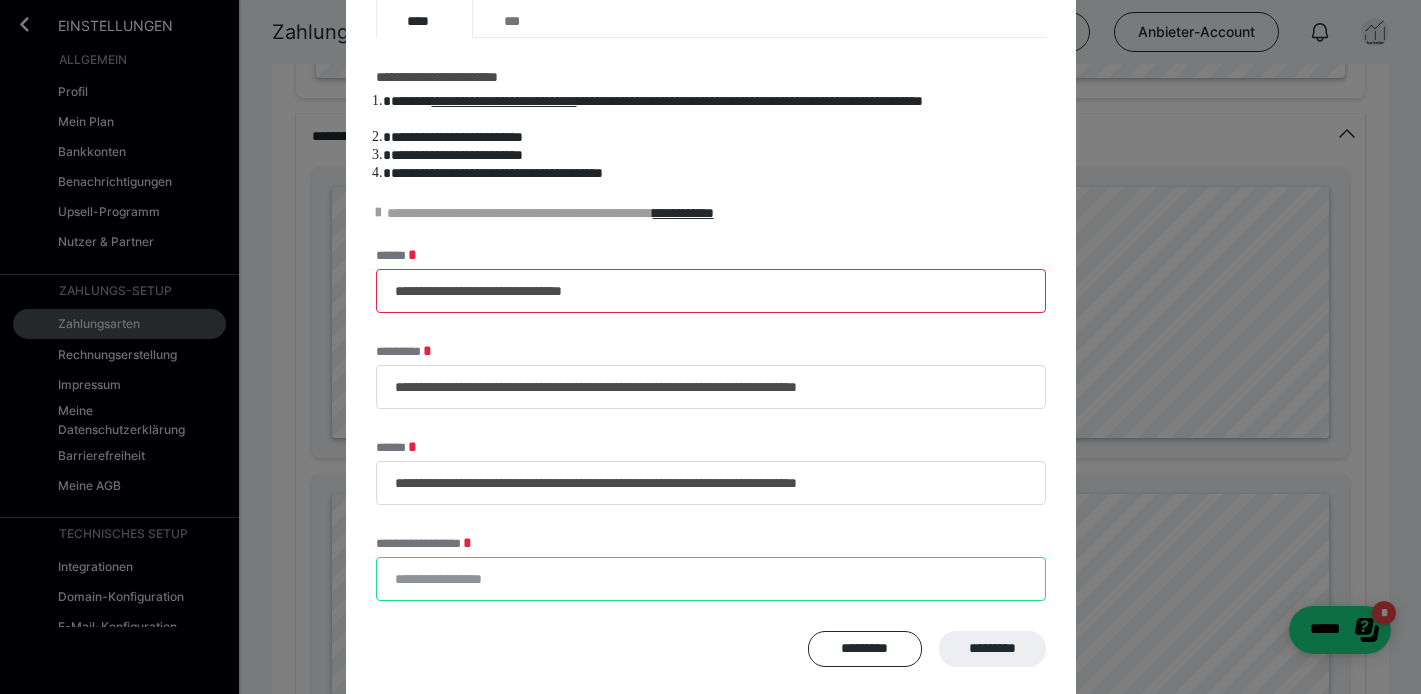 click on "**********" at bounding box center (711, 579) 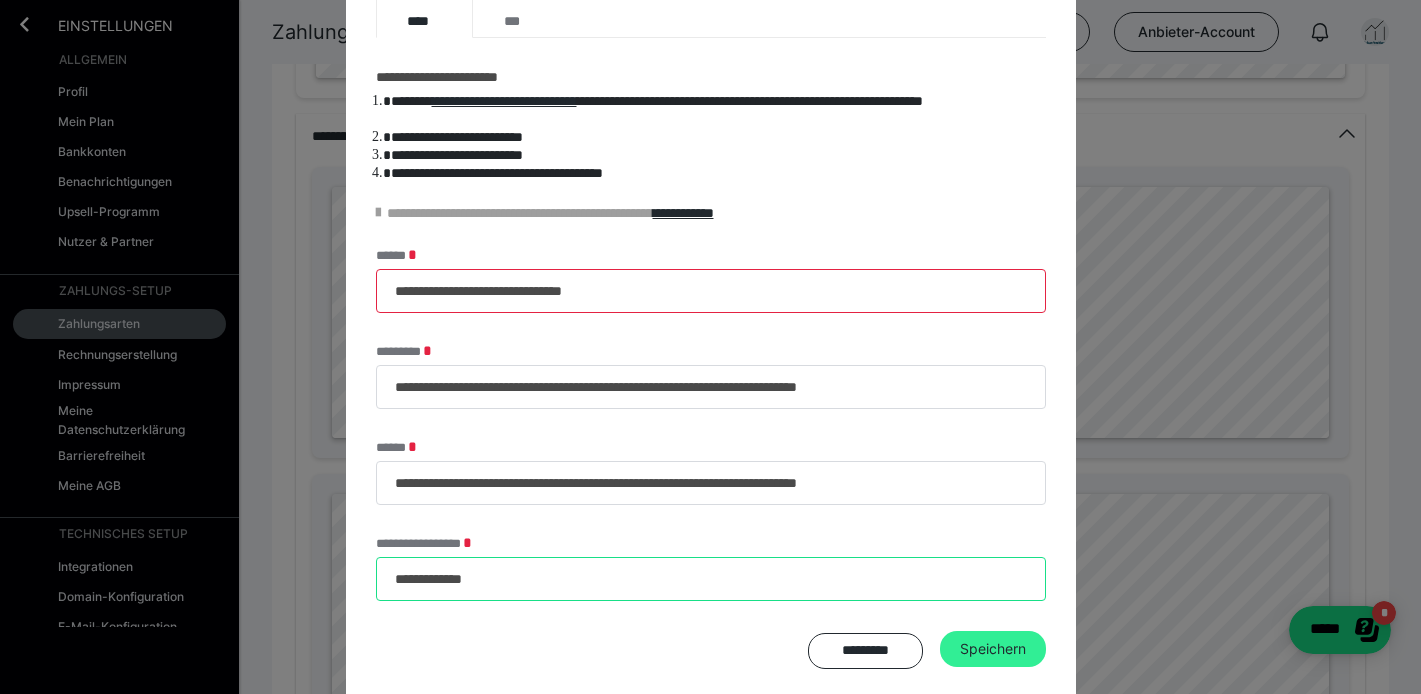 type on "**********" 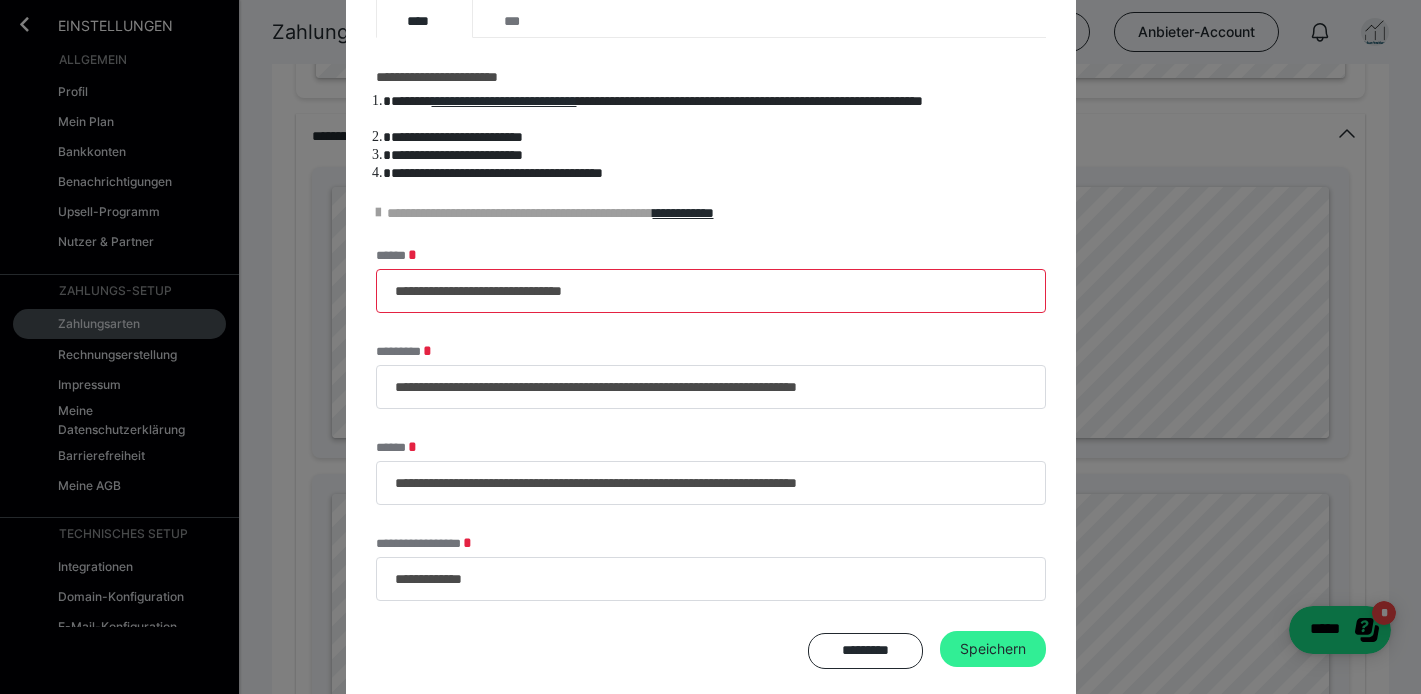 click on "Speichern" at bounding box center [993, 649] 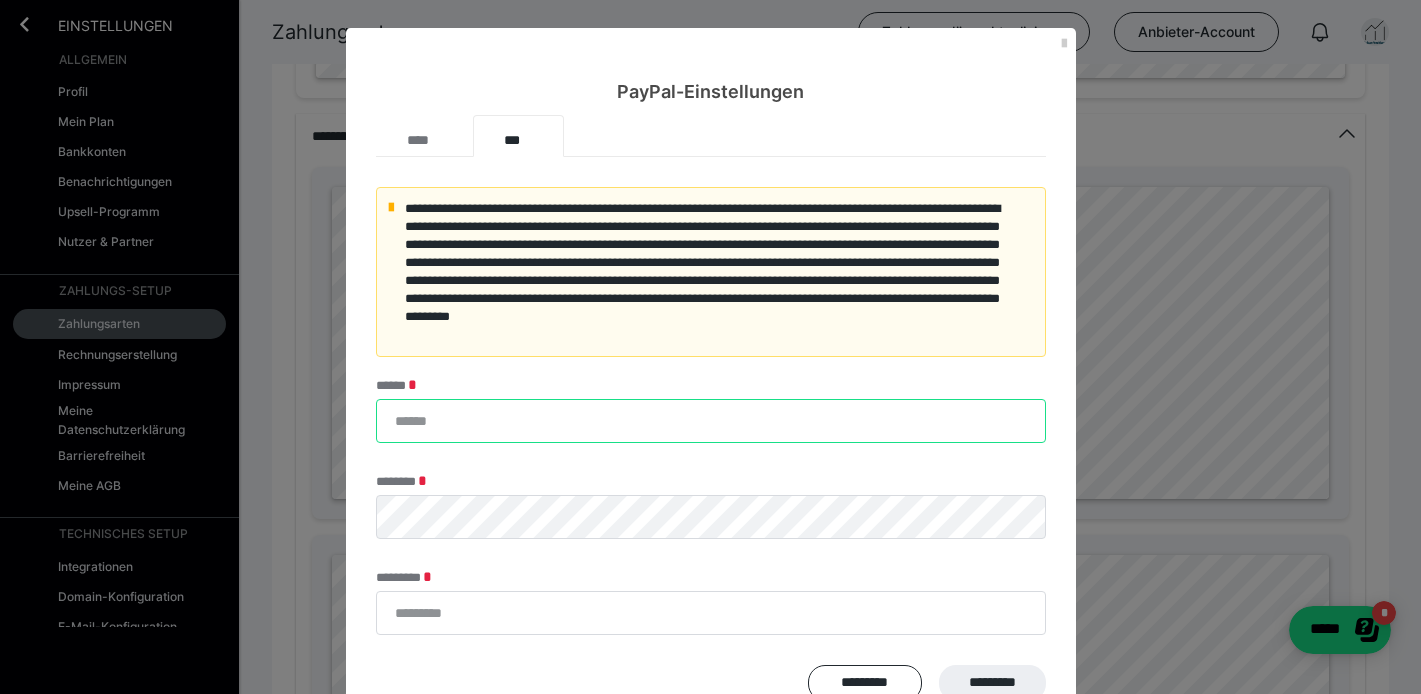 type on "**********" 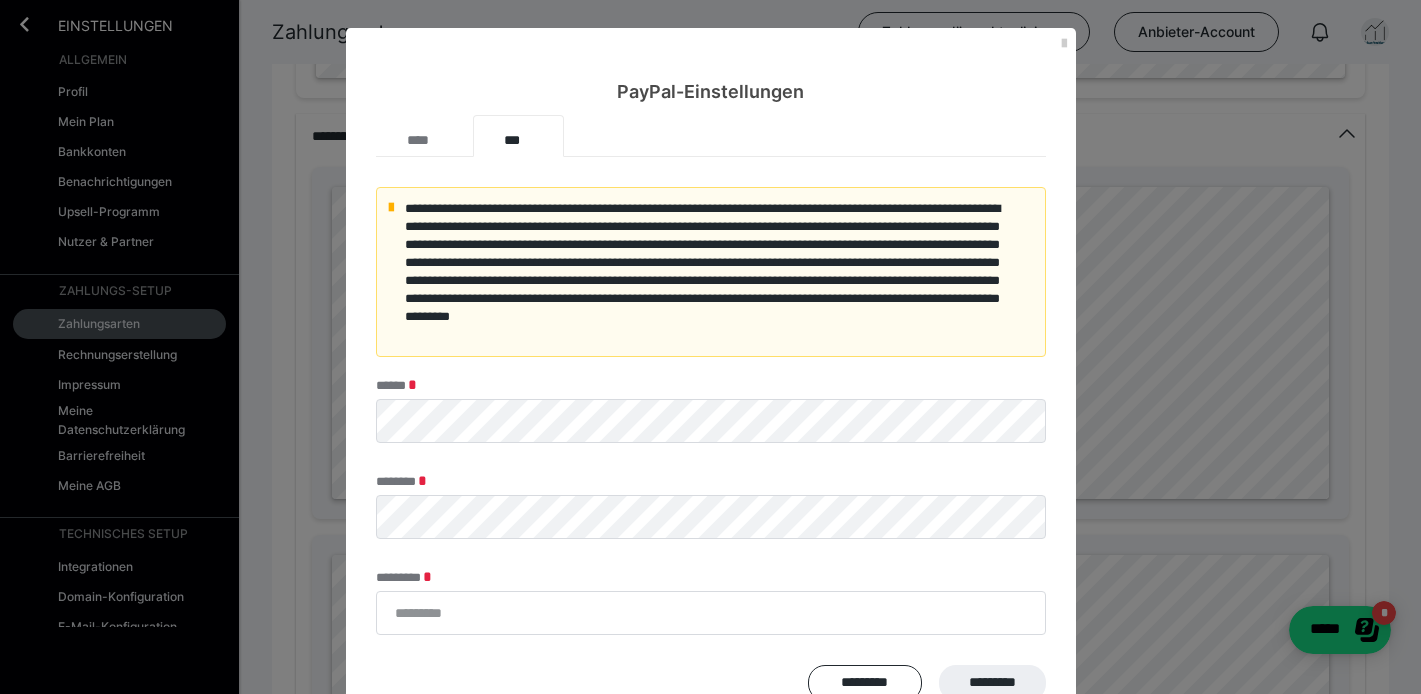 scroll, scrollTop: 0, scrollLeft: 0, axis: both 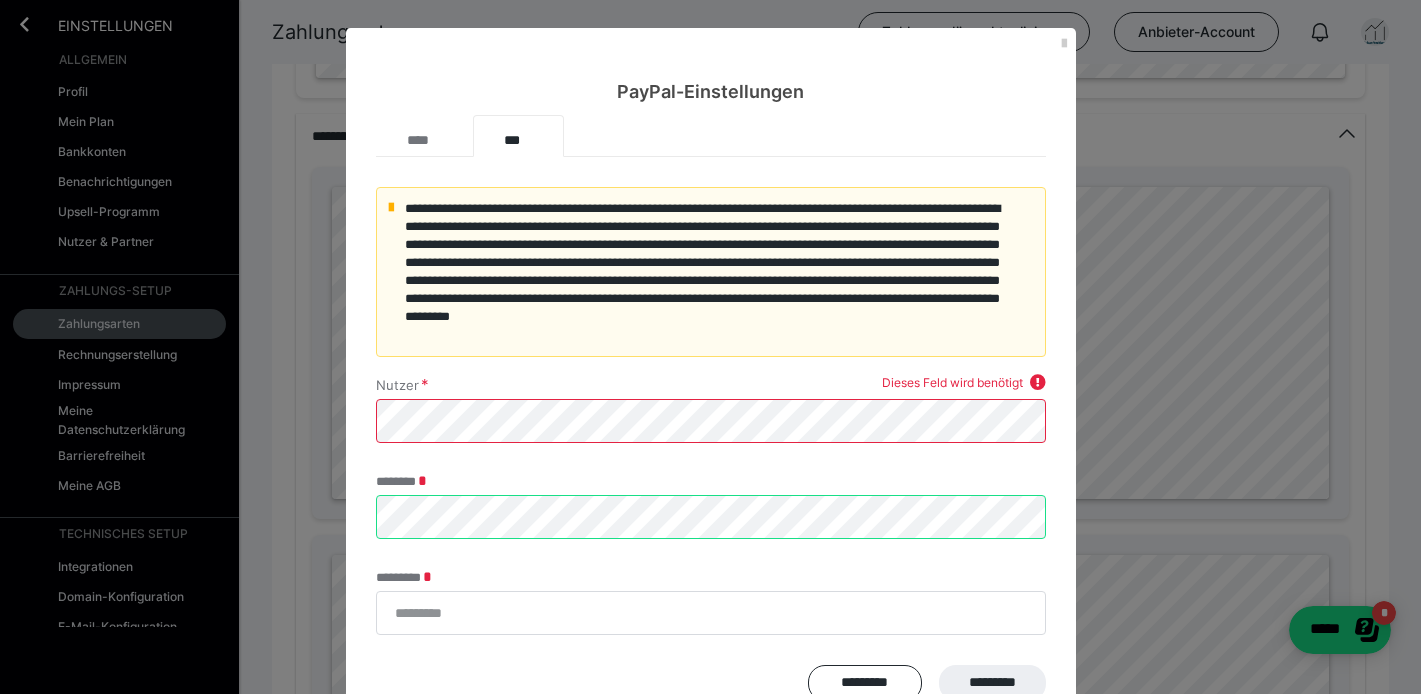 click on "**********" at bounding box center [710, 347] 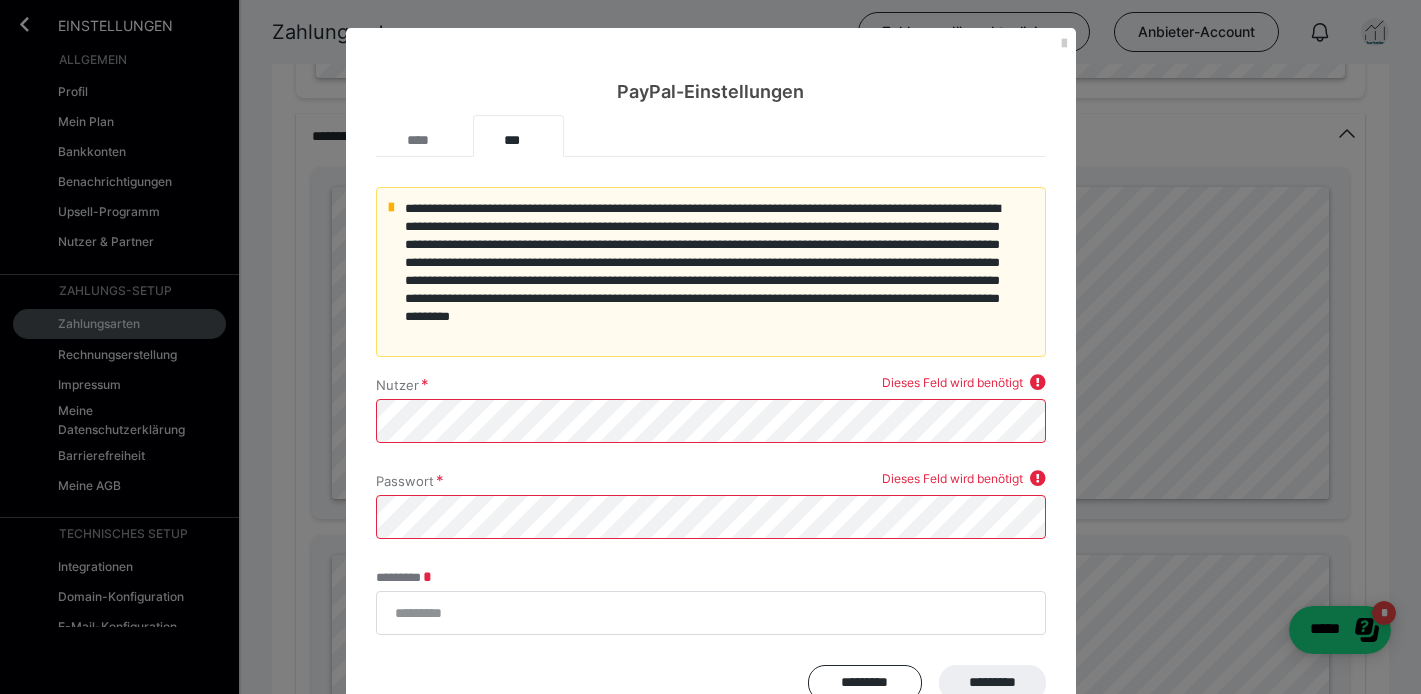 click on "Nutzer Dieses Feld wird benötigt Passwort Dieses Feld wird benötigt ********* ********* *********" at bounding box center (711, 539) 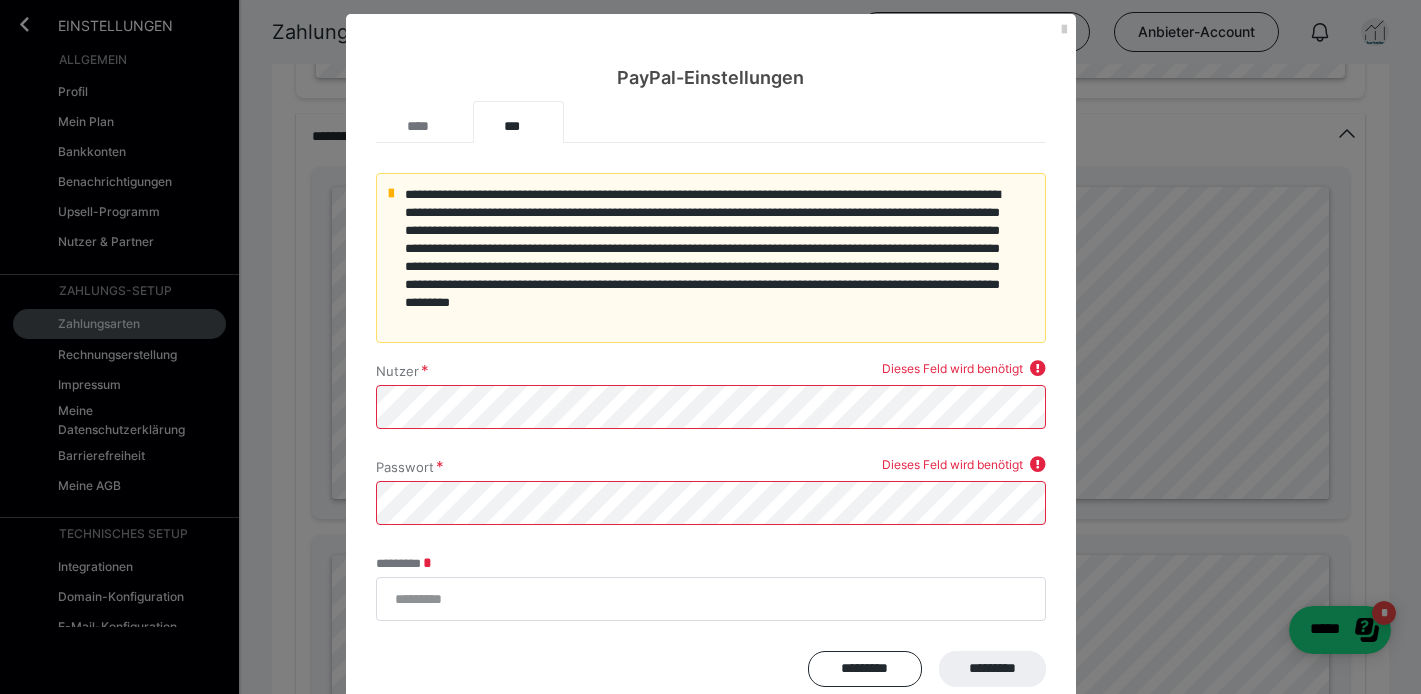 scroll, scrollTop: 13, scrollLeft: 0, axis: vertical 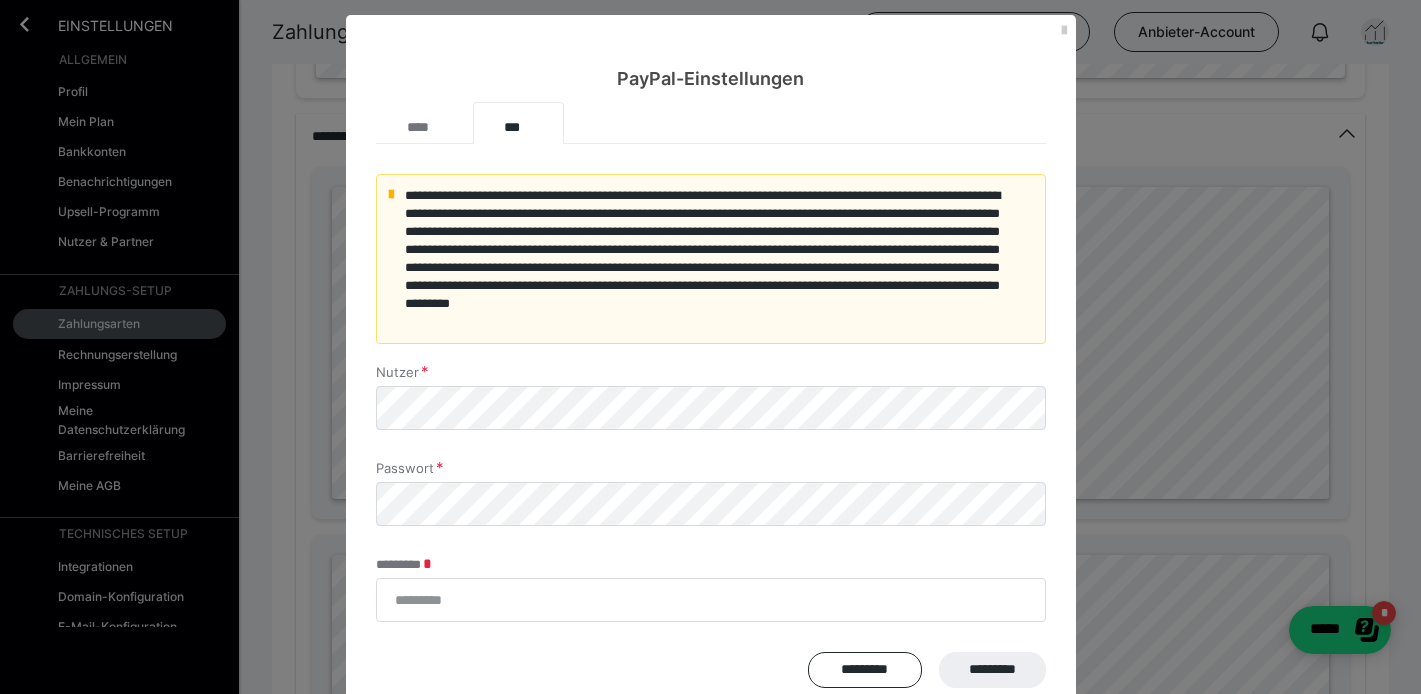 click on "Nutzer Passwort ********* ********* *********" at bounding box center [711, 526] 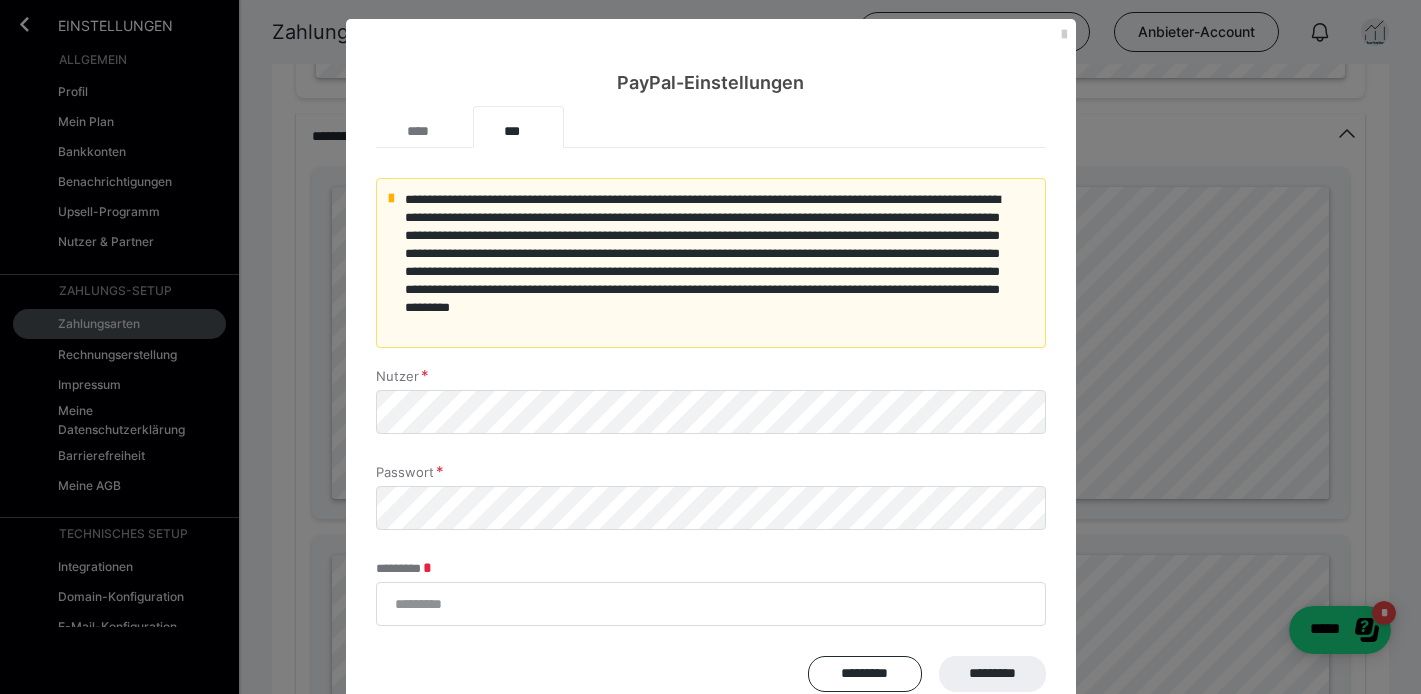 scroll, scrollTop: 13, scrollLeft: 0, axis: vertical 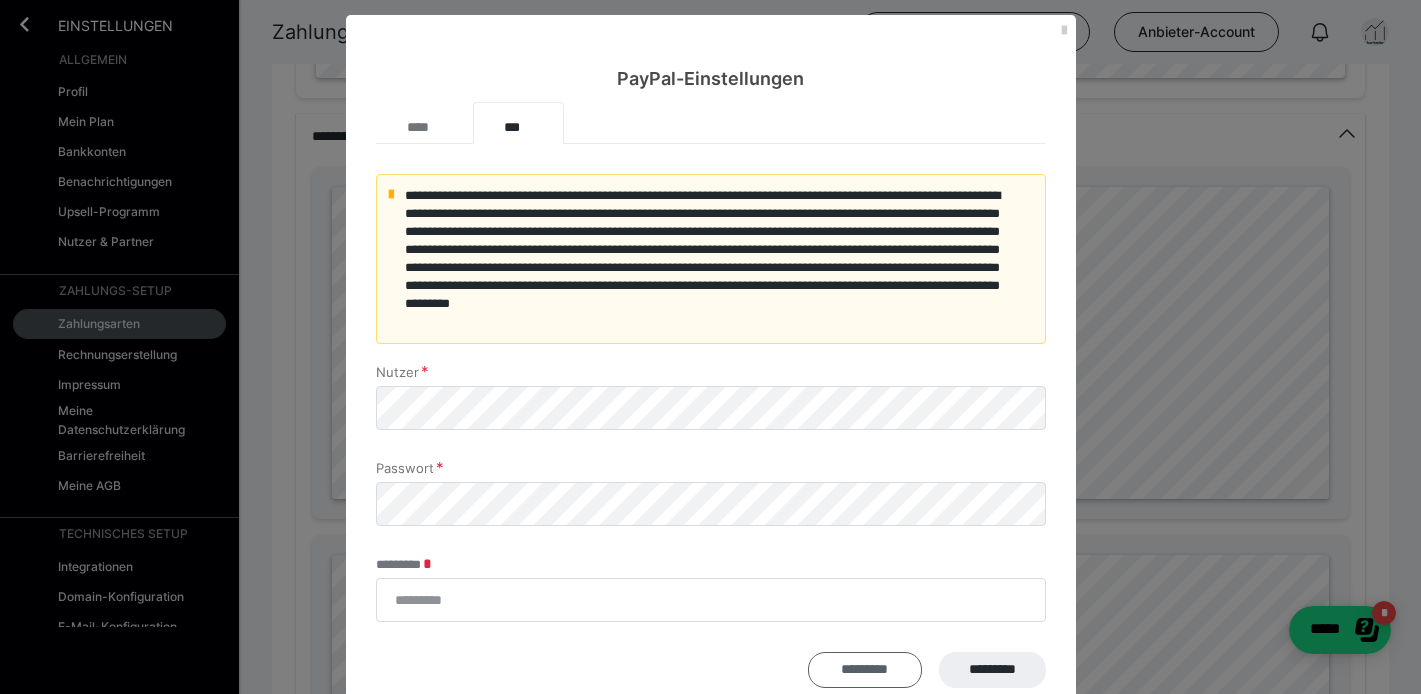 click on "*********" at bounding box center [865, 670] 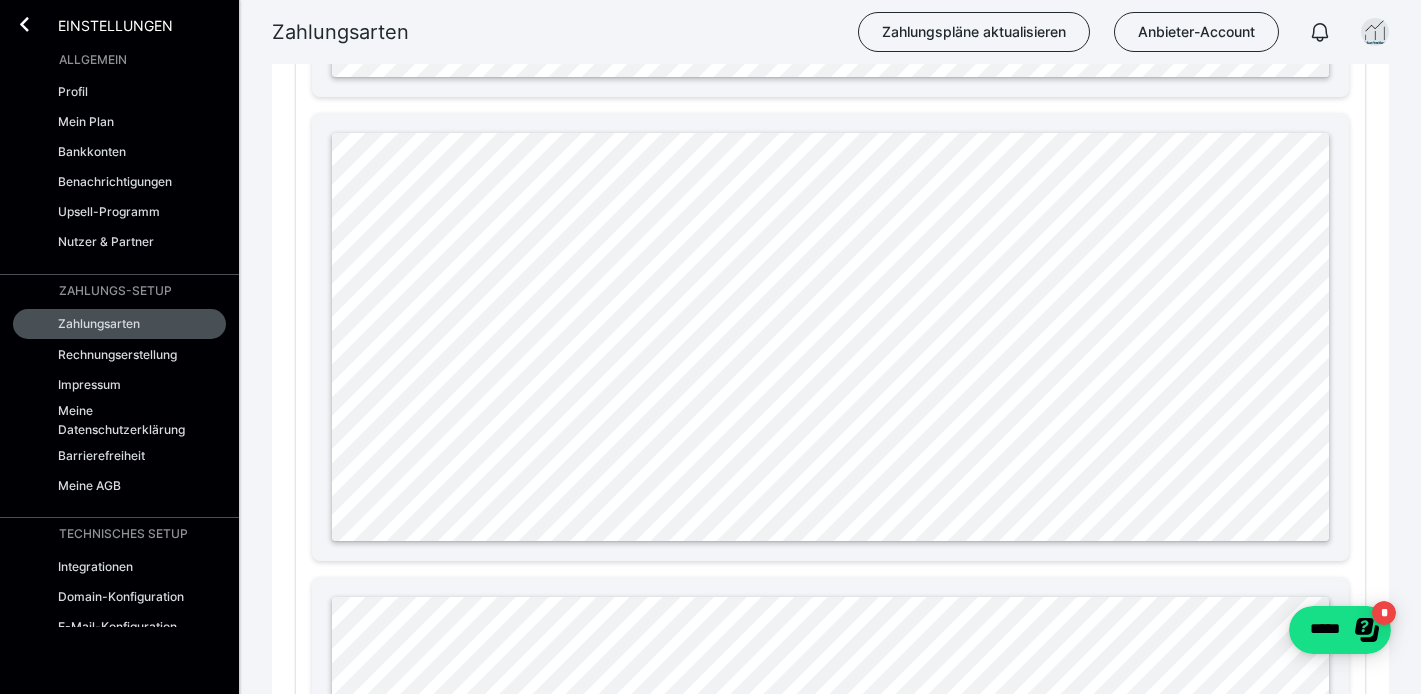 scroll, scrollTop: 1999, scrollLeft: 0, axis: vertical 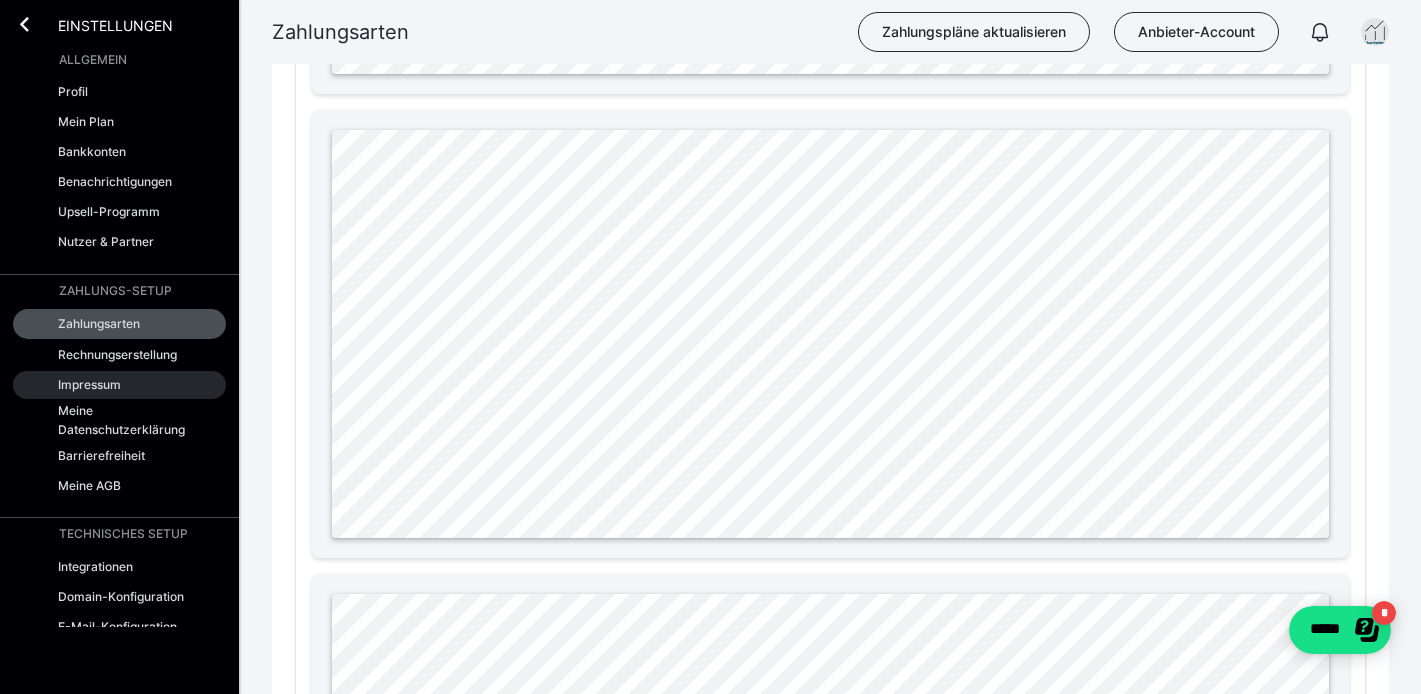 click on "Impressum" at bounding box center (119, 385) 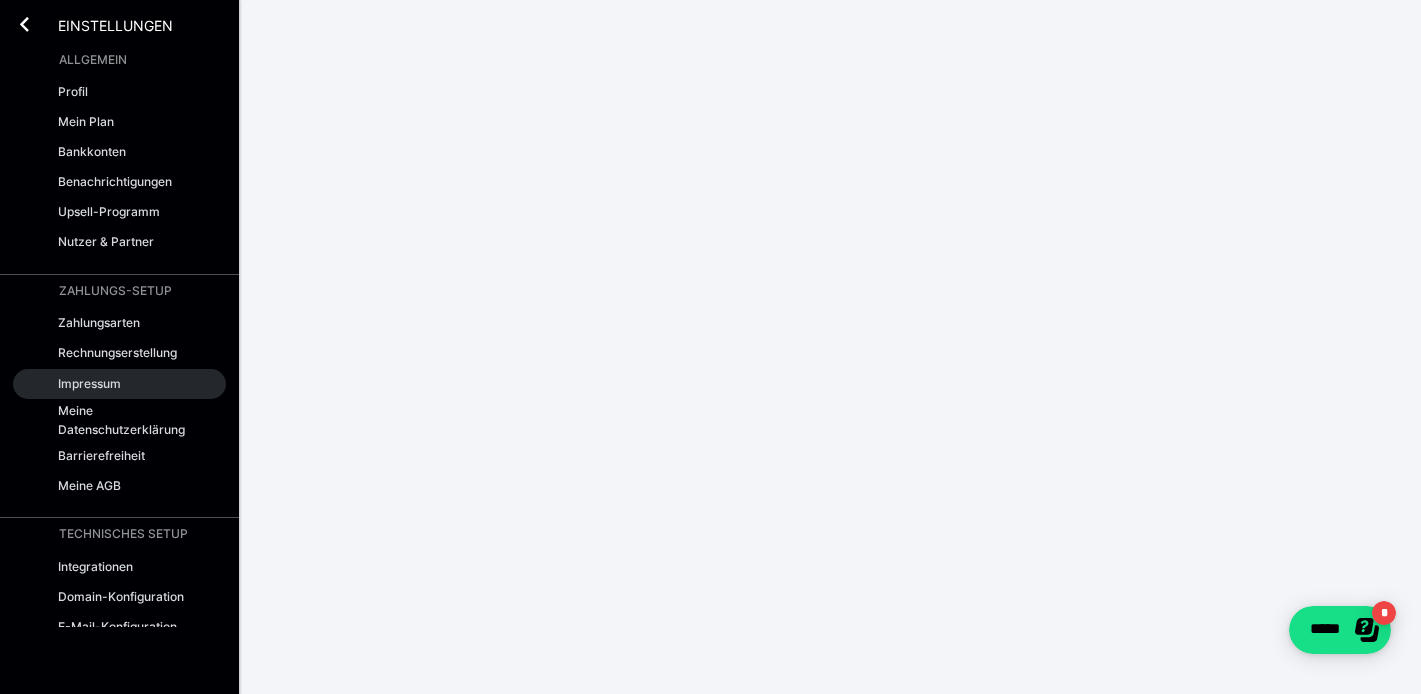 scroll, scrollTop: 0, scrollLeft: 0, axis: both 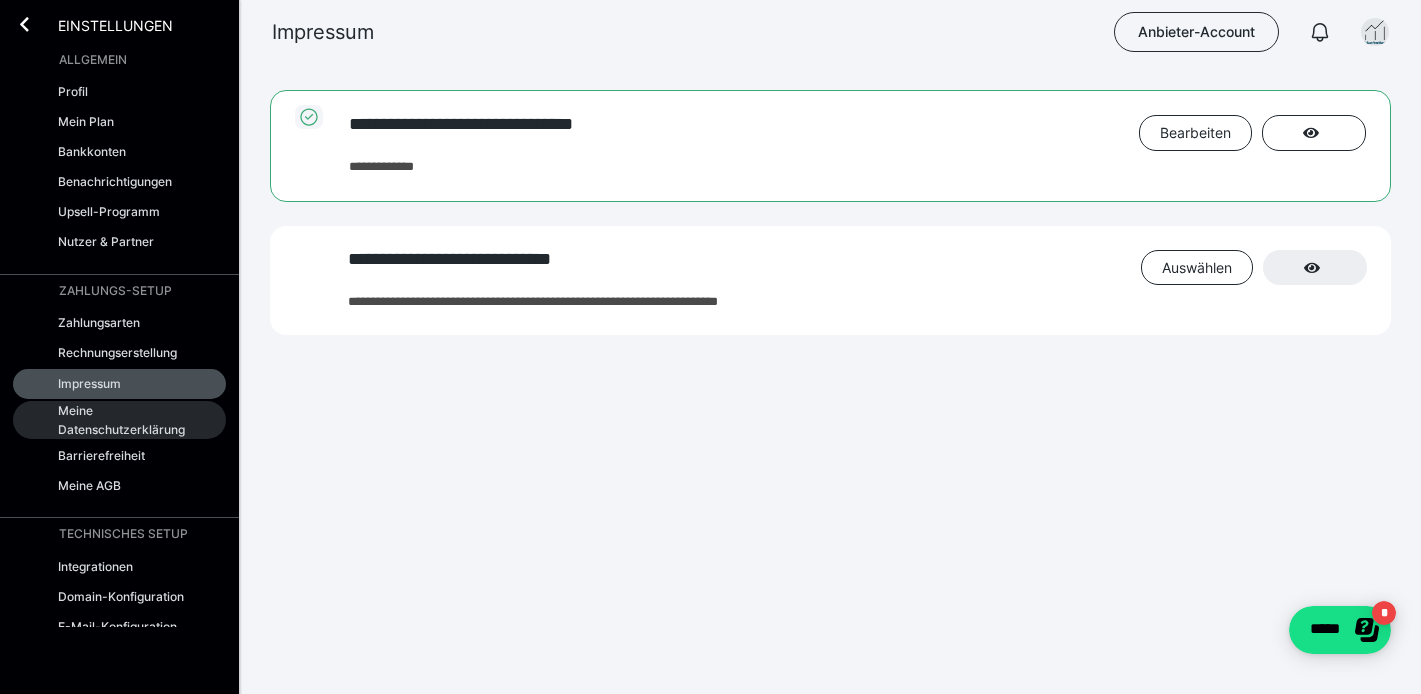 click on "Meine Datenschutzerklärung" at bounding box center (125, 420) 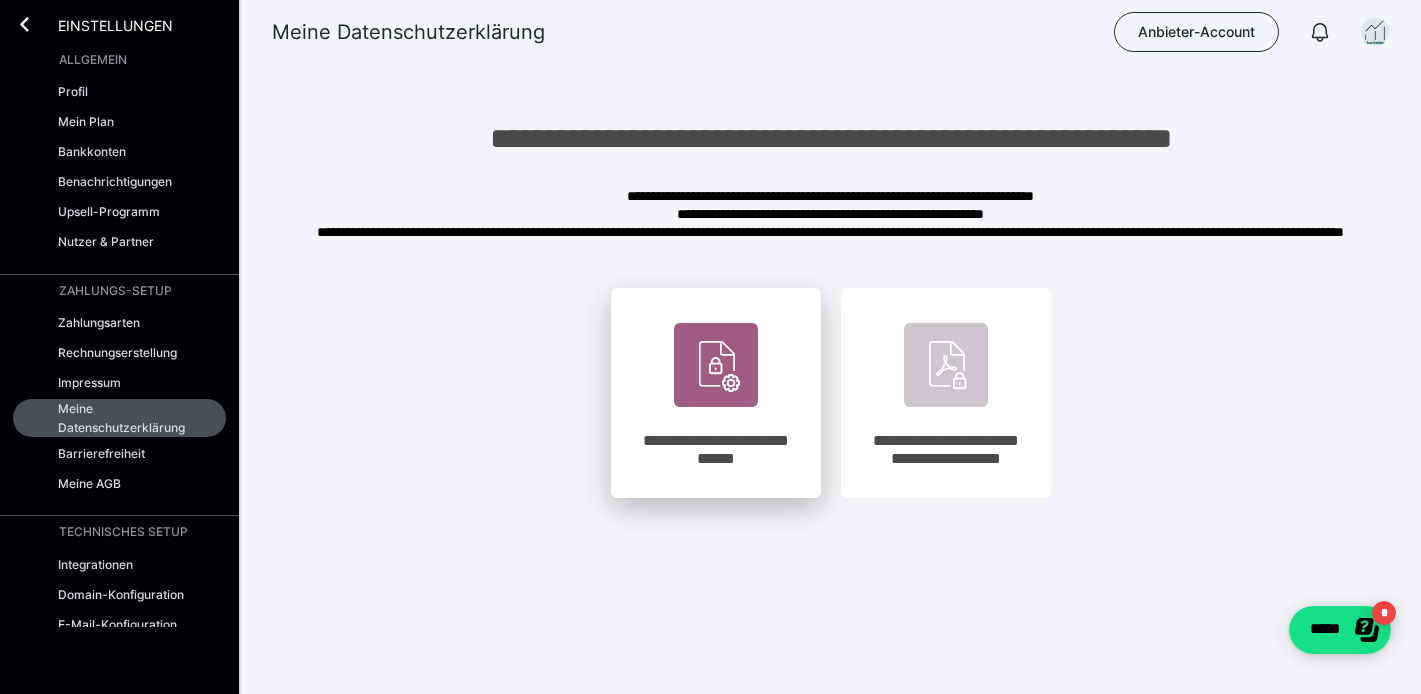 click at bounding box center (716, 365) 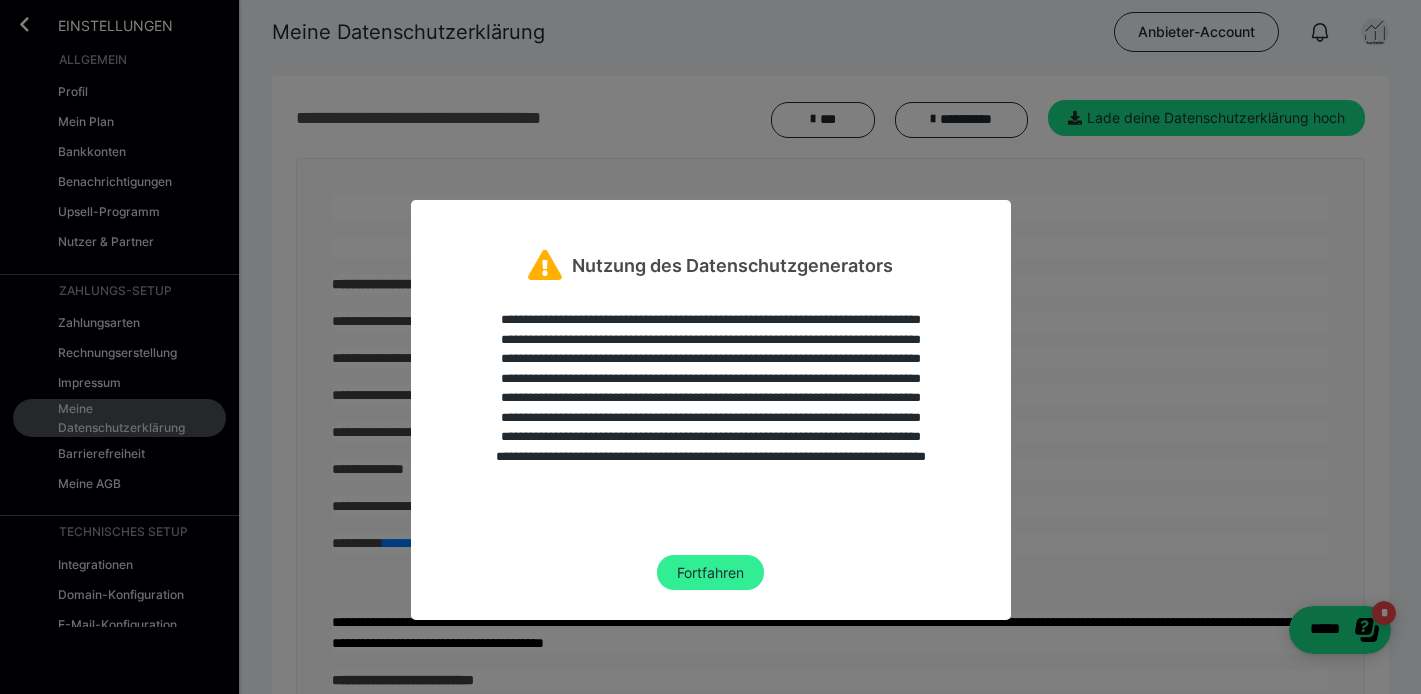 click on "Fortfahren" at bounding box center (710, 573) 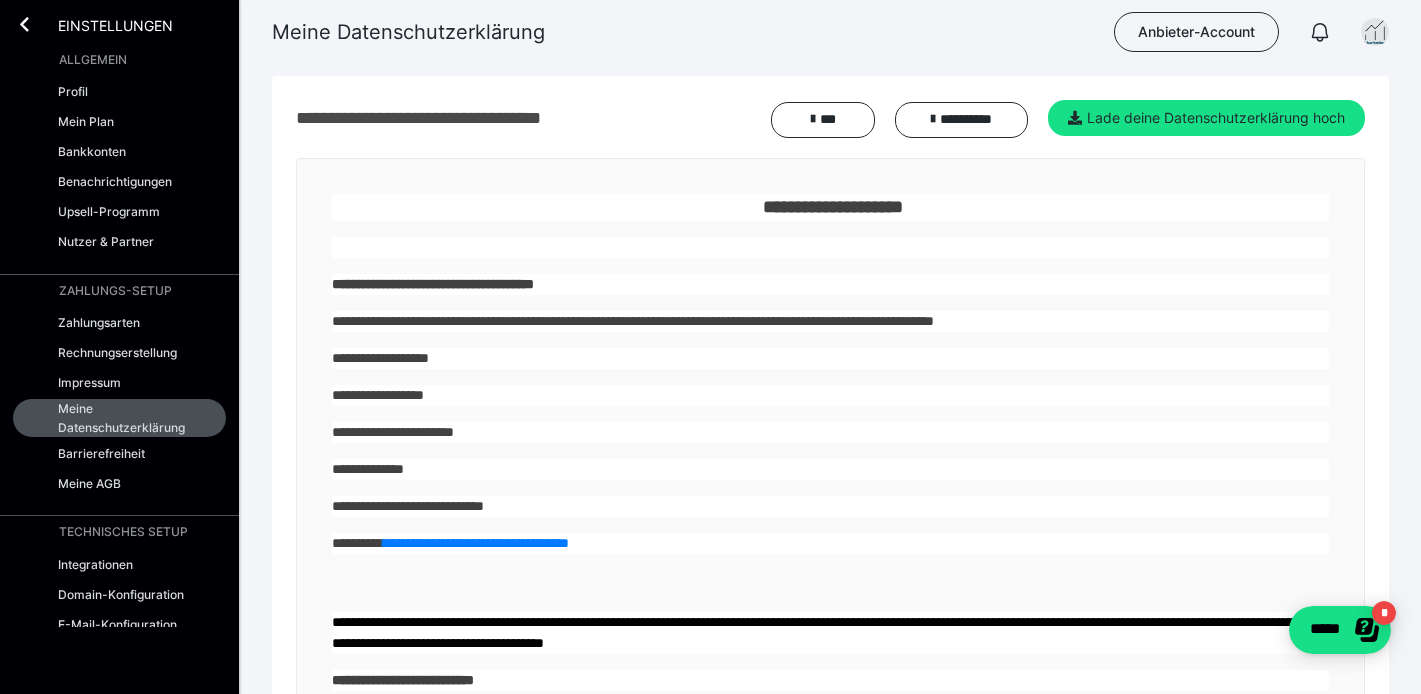 click on "**********" at bounding box center (830, 395) 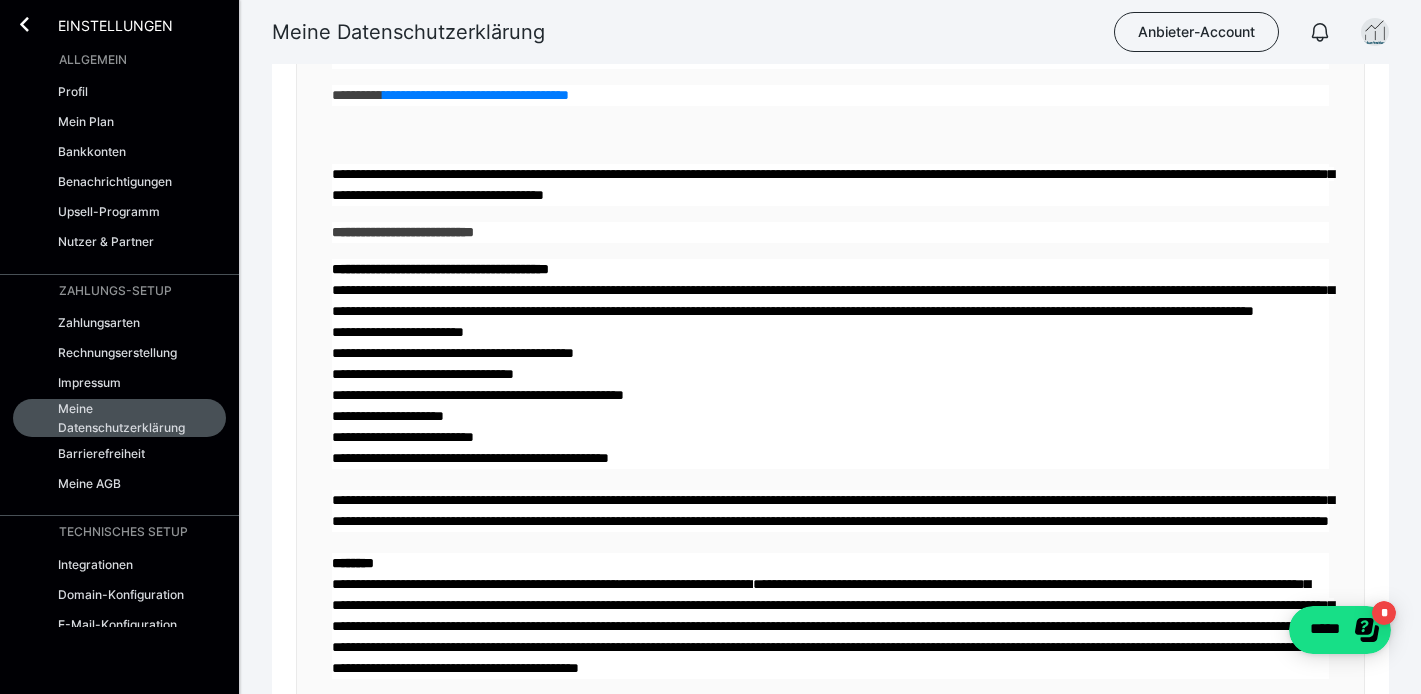 scroll, scrollTop: 0, scrollLeft: 0, axis: both 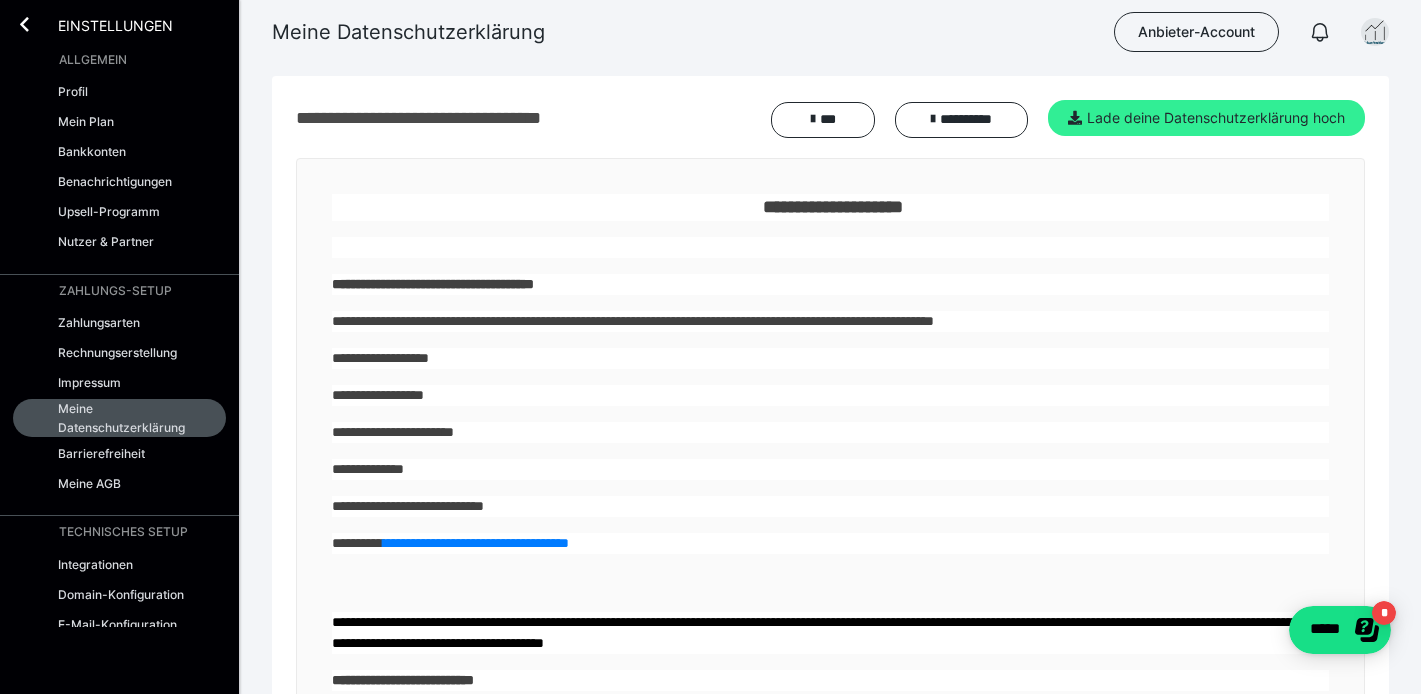 click on "Lade deine Datenschutzerklärung hoch" at bounding box center (1206, 118) 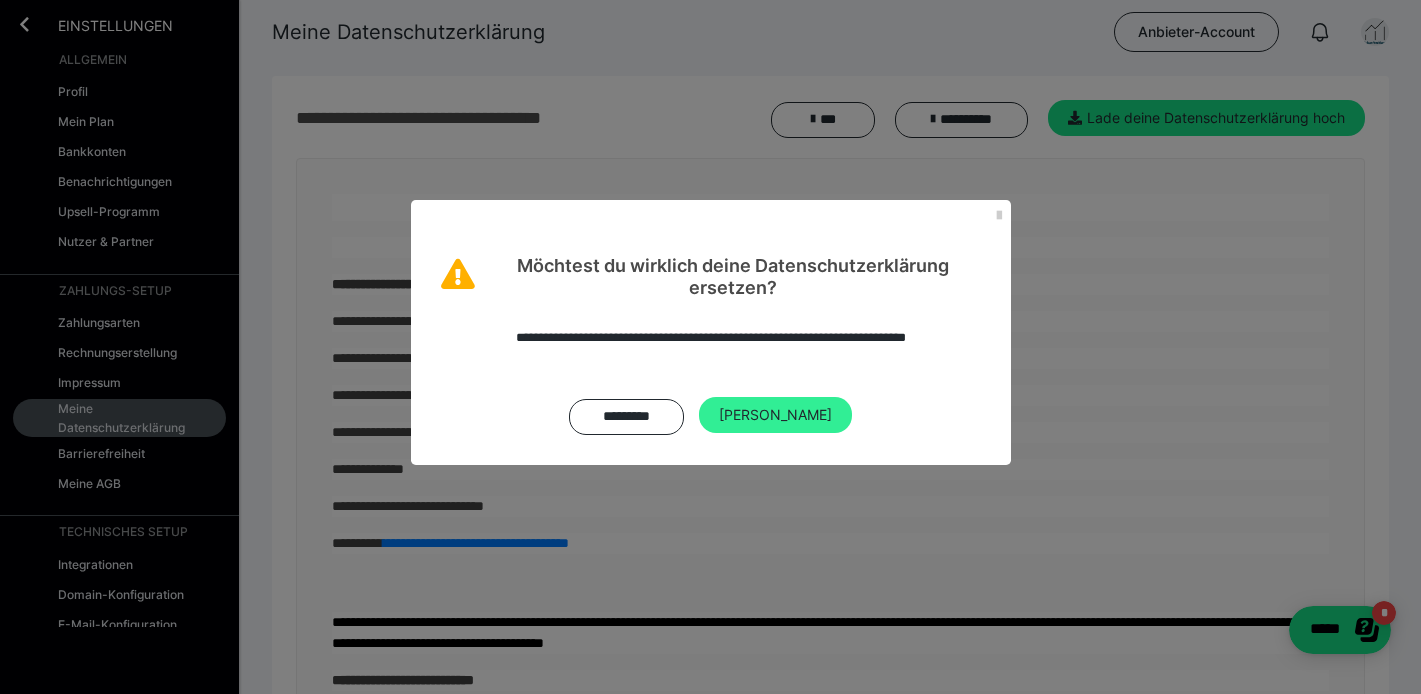 click on "[PERSON_NAME]" at bounding box center [775, 415] 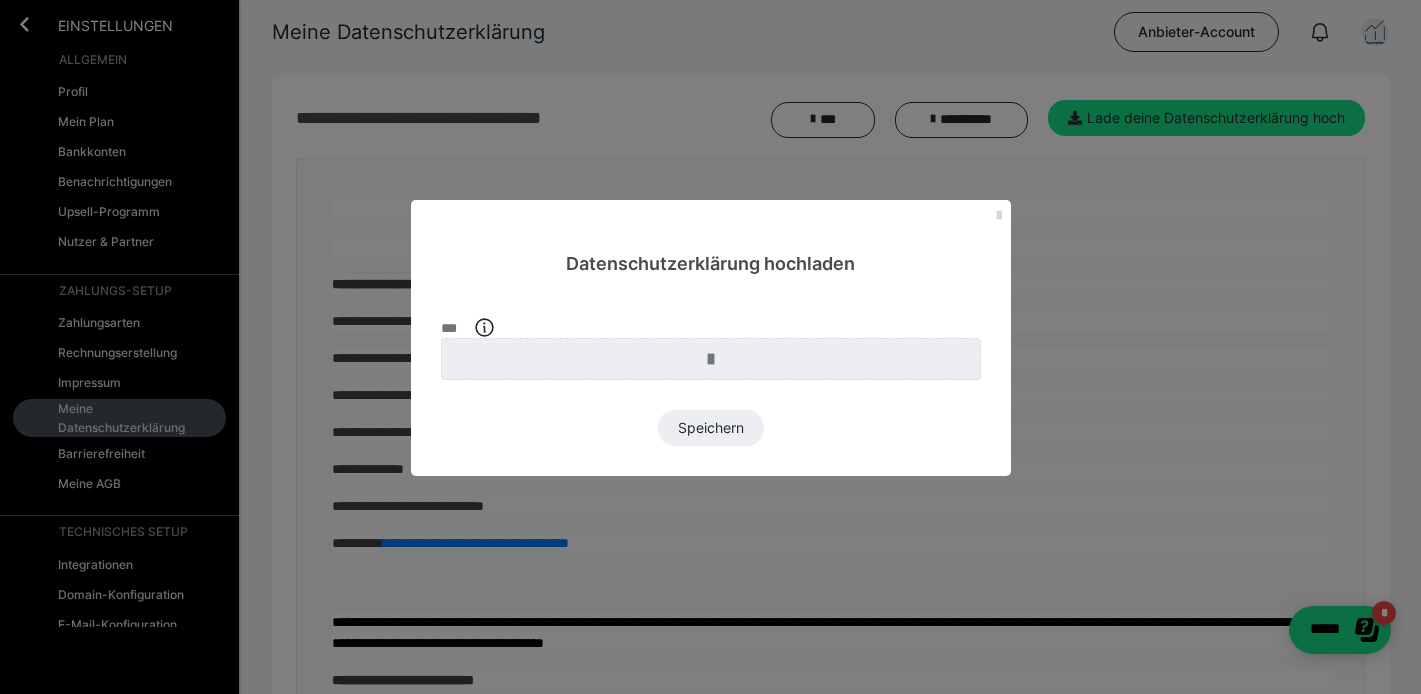 click at bounding box center (999, 216) 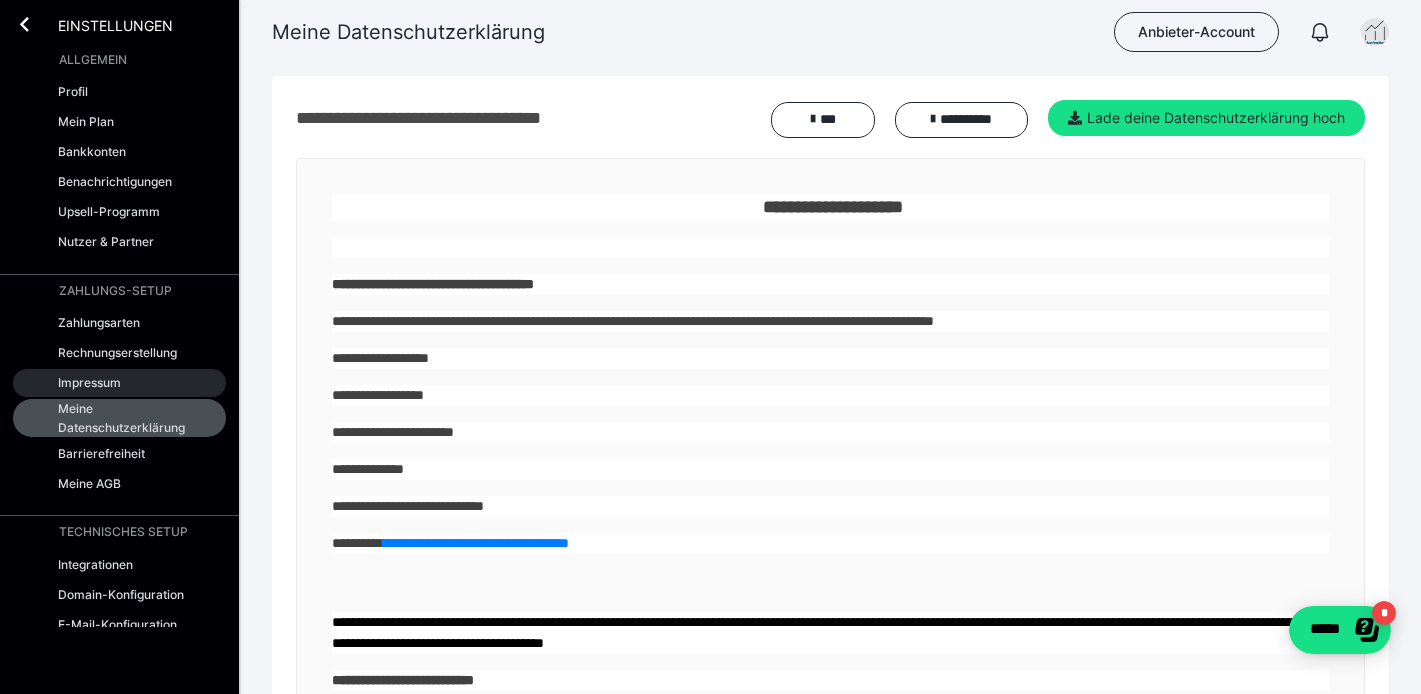 click on "Impressum" at bounding box center [89, 382] 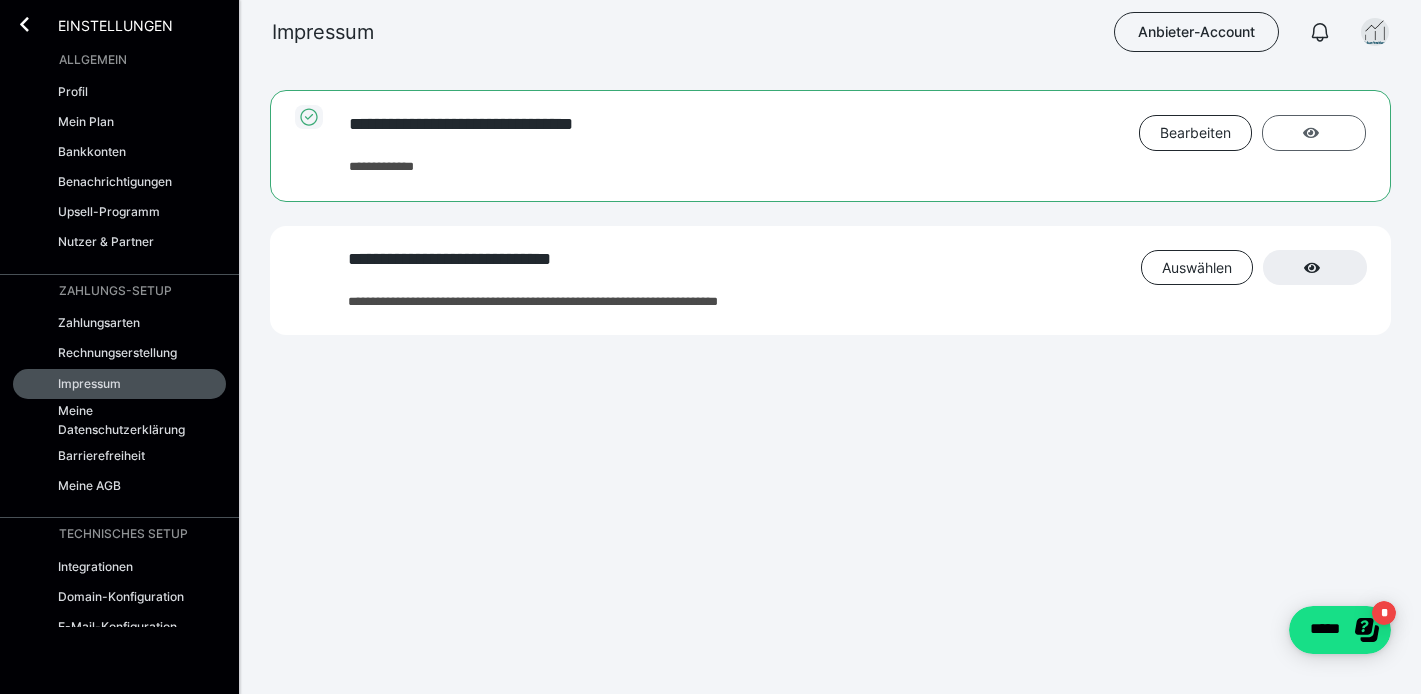 click at bounding box center (1314, 133) 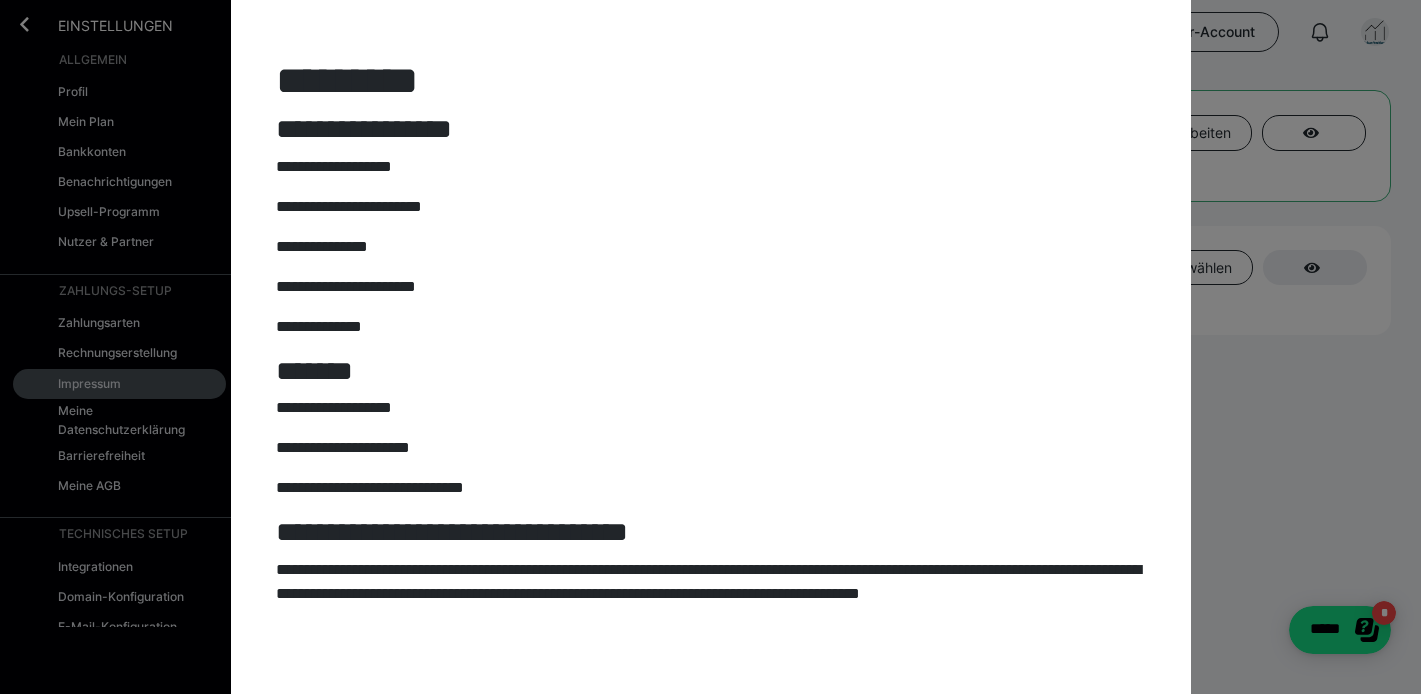 scroll, scrollTop: 0, scrollLeft: 0, axis: both 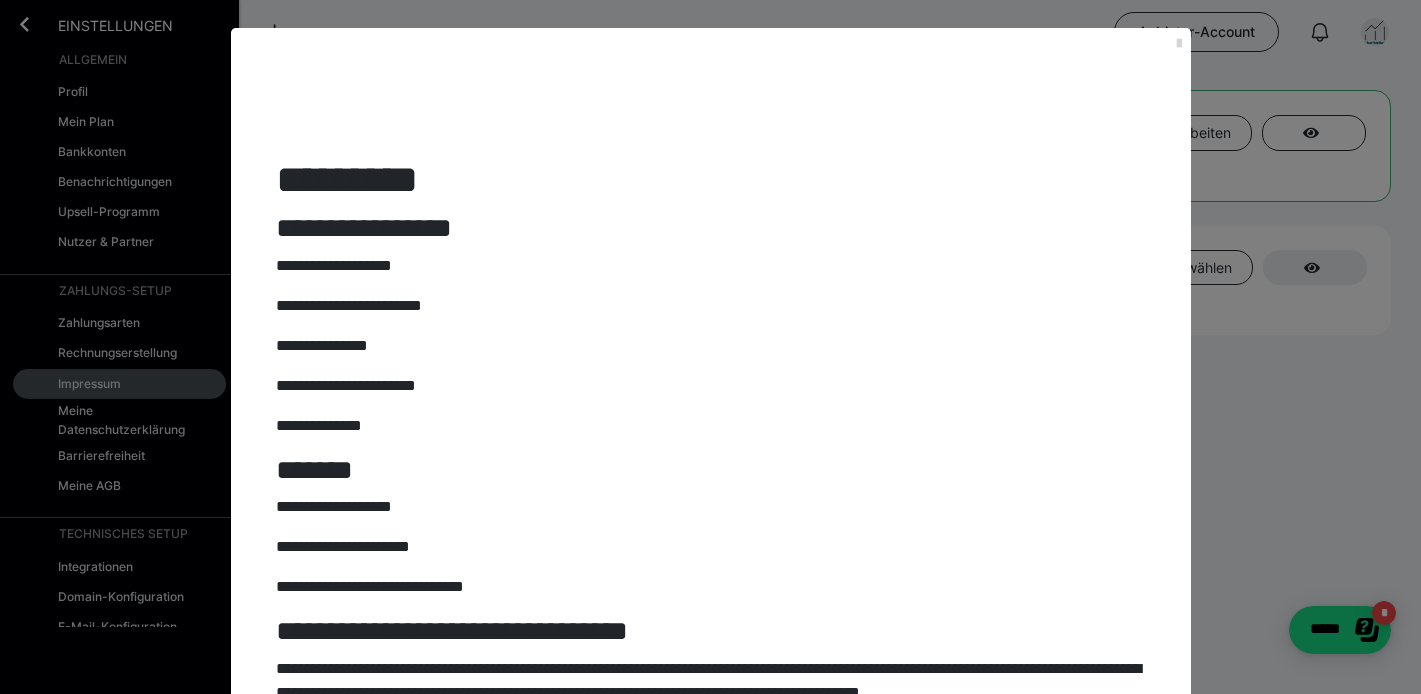 click at bounding box center (1179, 44) 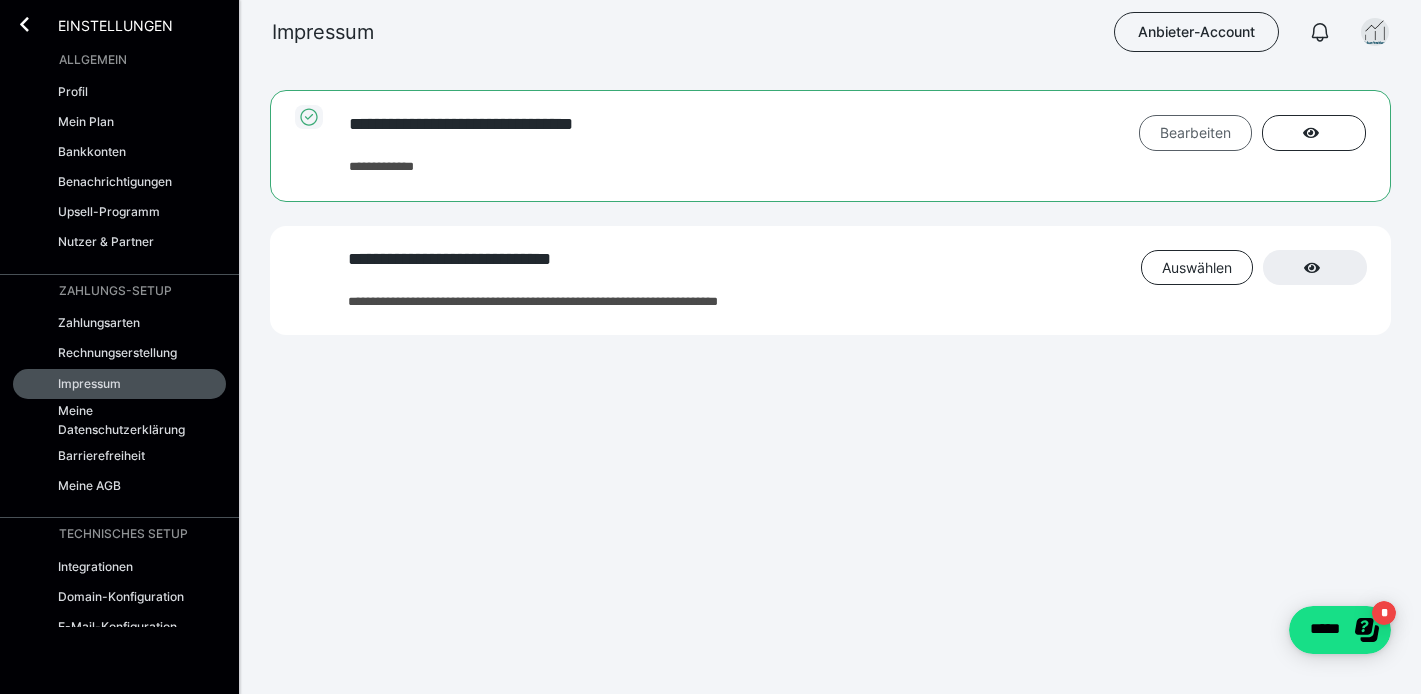 click on "Bearbeiten" at bounding box center (1195, 132) 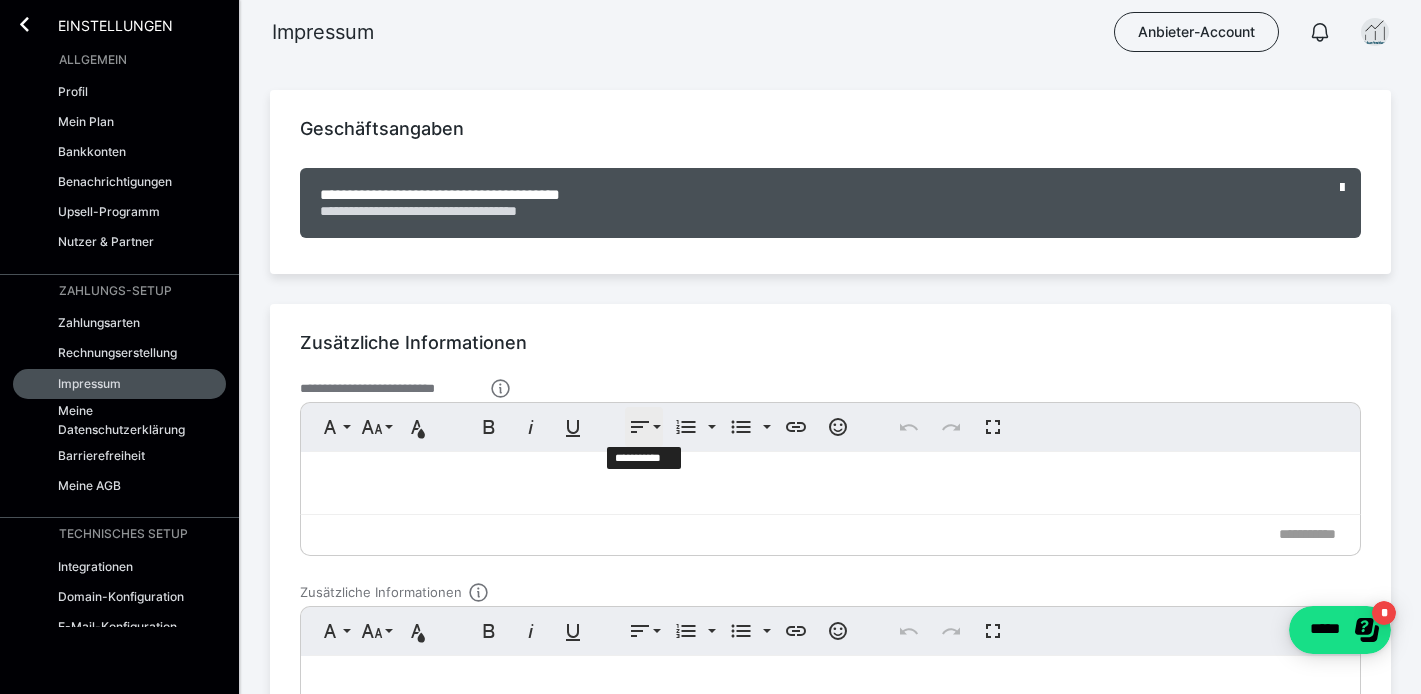 scroll, scrollTop: 3, scrollLeft: 0, axis: vertical 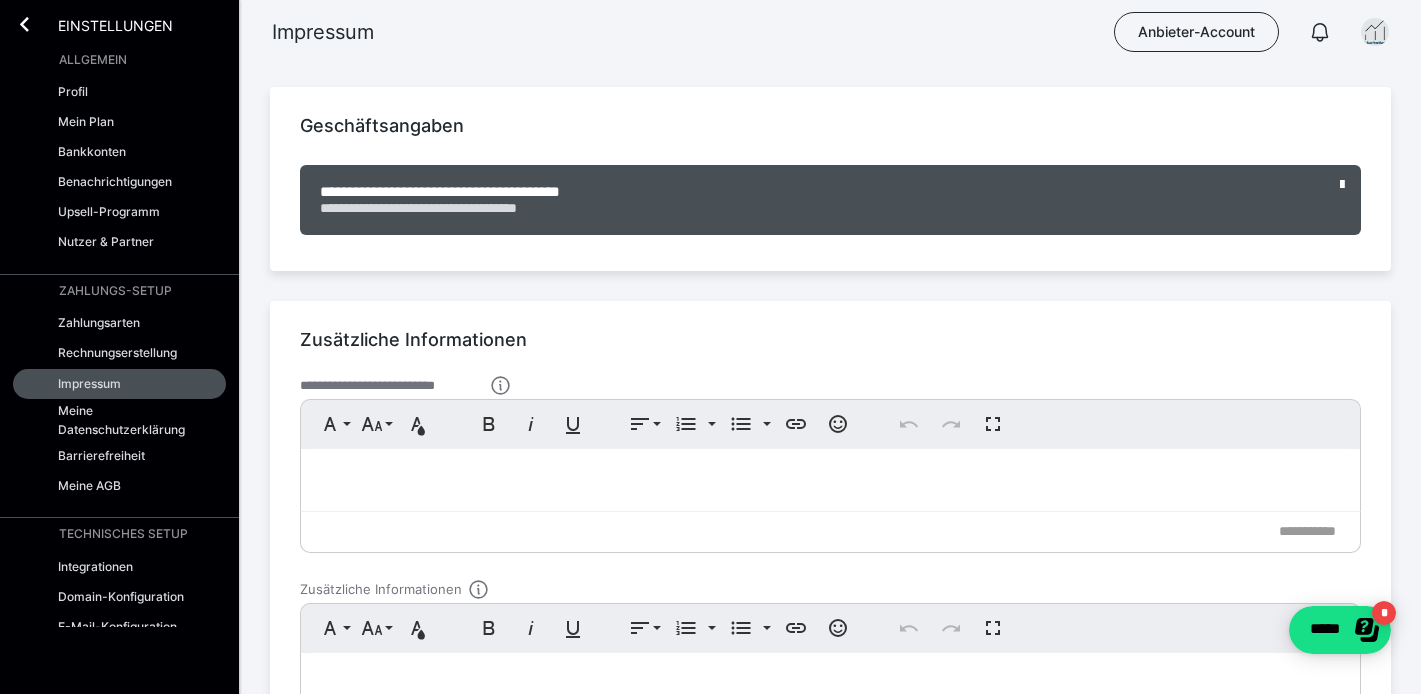 click on "**********" at bounding box center (805, 192) 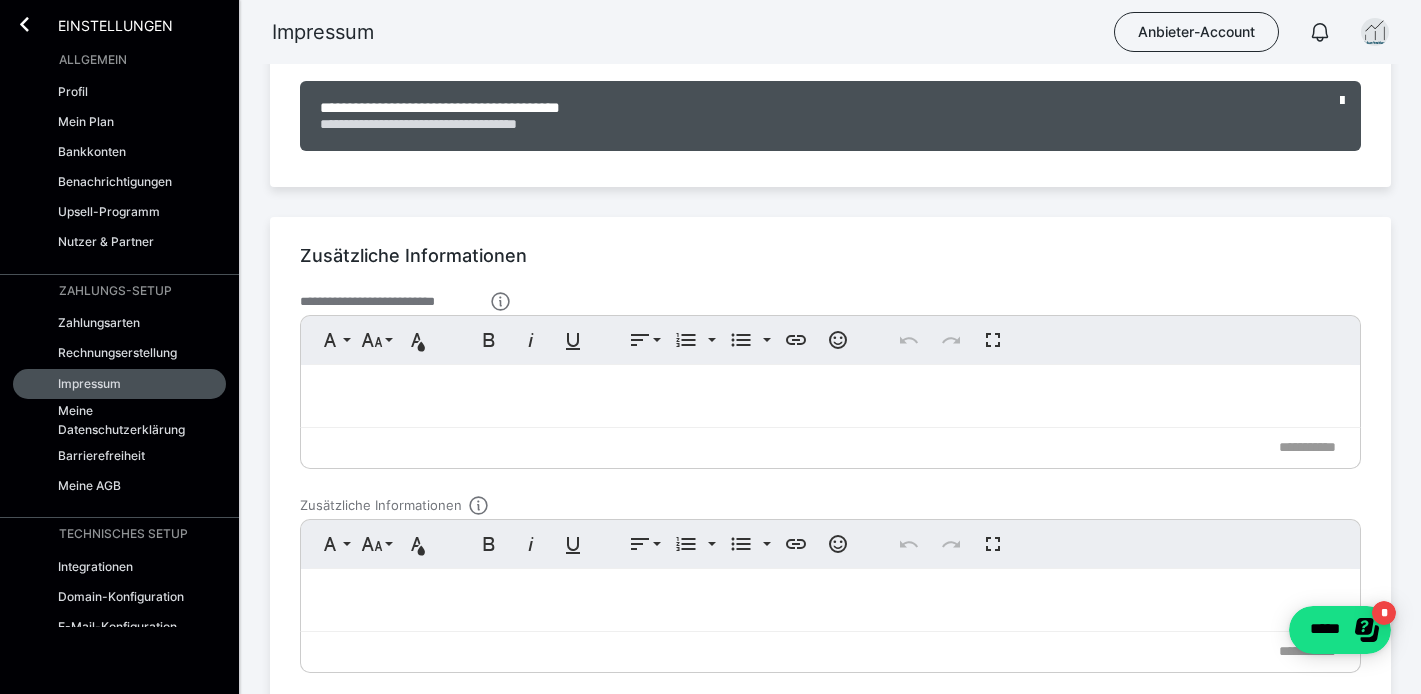 scroll, scrollTop: 85, scrollLeft: 0, axis: vertical 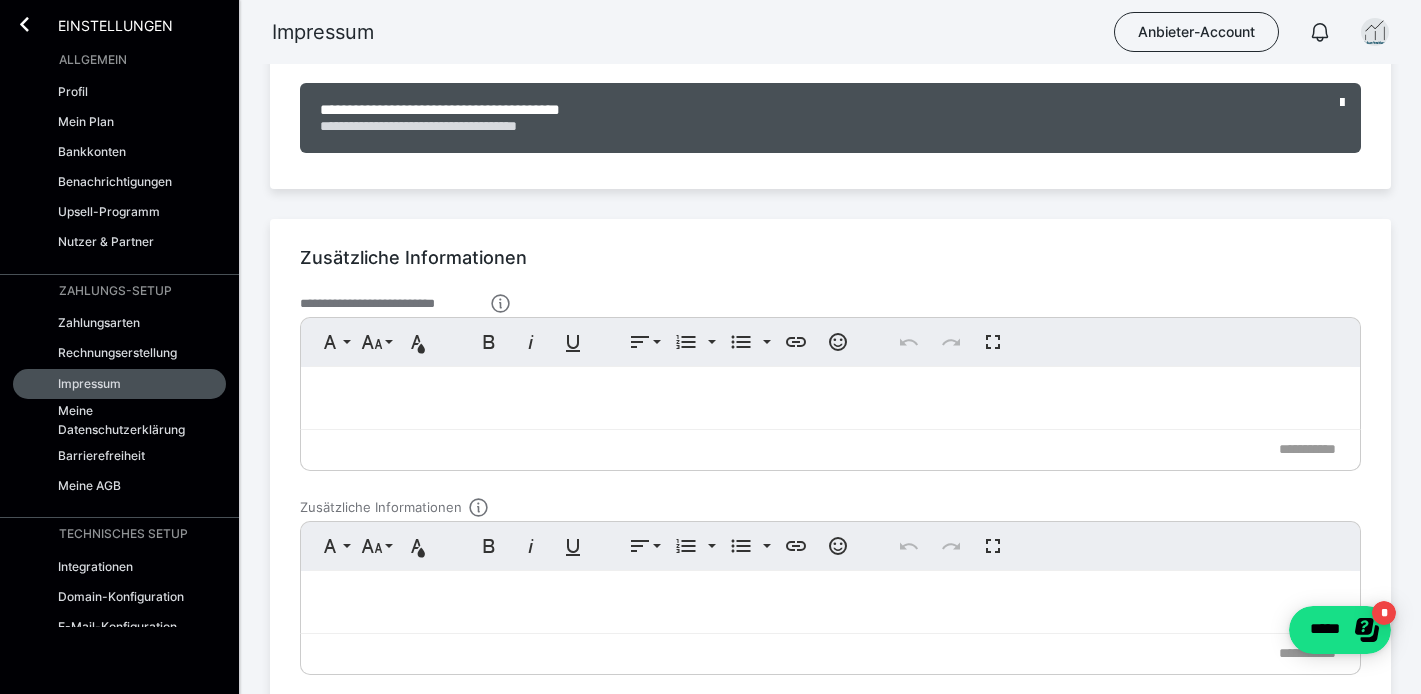click at bounding box center (830, 398) 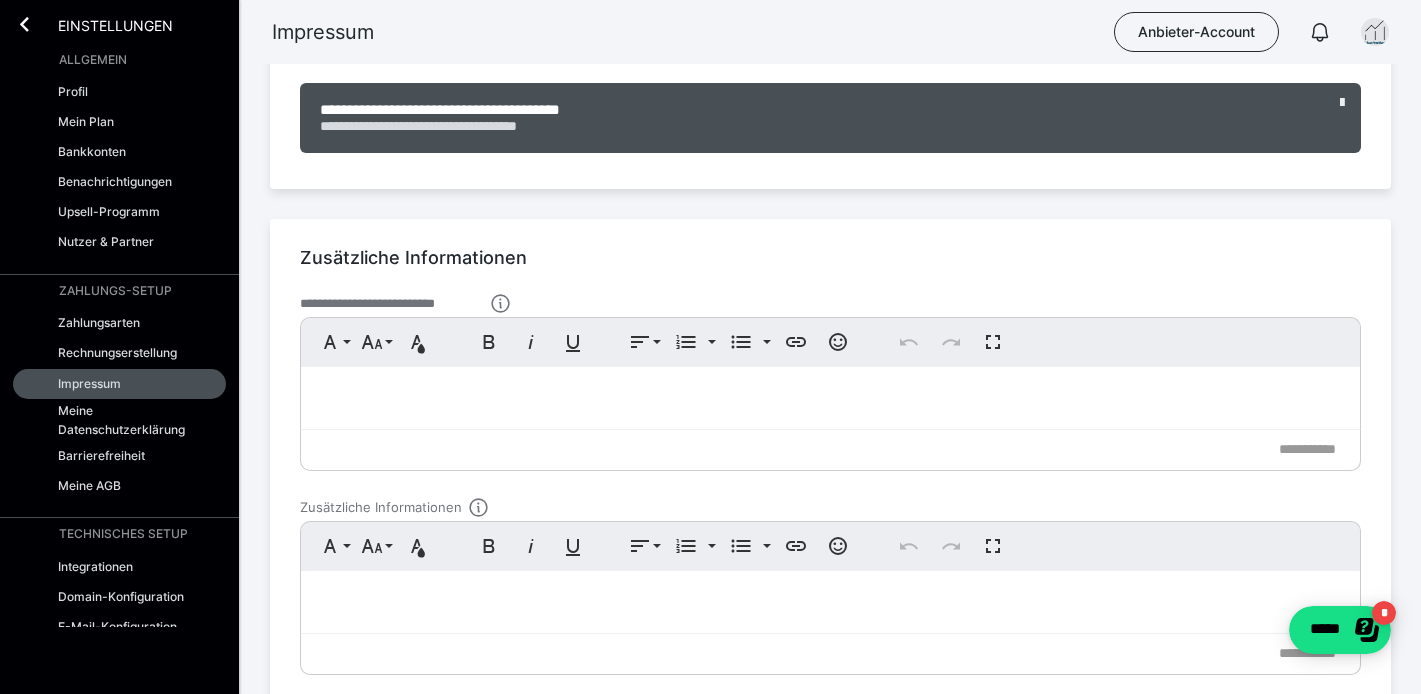 click at bounding box center [1342, 103] 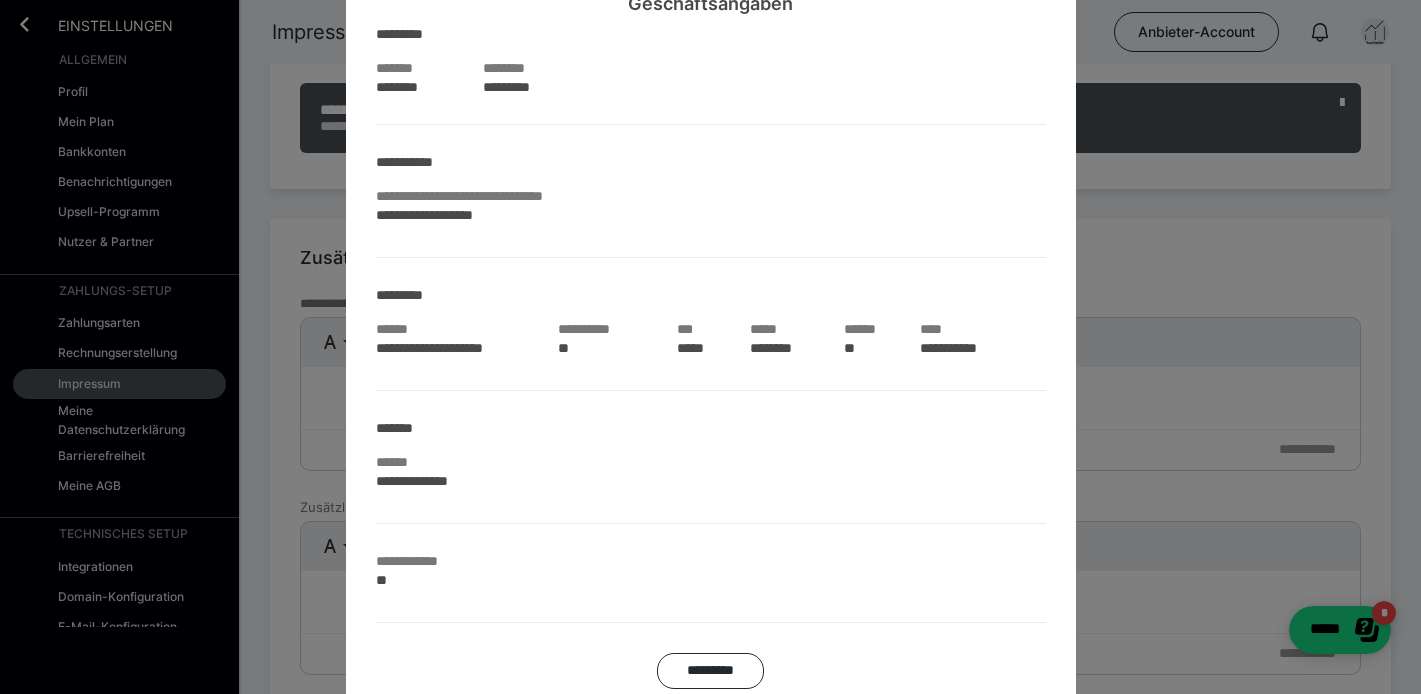 scroll, scrollTop: 160, scrollLeft: 0, axis: vertical 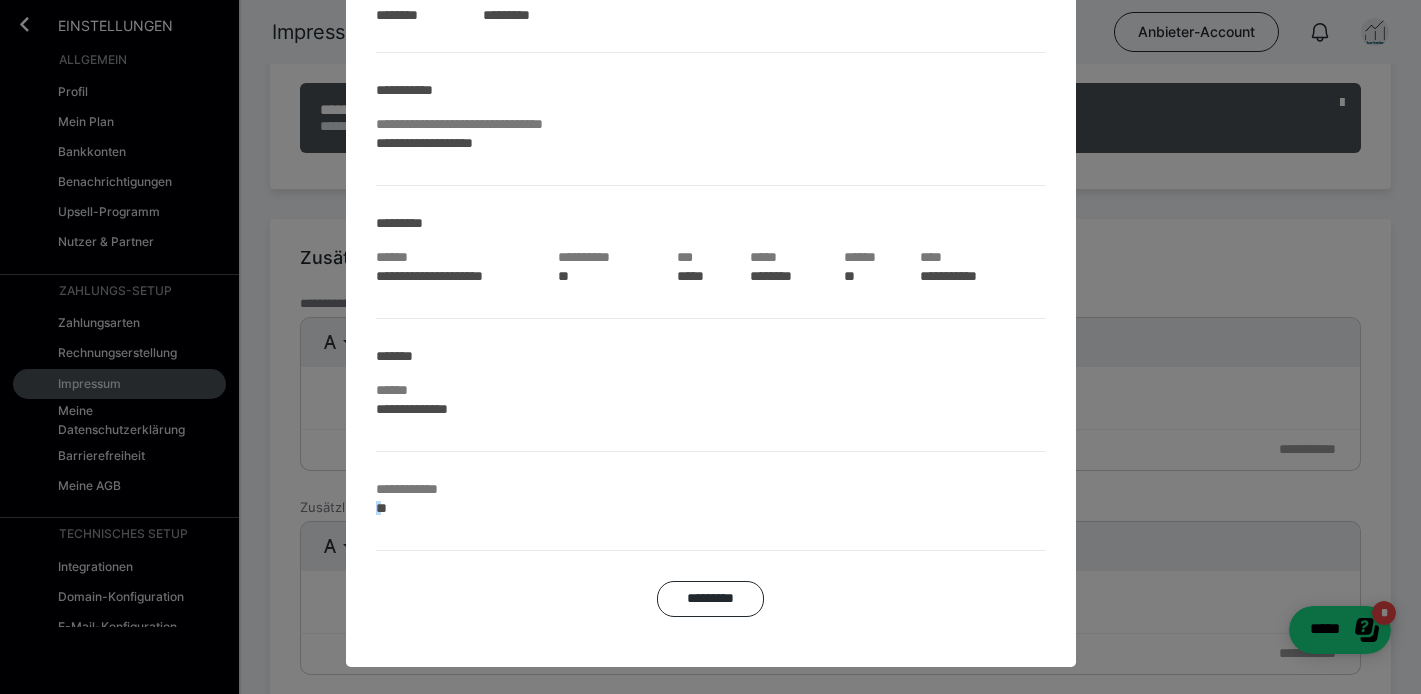 drag, startPoint x: 399, startPoint y: 499, endPoint x: 387, endPoint y: 501, distance: 12.165525 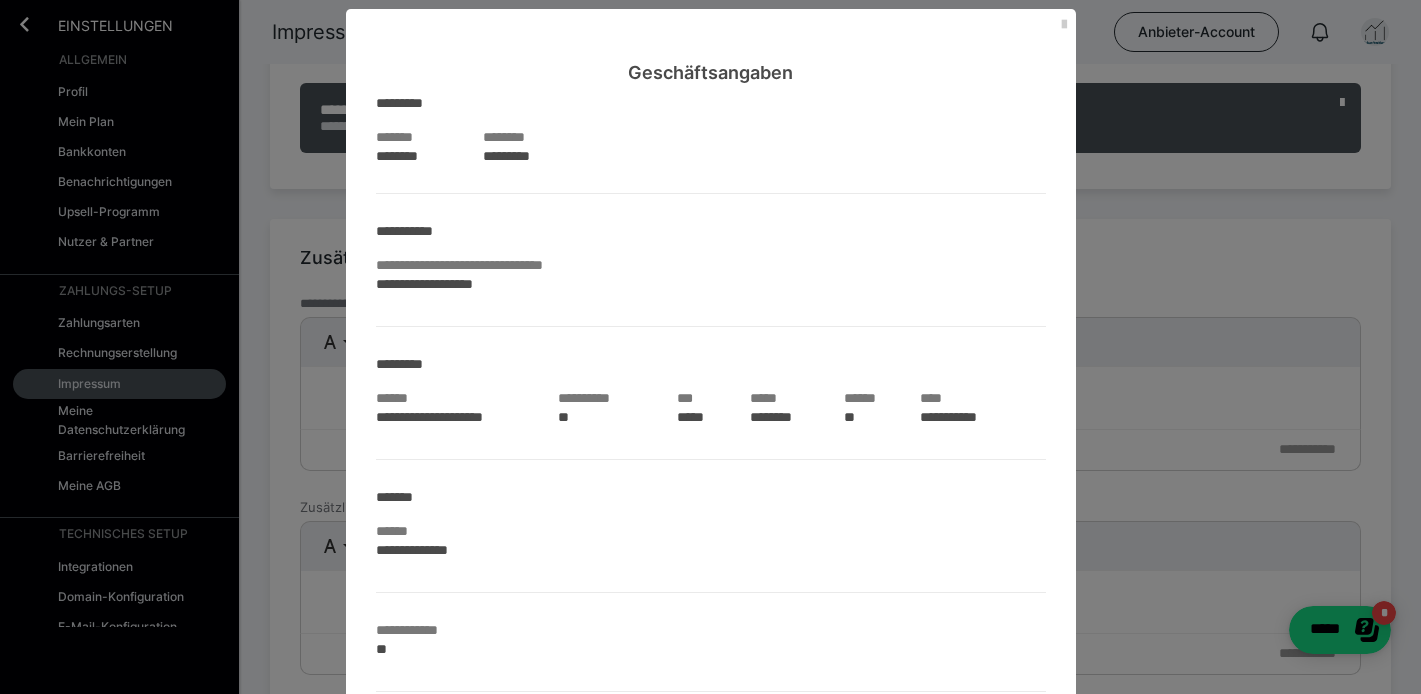 scroll, scrollTop: 0, scrollLeft: 0, axis: both 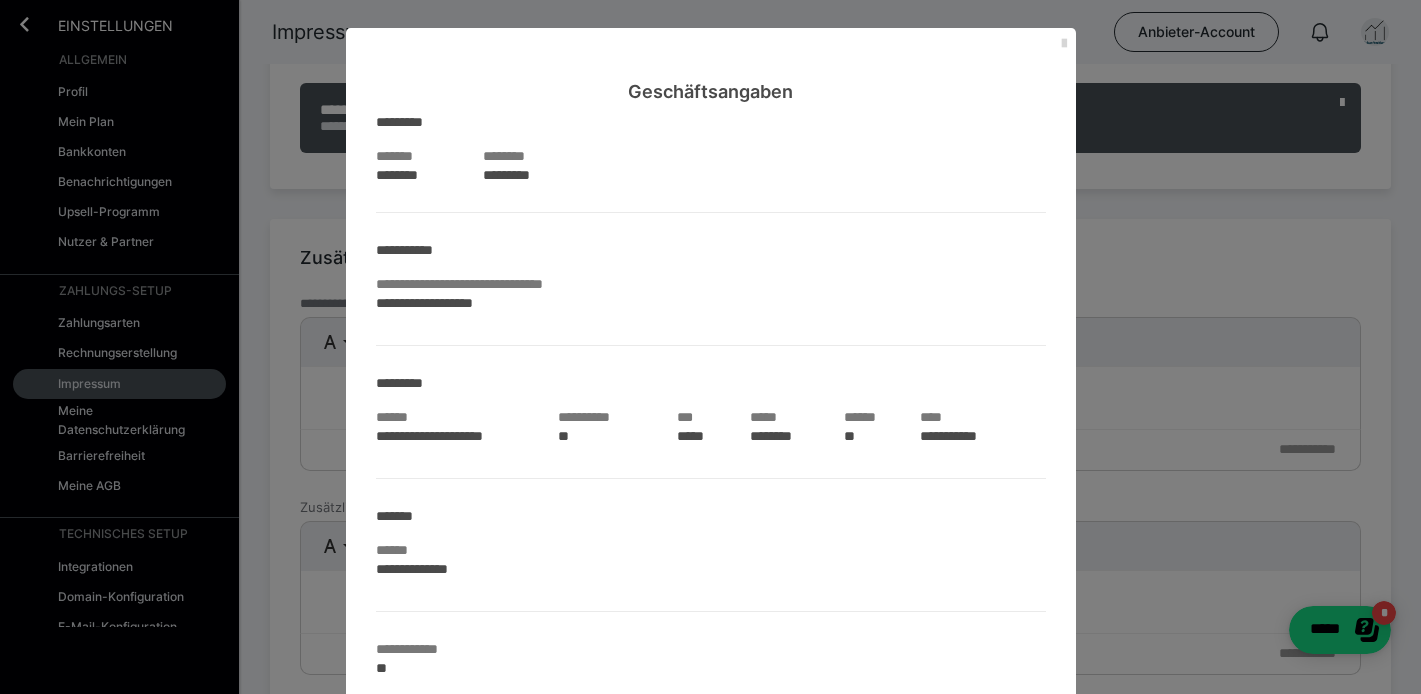 click at bounding box center [1064, 44] 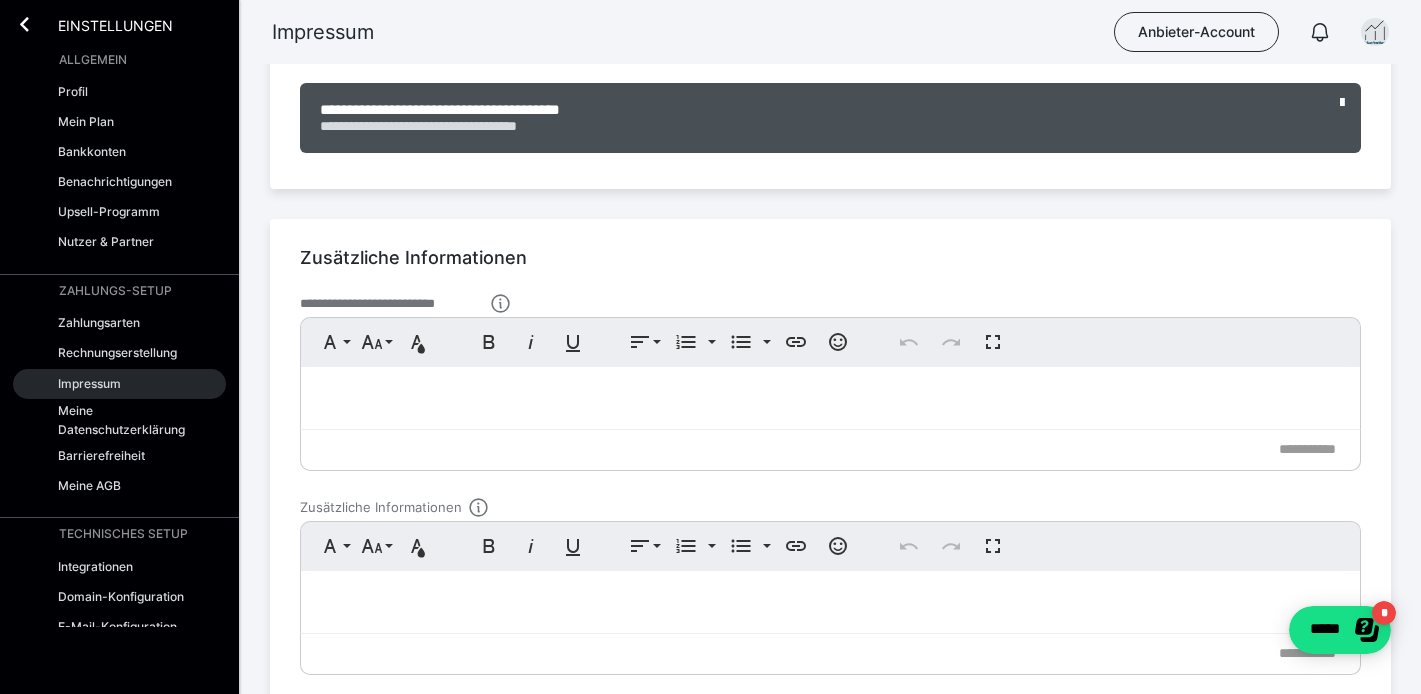 click on "Impressum" at bounding box center [89, 383] 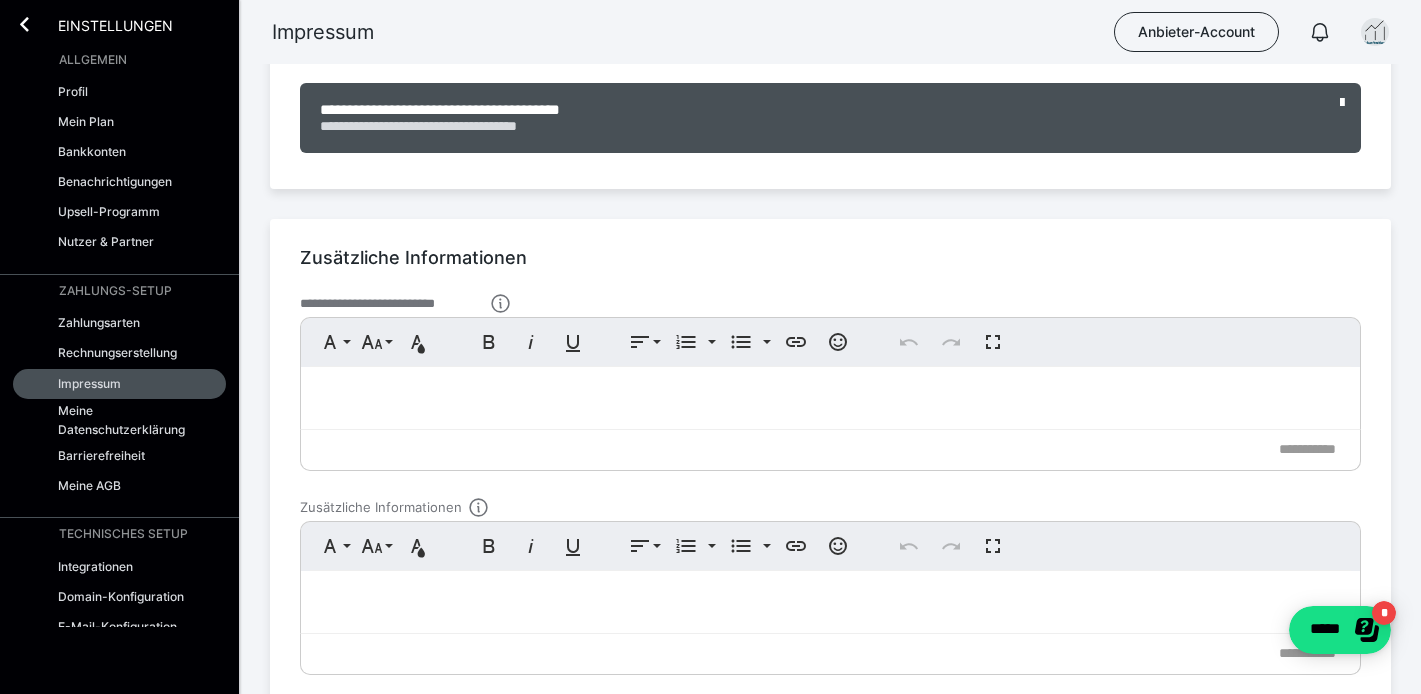 click at bounding box center [830, 398] 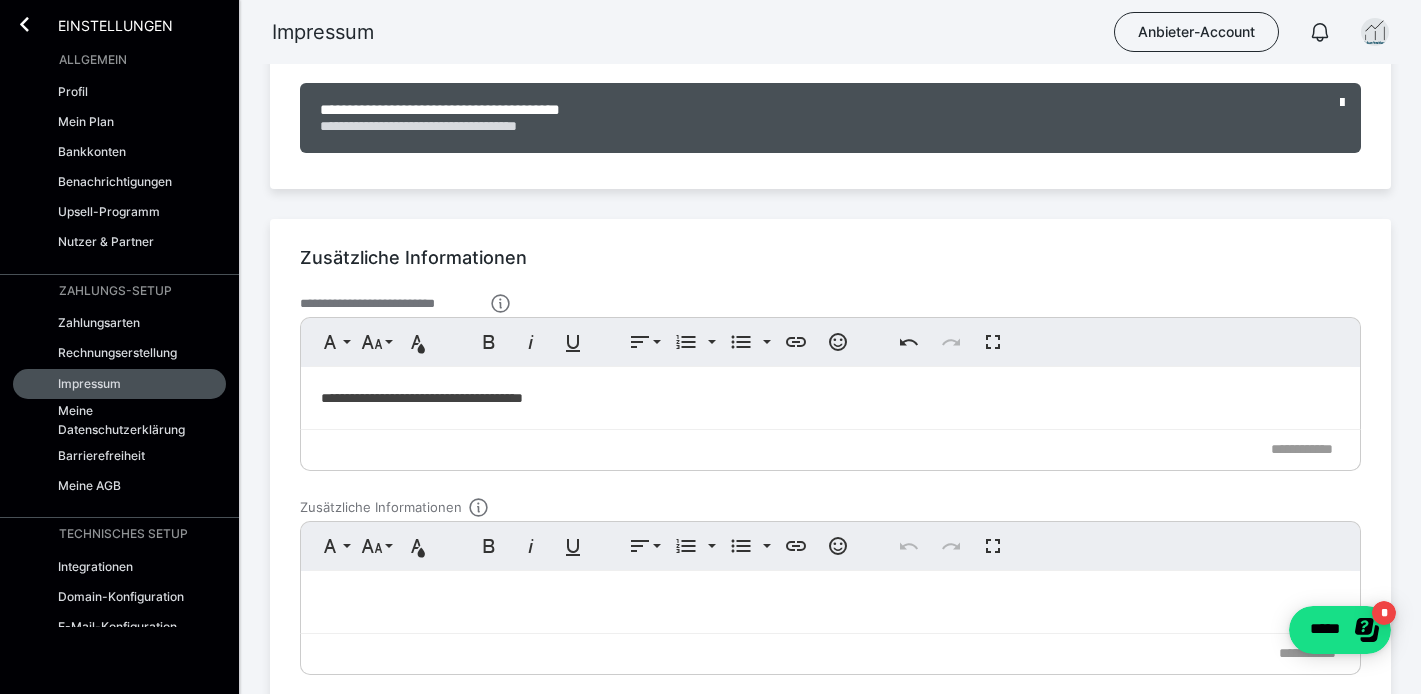 click on "**********" at bounding box center [830, 450] 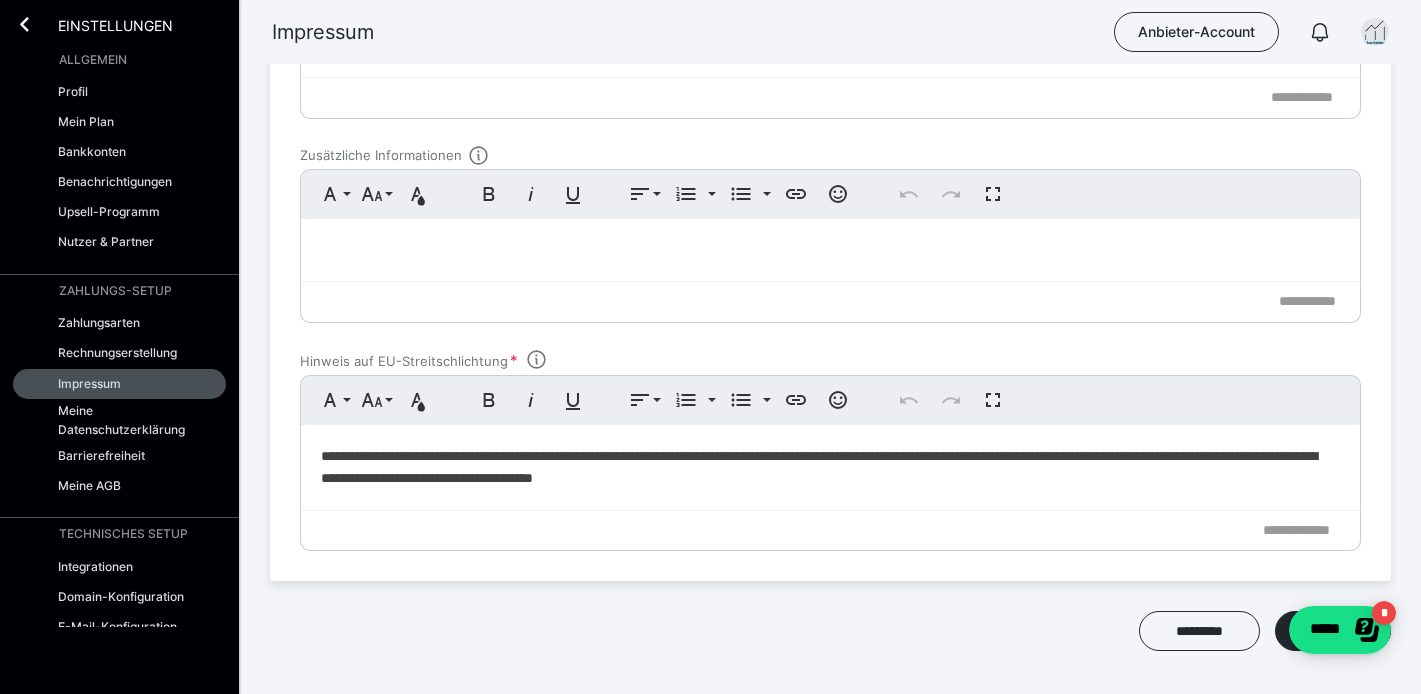 scroll, scrollTop: 494, scrollLeft: 0, axis: vertical 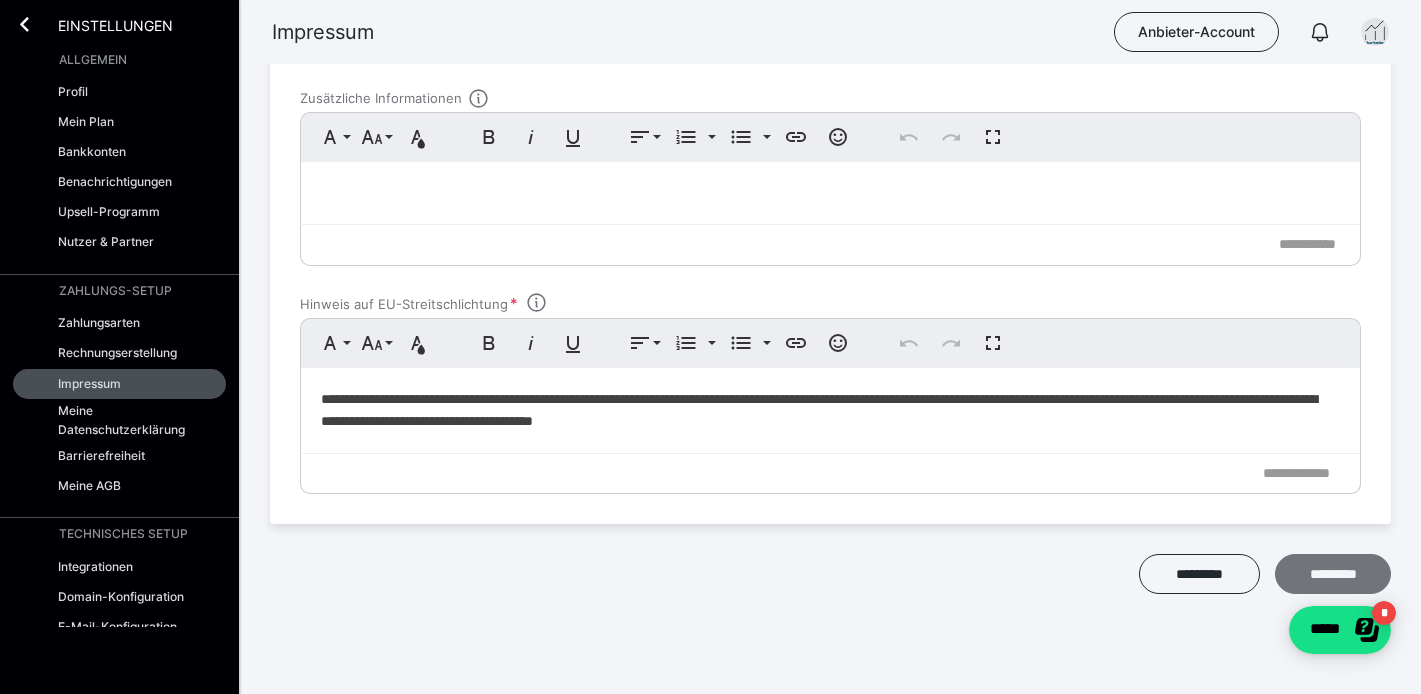 click on "*********" at bounding box center [1333, 574] 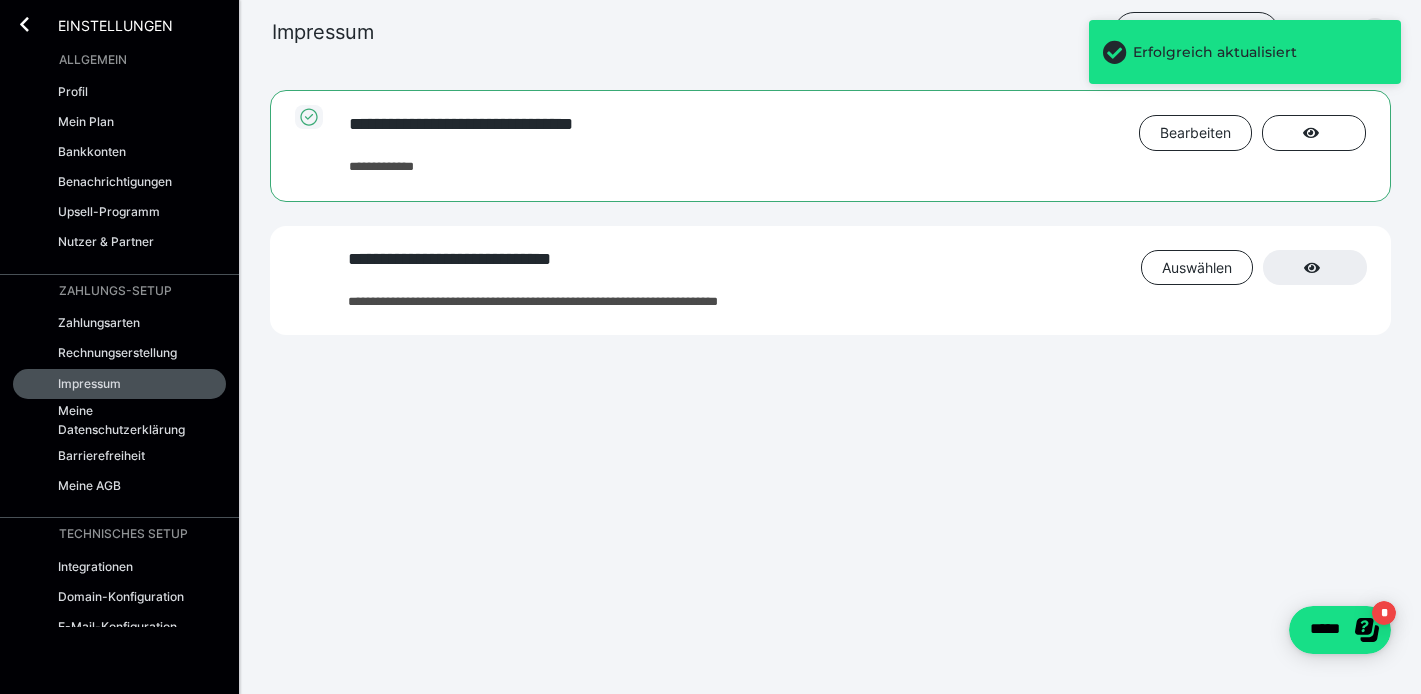 scroll, scrollTop: 0, scrollLeft: 0, axis: both 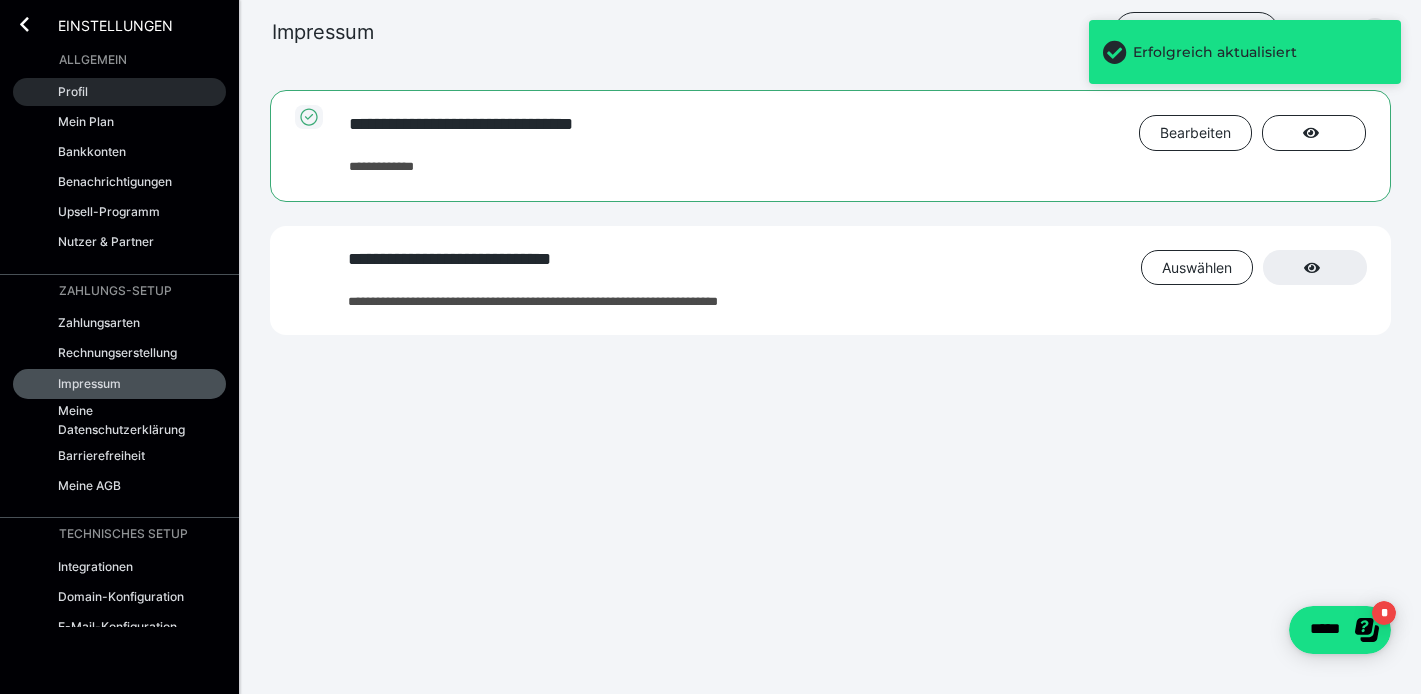 click on "Profil" at bounding box center (119, 92) 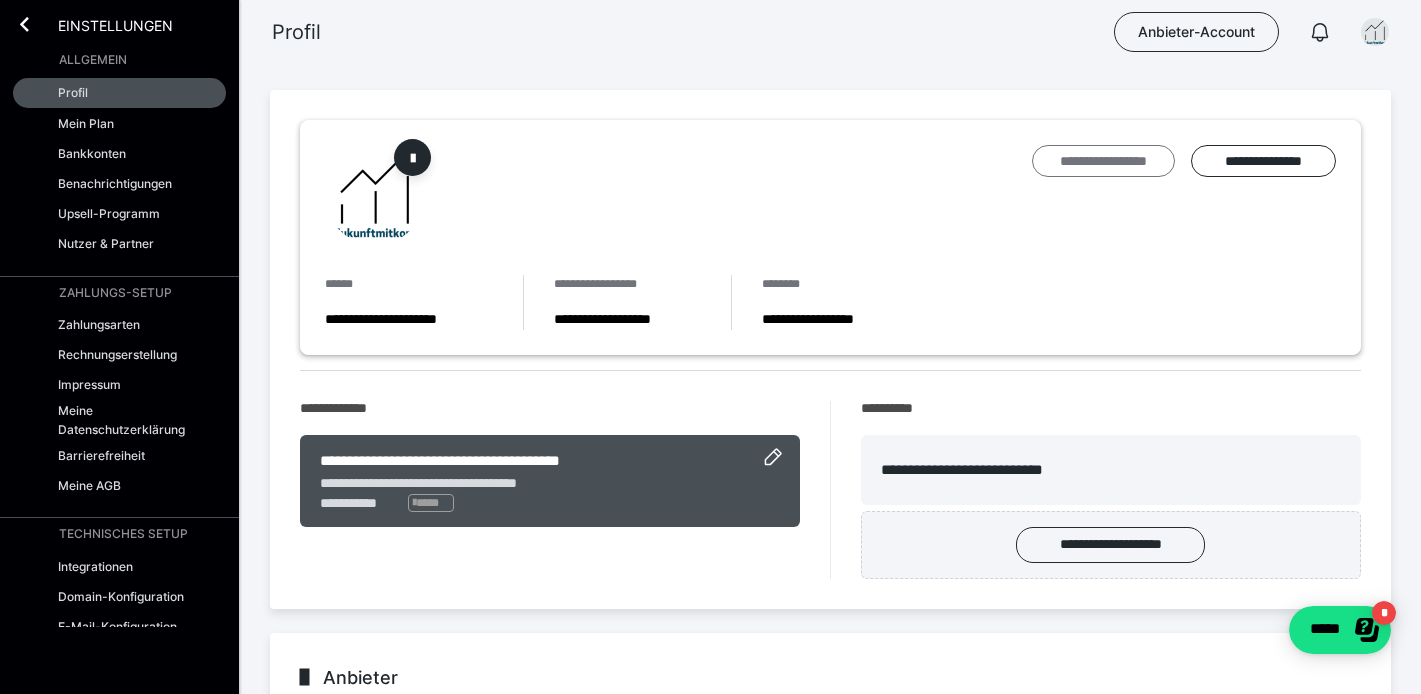 click on "**********" at bounding box center [1103, 161] 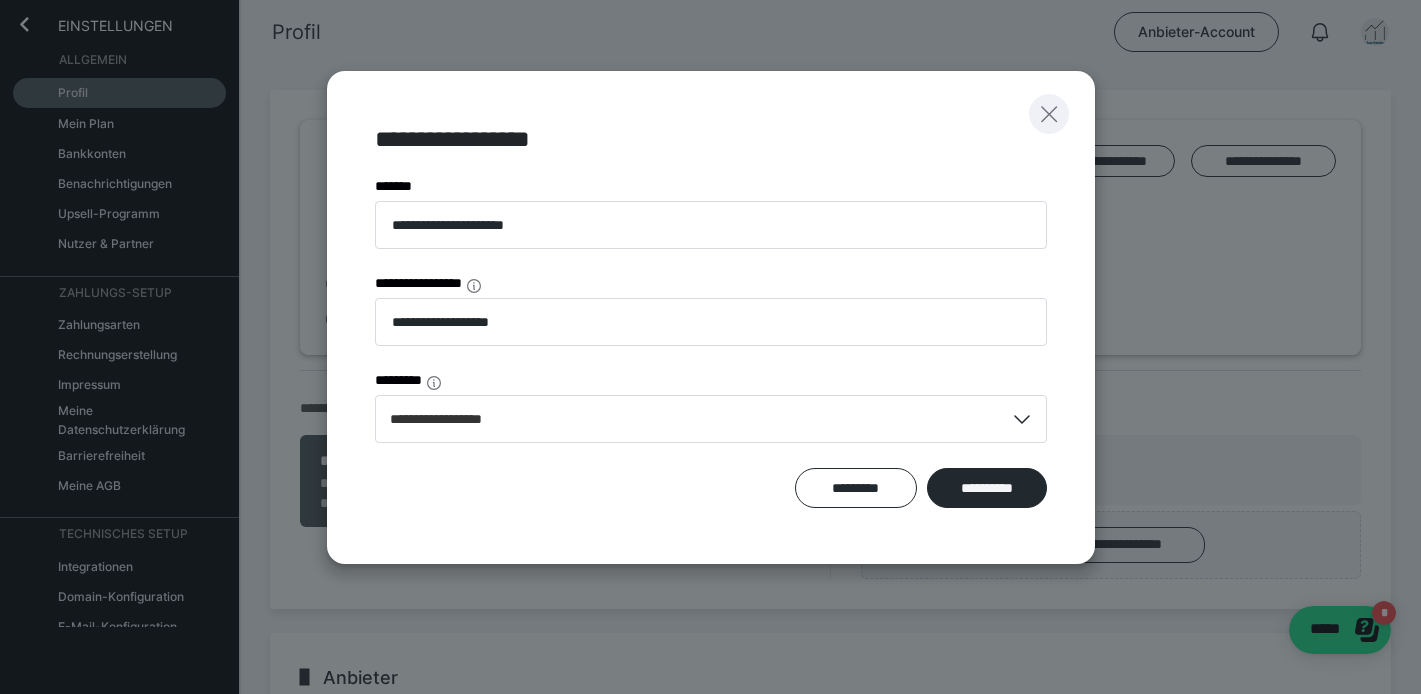 click 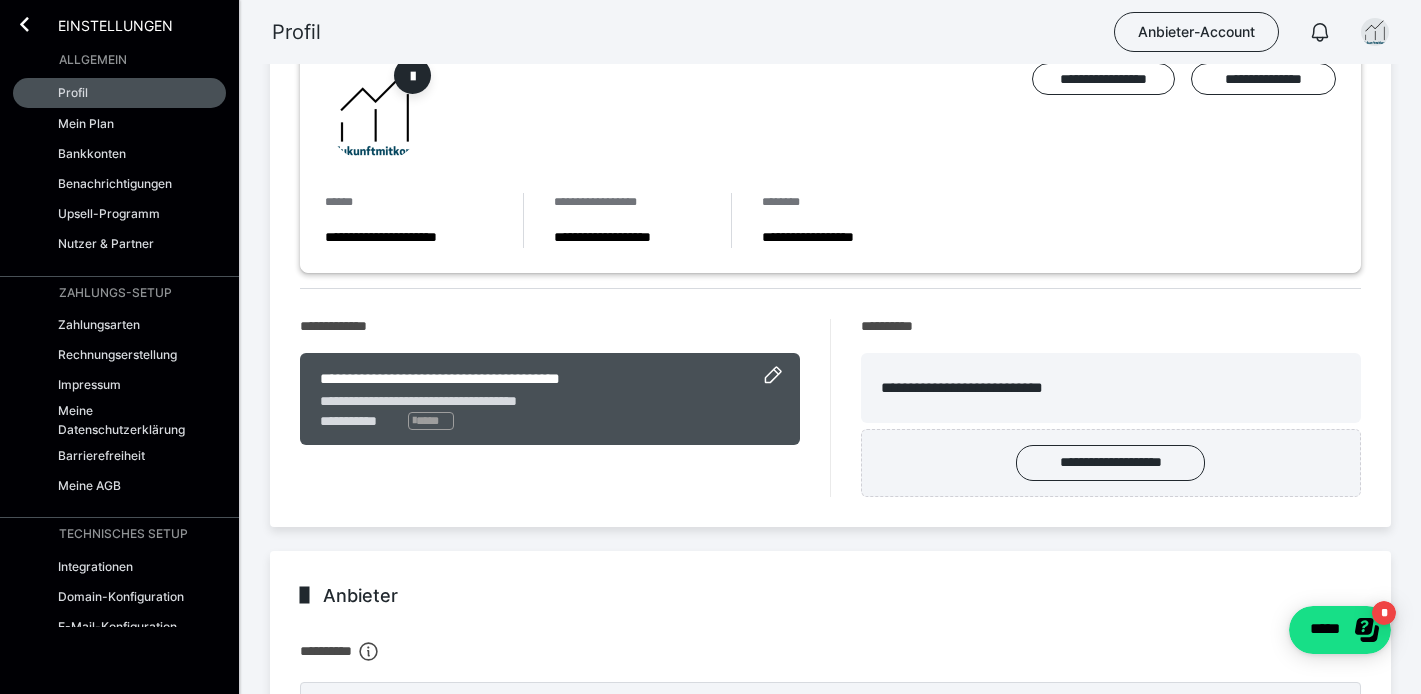 scroll, scrollTop: 0, scrollLeft: 0, axis: both 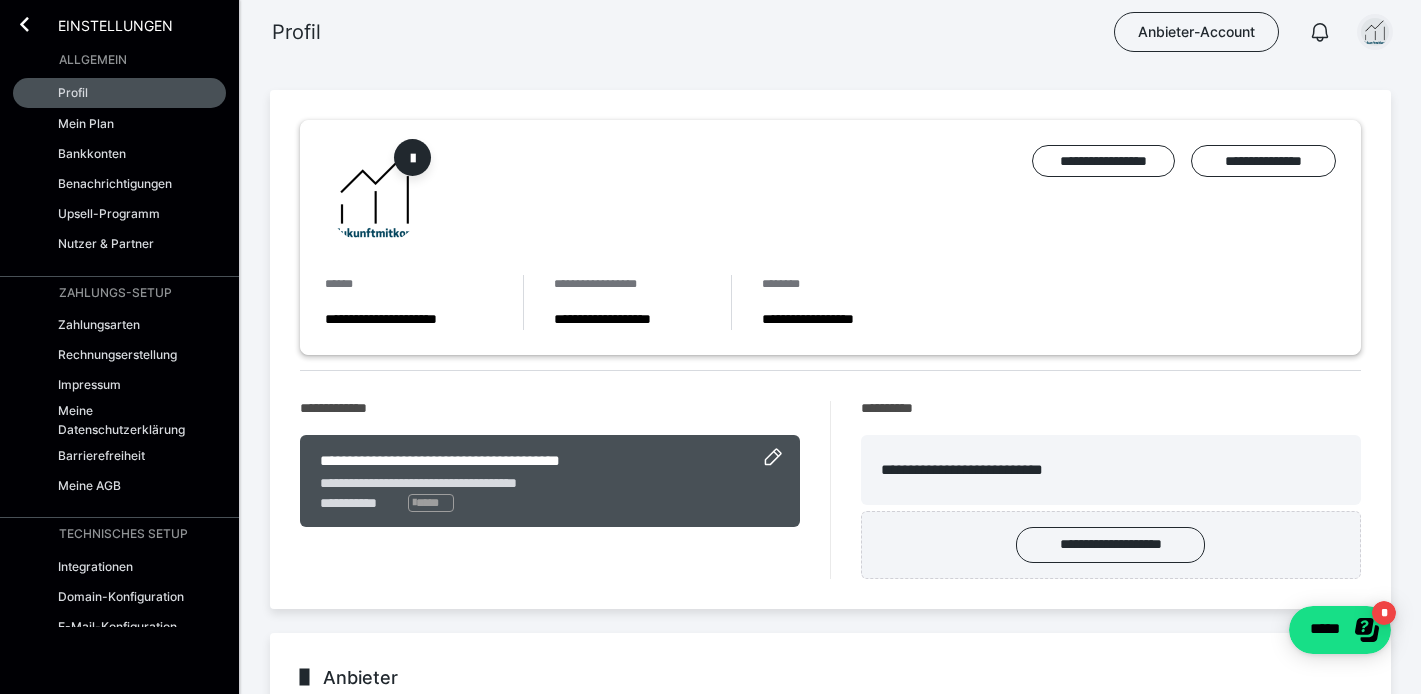 click at bounding box center [1375, 32] 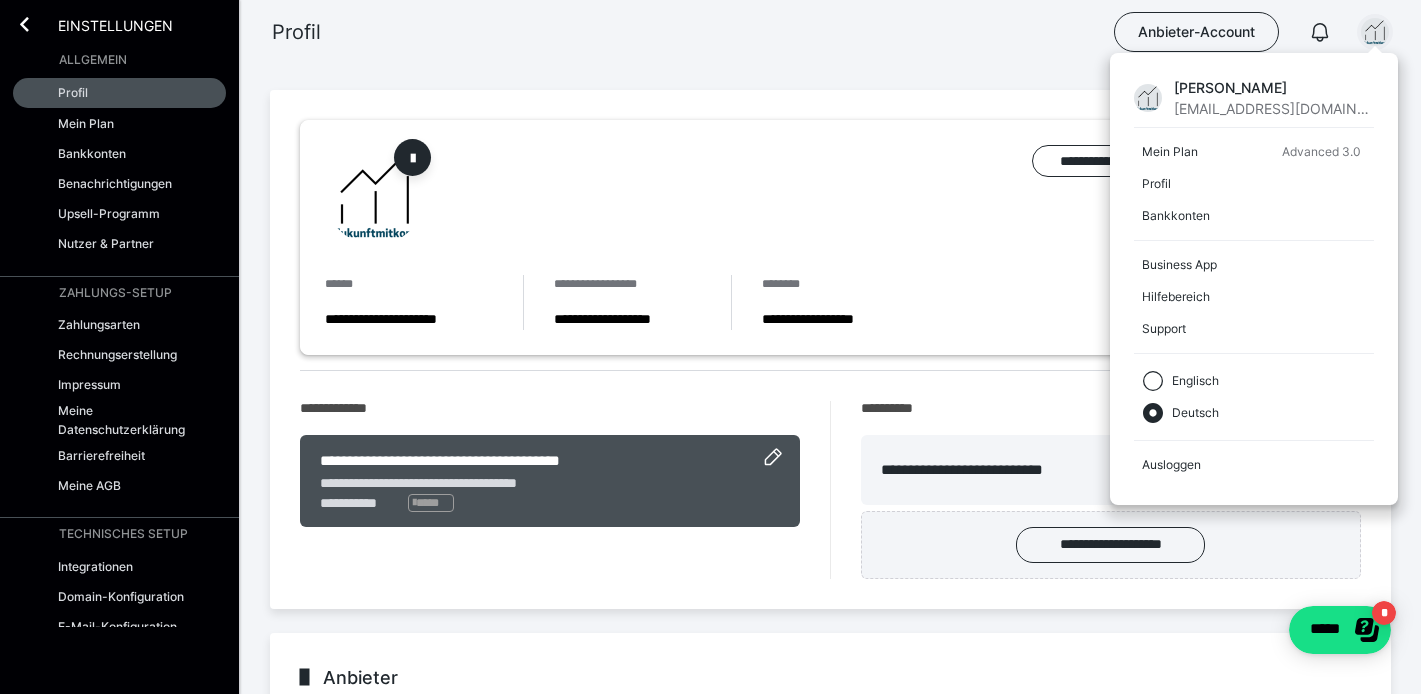 click on "**********" at bounding box center [830, 195] 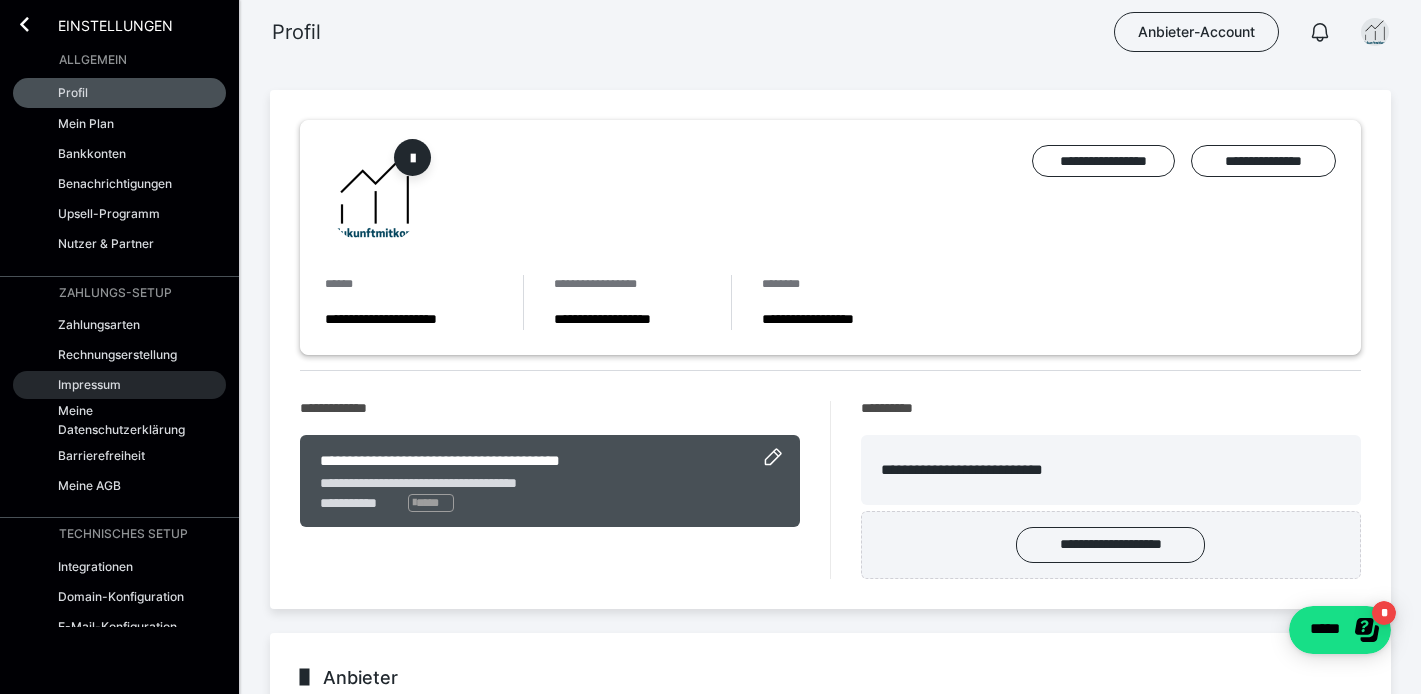 click on "Impressum" at bounding box center [119, 385] 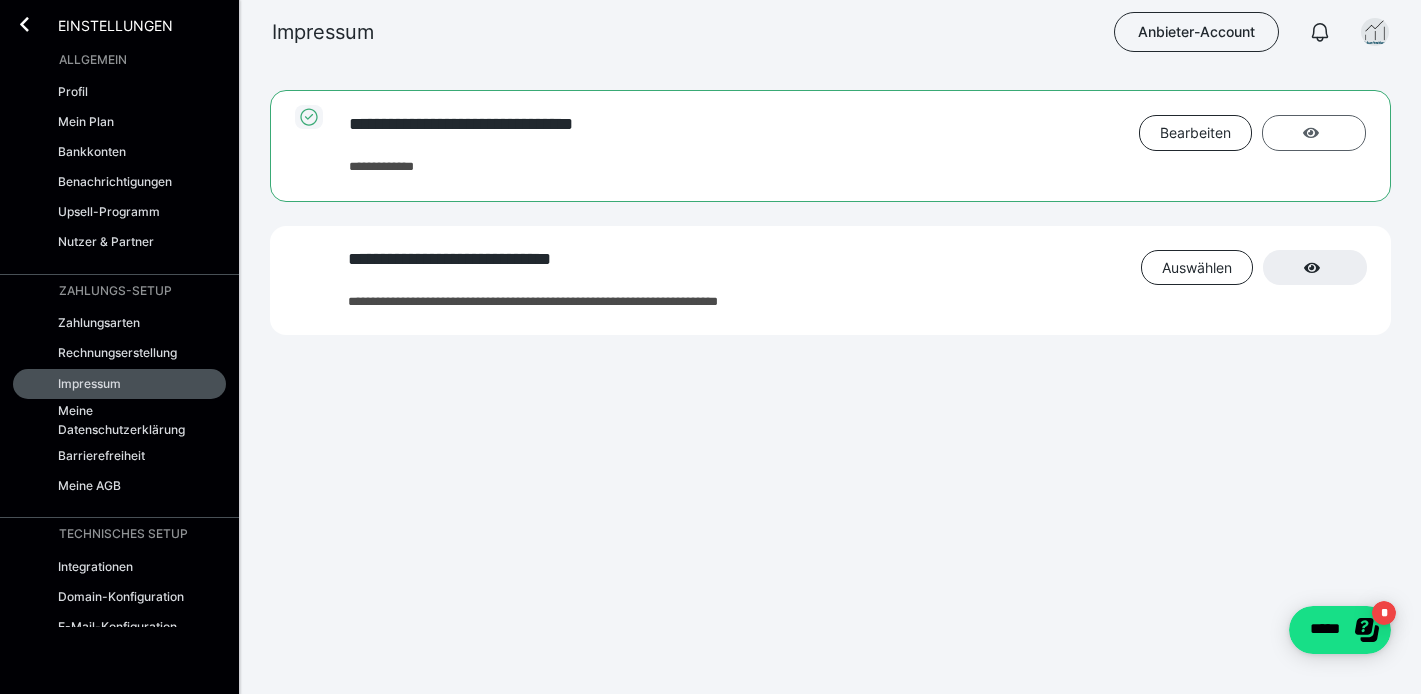 click at bounding box center [1314, 133] 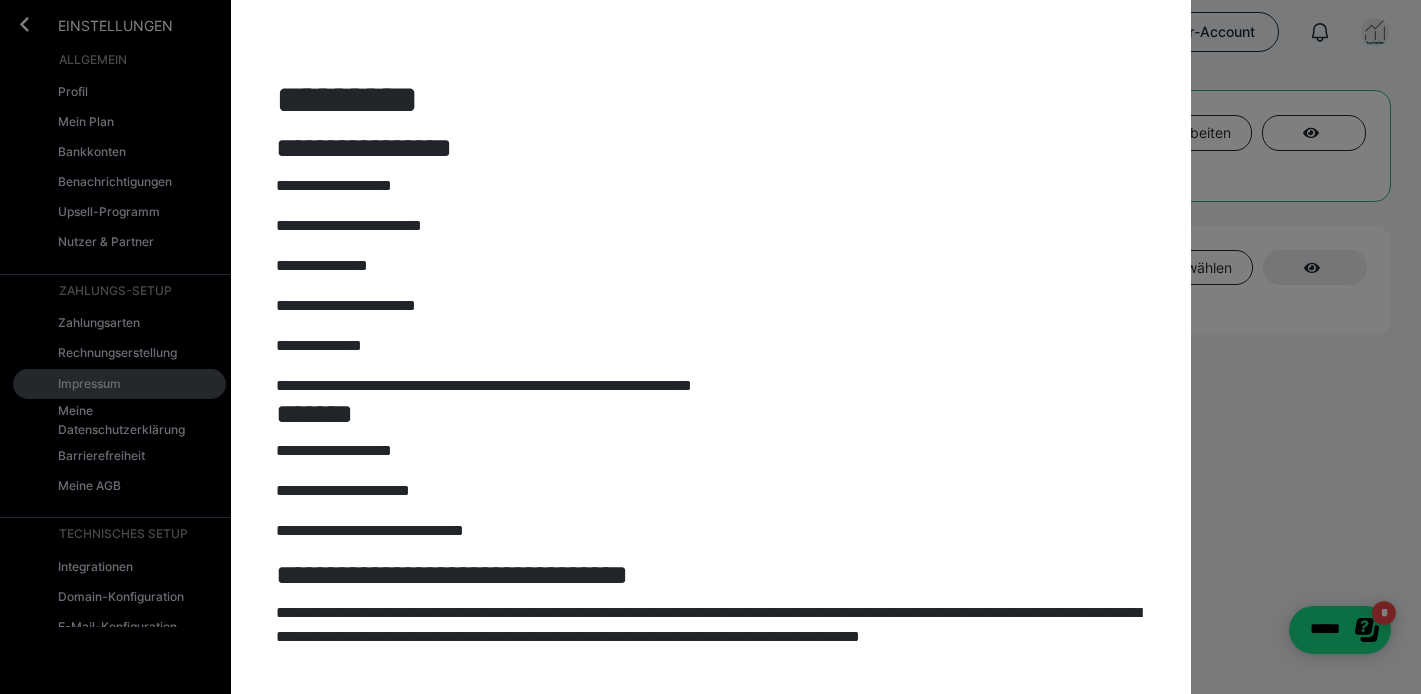 scroll, scrollTop: 81, scrollLeft: 0, axis: vertical 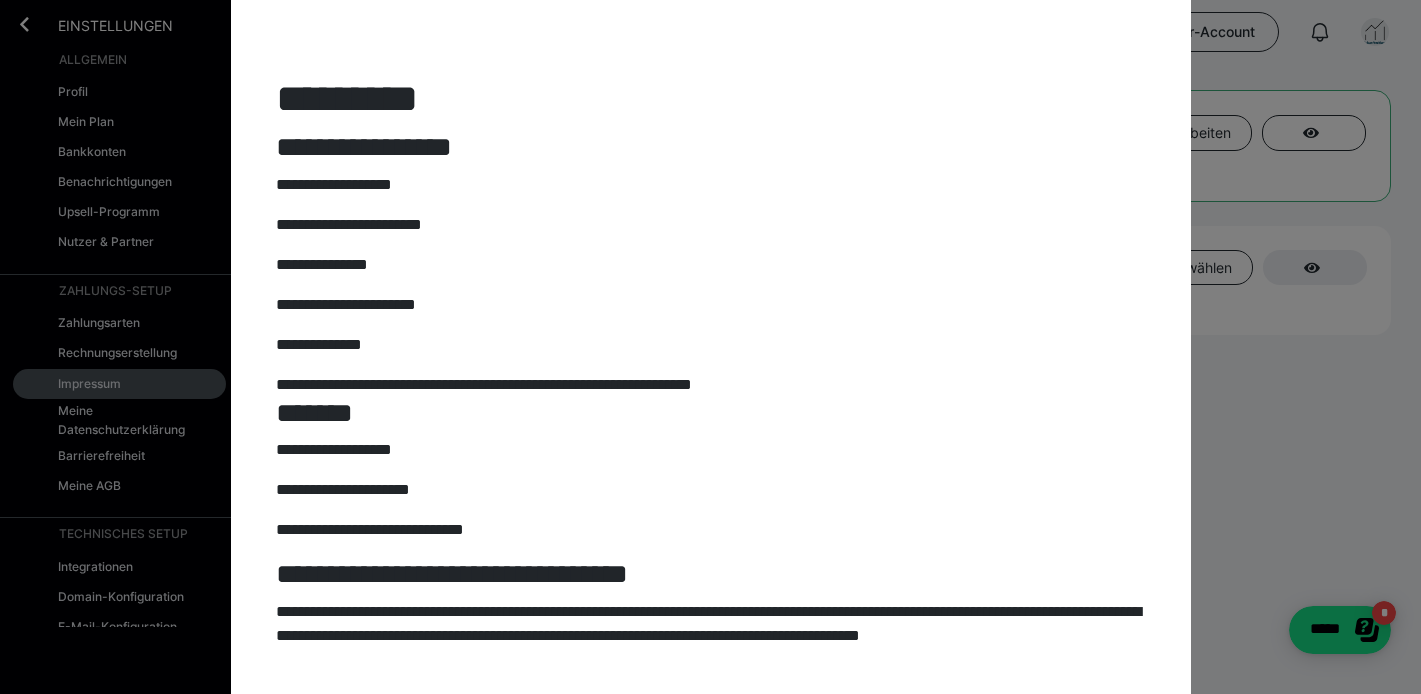 click on "**********" at bounding box center [710, 347] 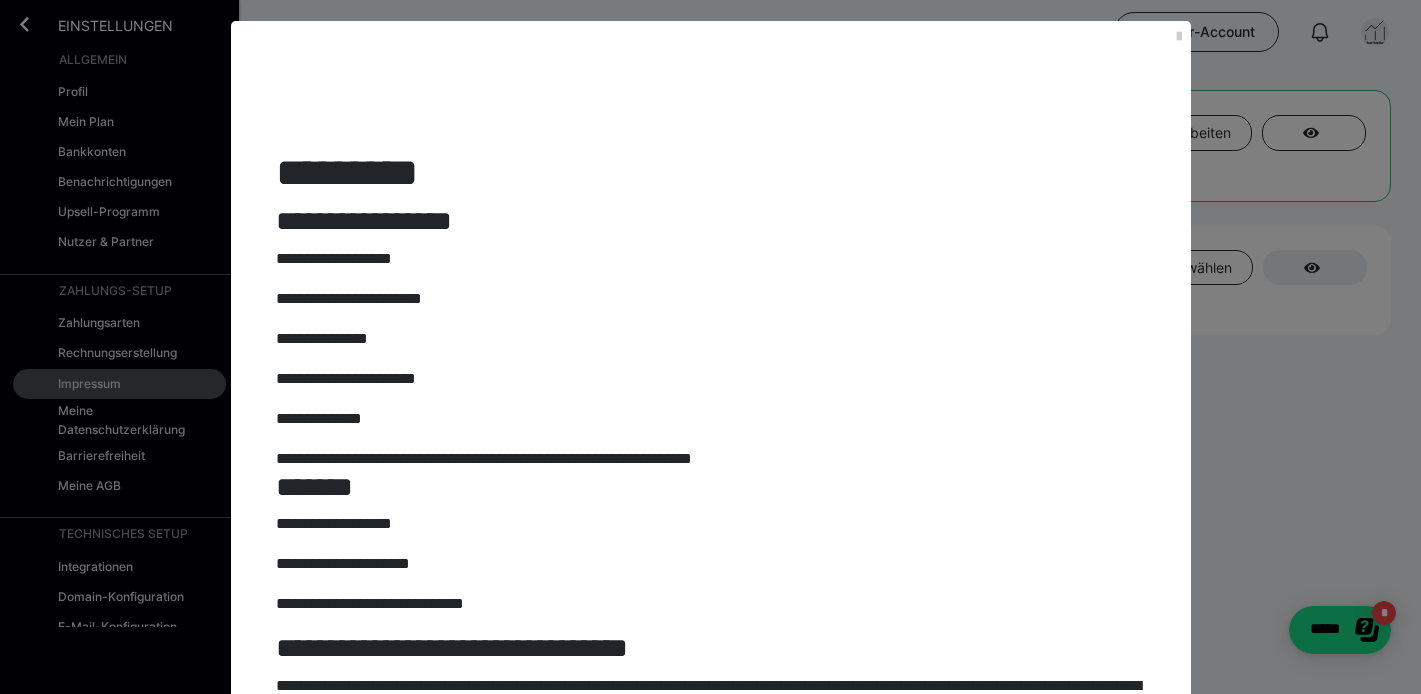scroll, scrollTop: 0, scrollLeft: 0, axis: both 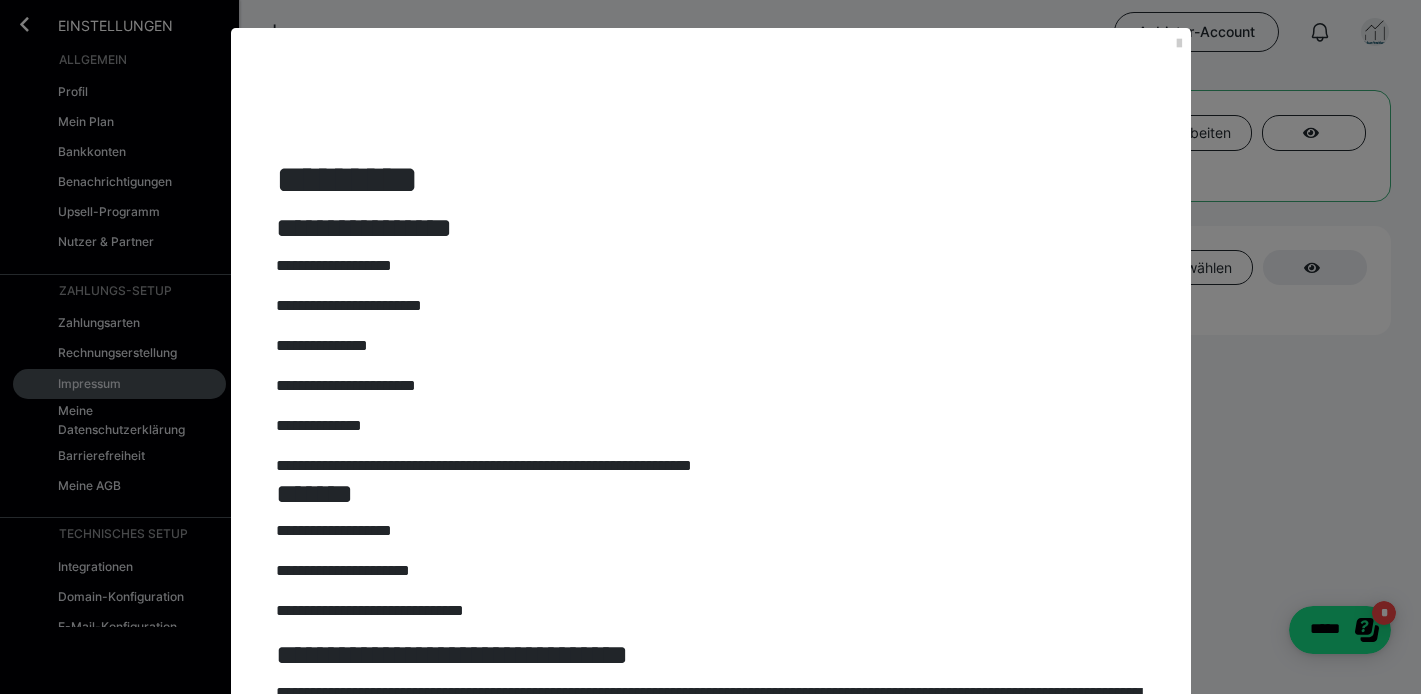 click at bounding box center (711, 53) 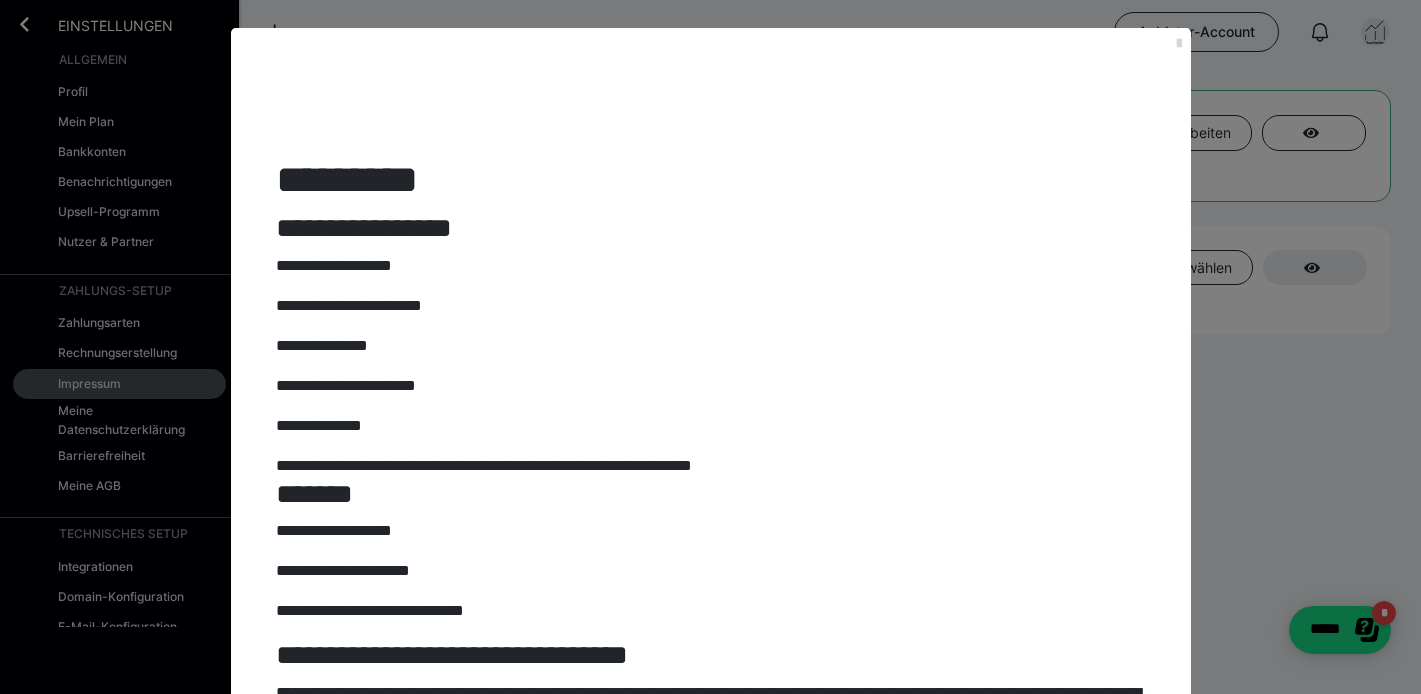click at bounding box center [1179, 44] 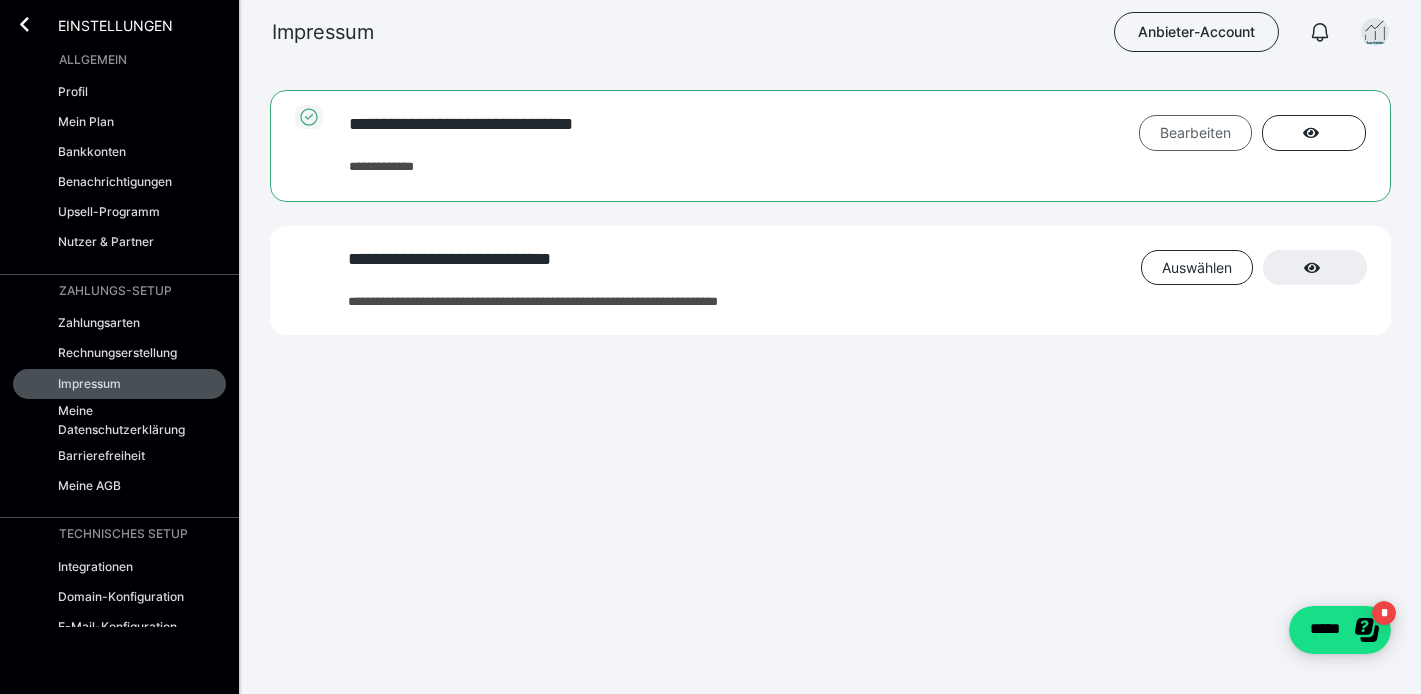 click on "Bearbeiten" at bounding box center (1195, 132) 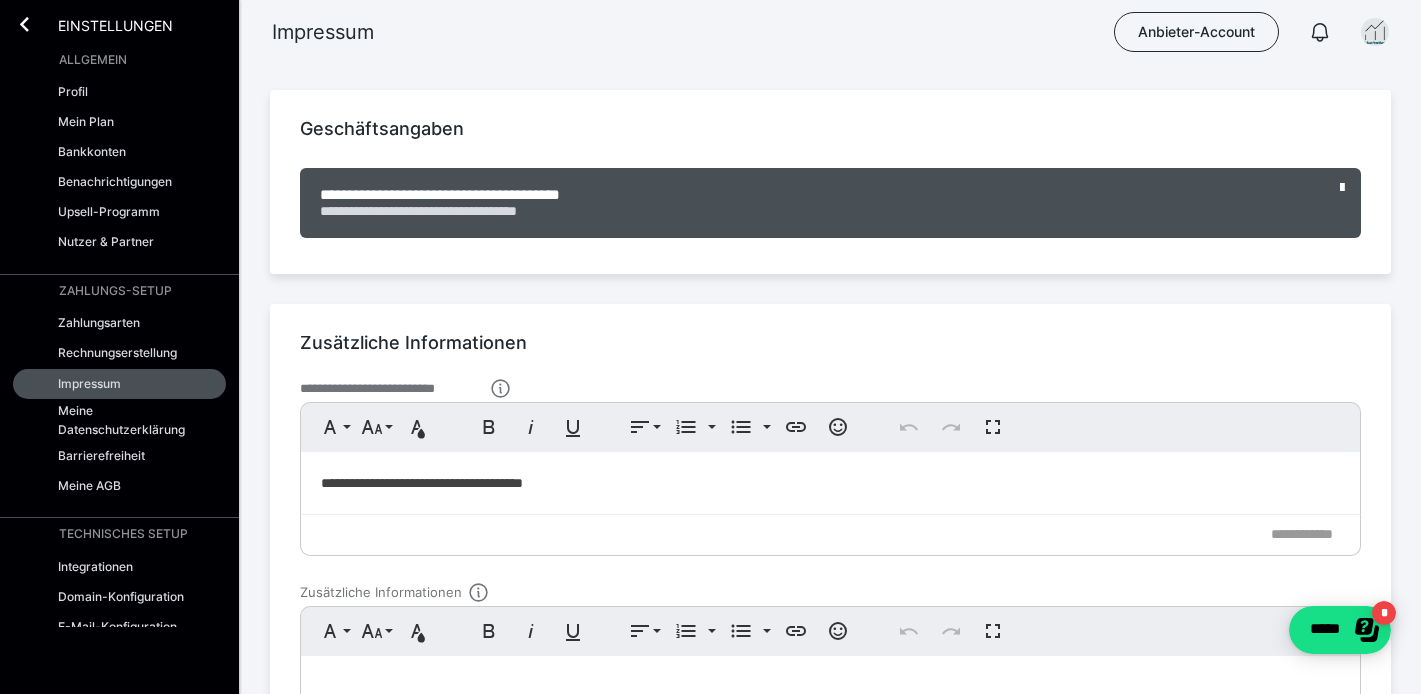 click on "**********" at bounding box center (830, 211) 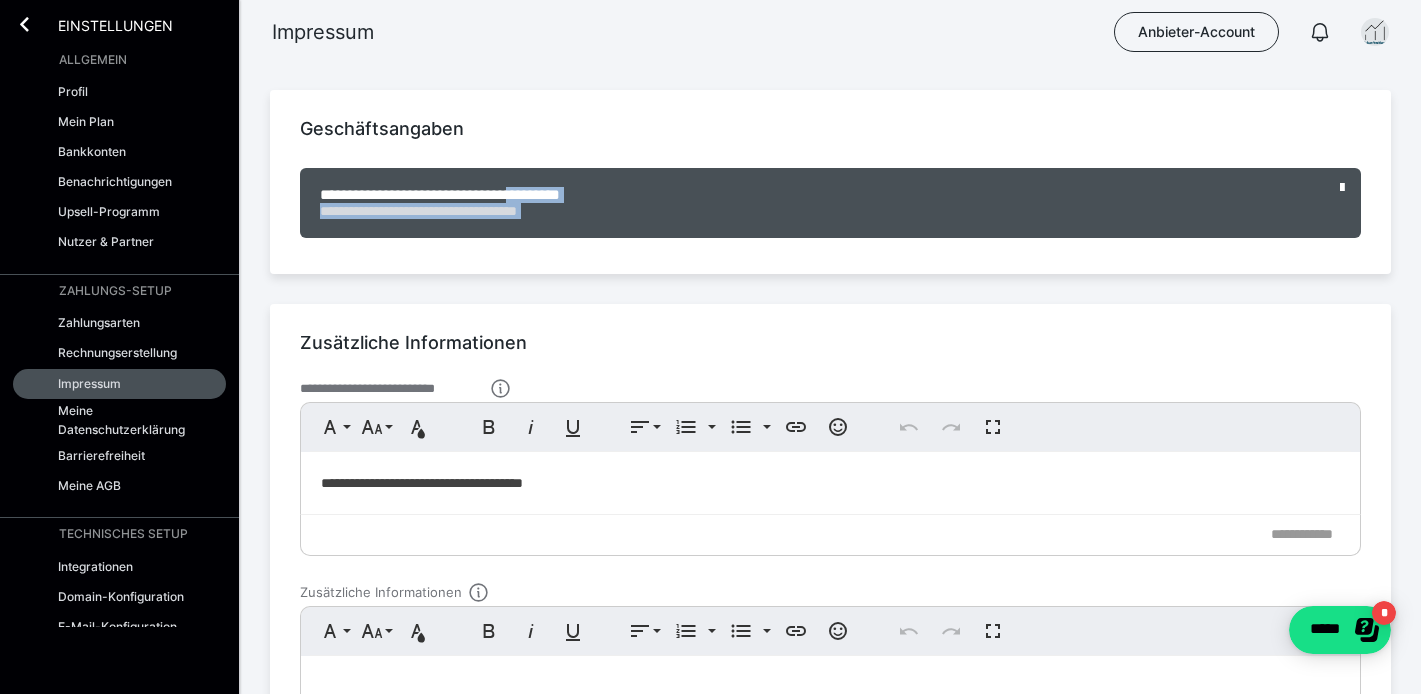 drag, startPoint x: 1053, startPoint y: 216, endPoint x: 582, endPoint y: 192, distance: 471.61105 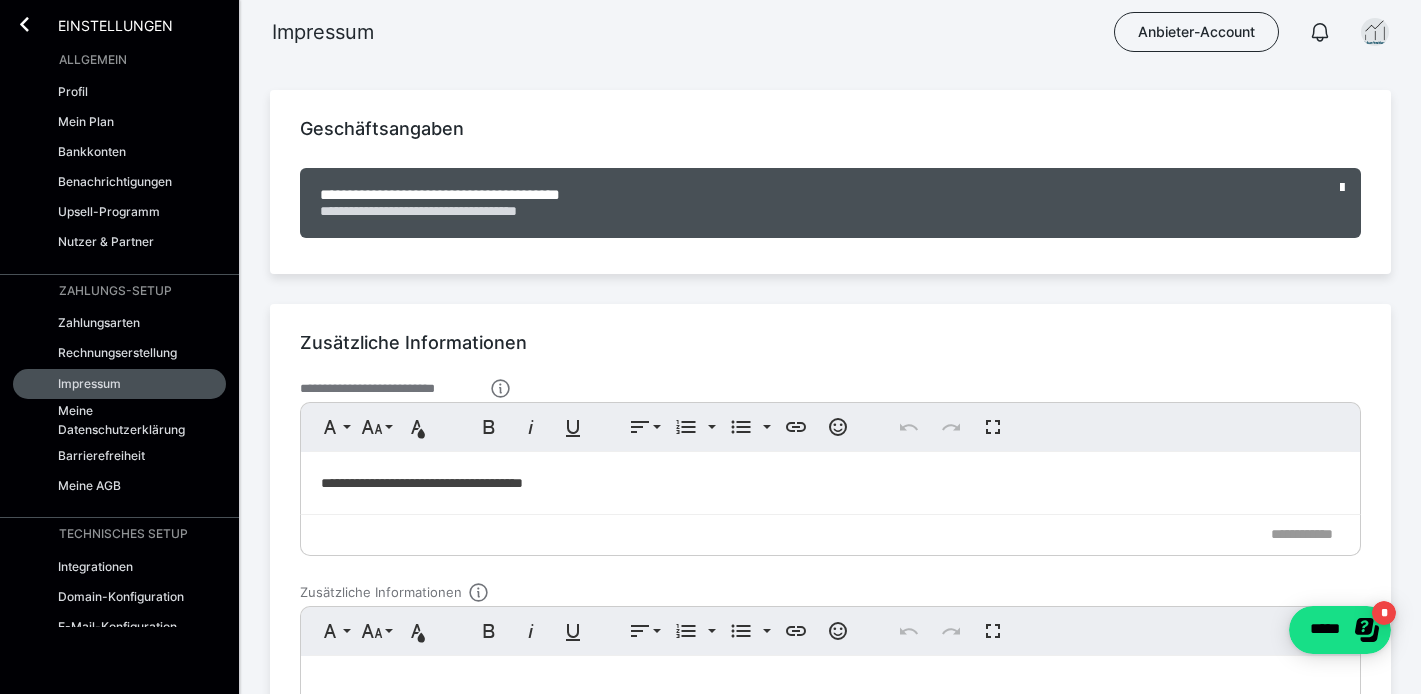 click on "**********" at bounding box center (830, 211) 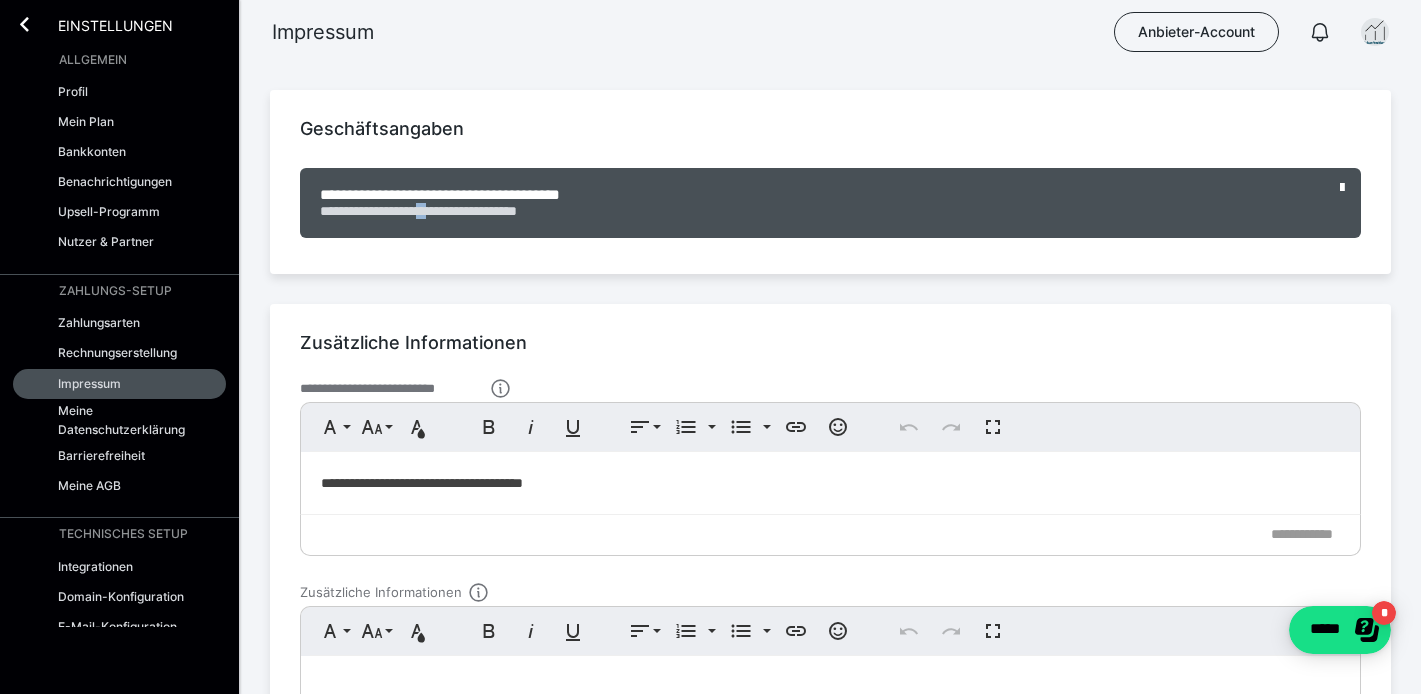 click on "**********" at bounding box center [830, 211] 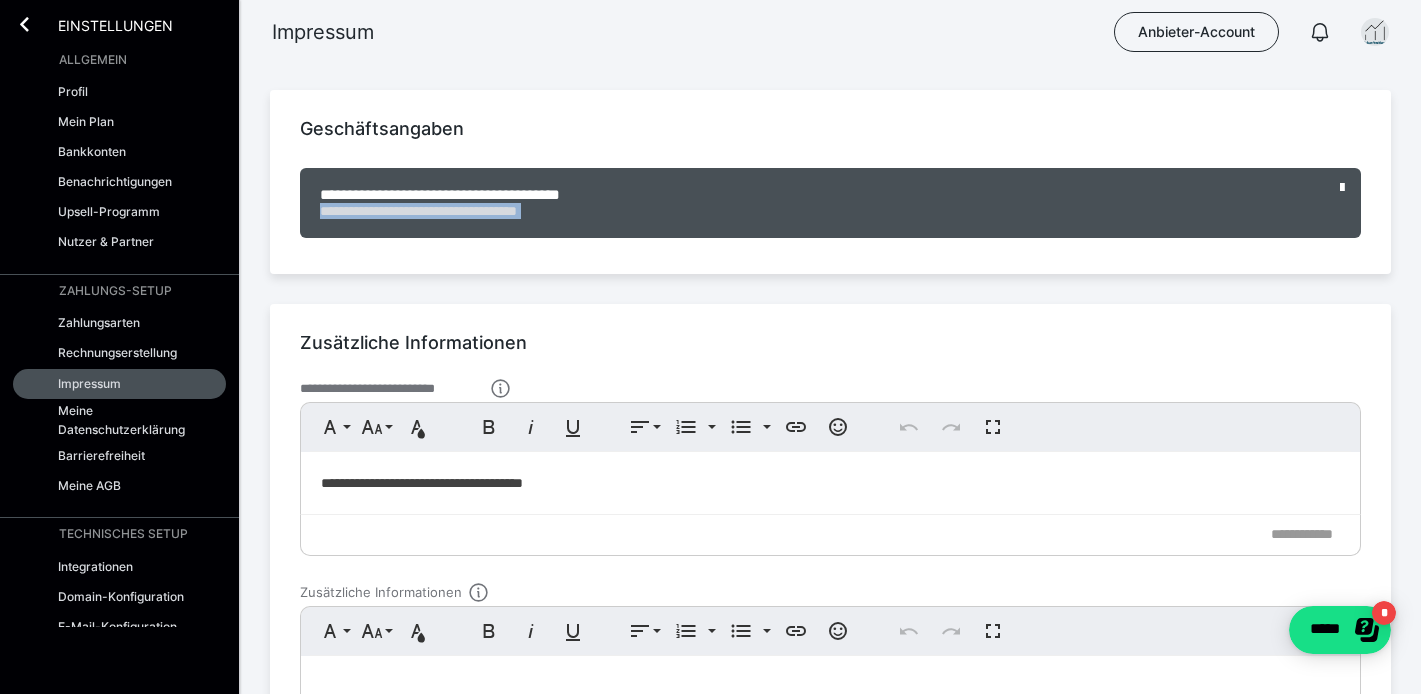 click on "**********" at bounding box center (830, 211) 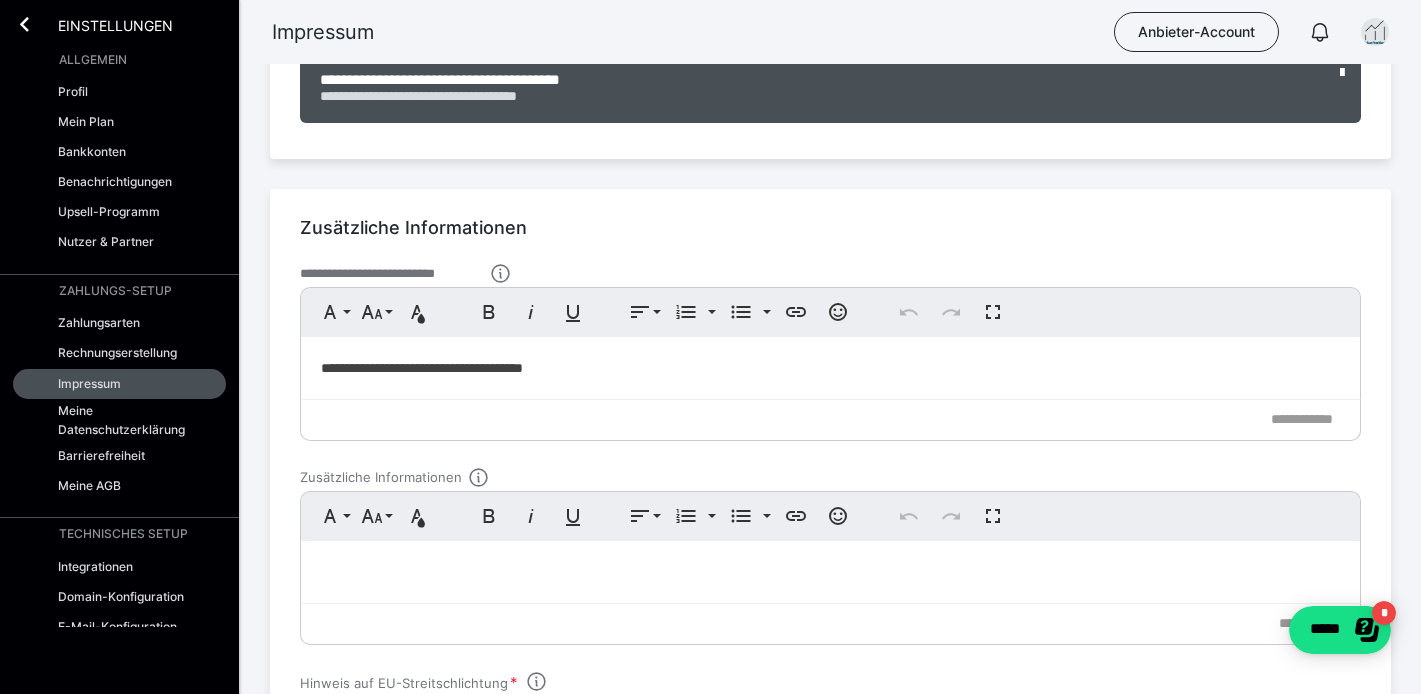 scroll, scrollTop: 0, scrollLeft: 0, axis: both 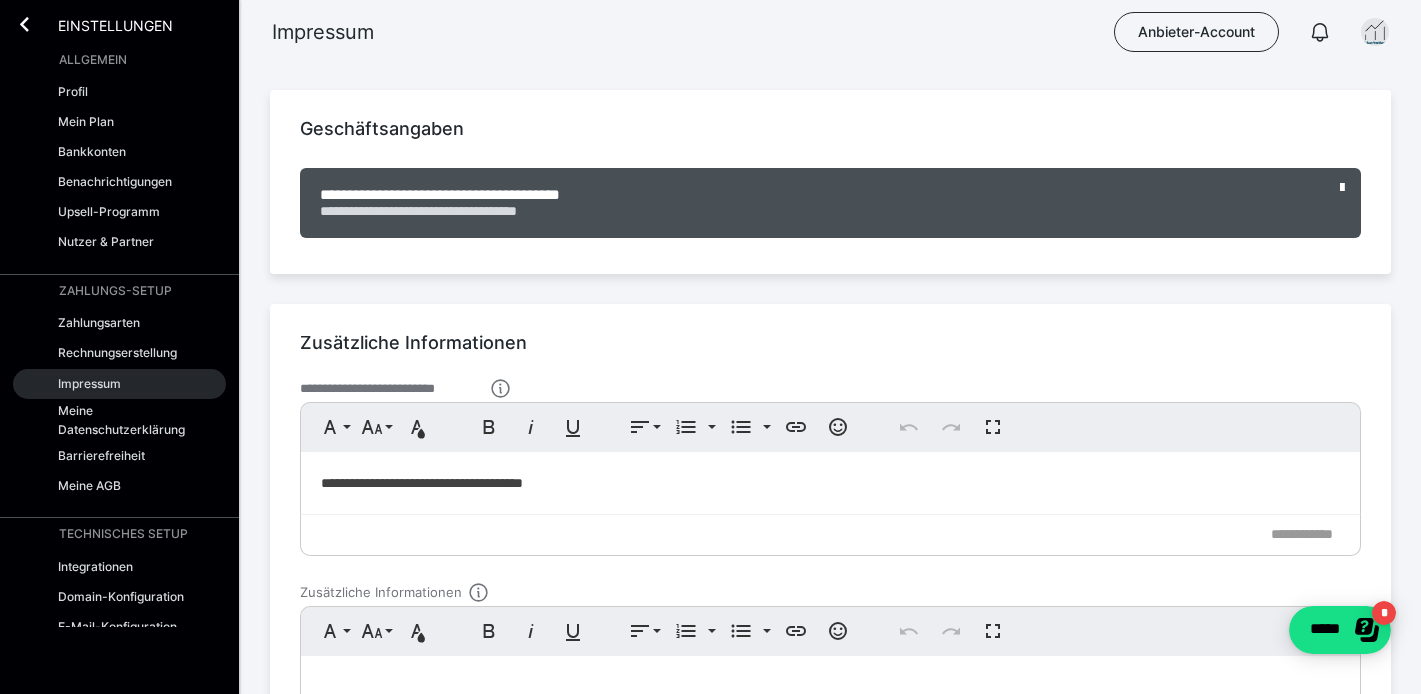click on "Impressum" at bounding box center (89, 383) 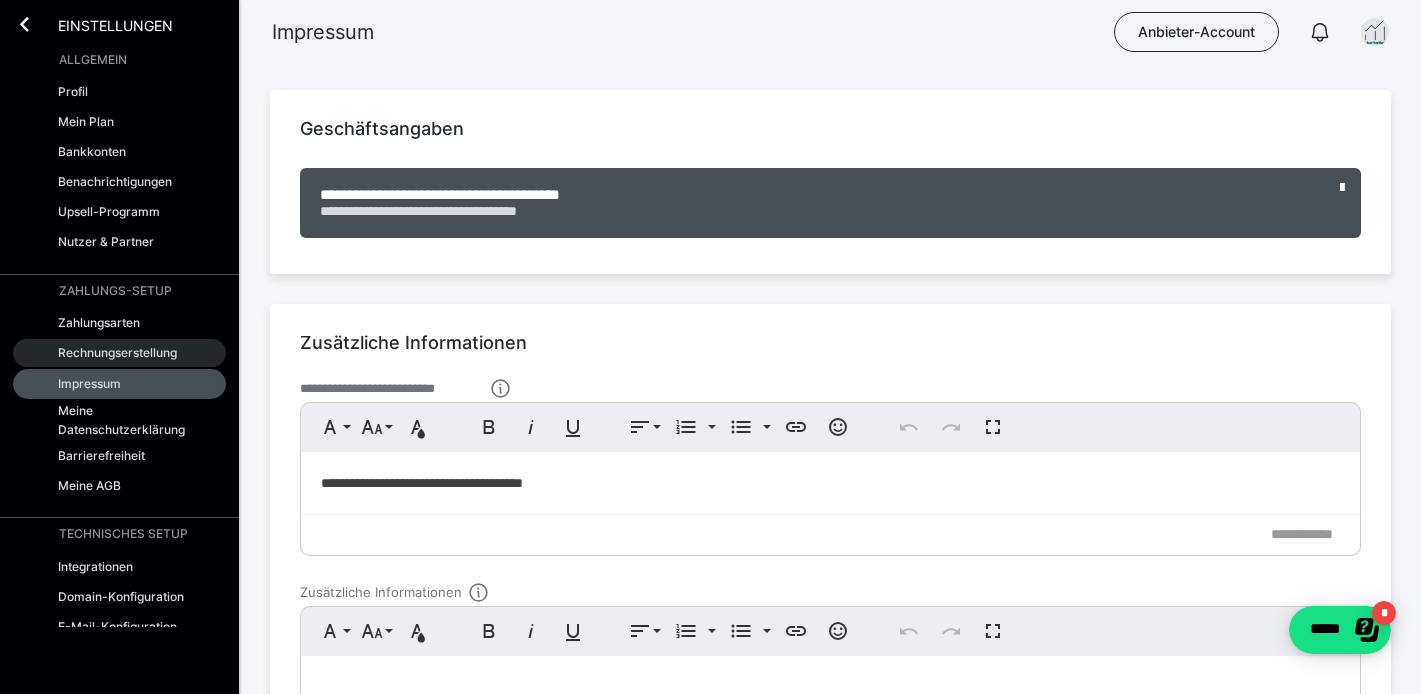 click on "Rechnungserstellung" at bounding box center (117, 352) 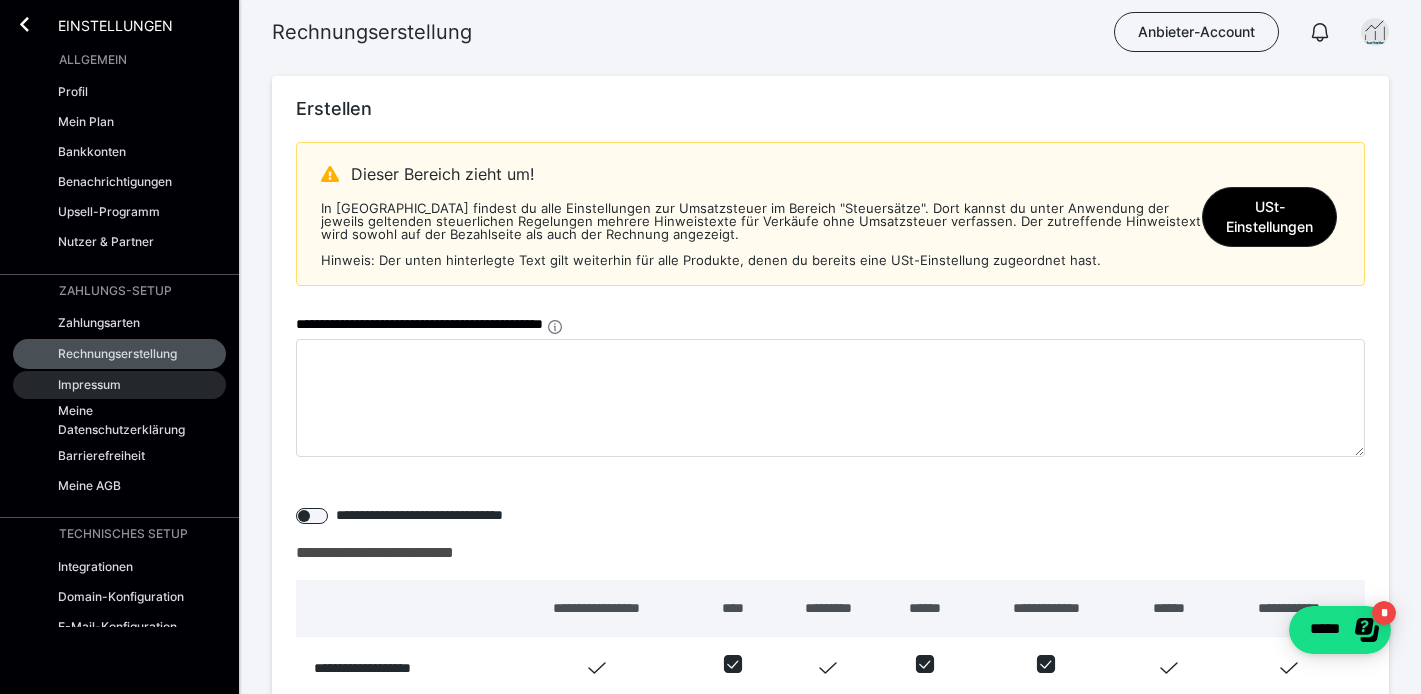 click on "Impressum" at bounding box center [89, 384] 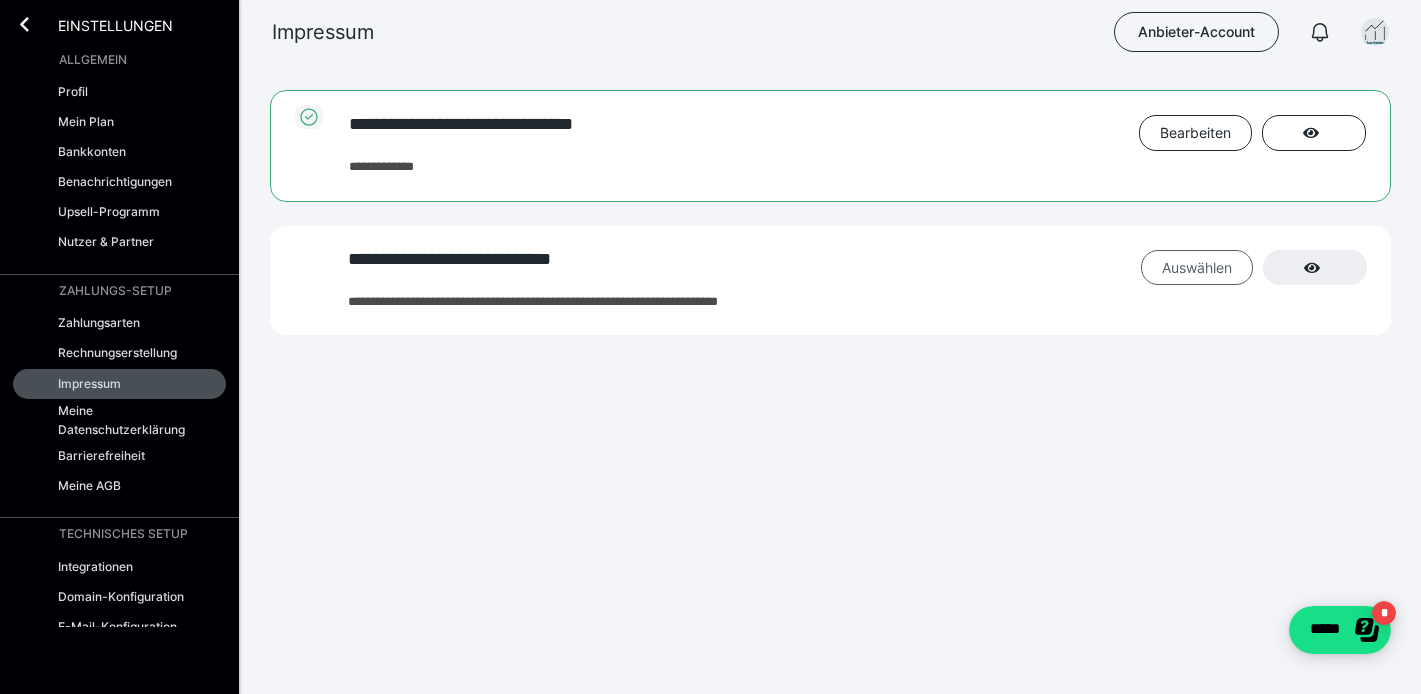 click on "Auswählen" at bounding box center [1195, 133] 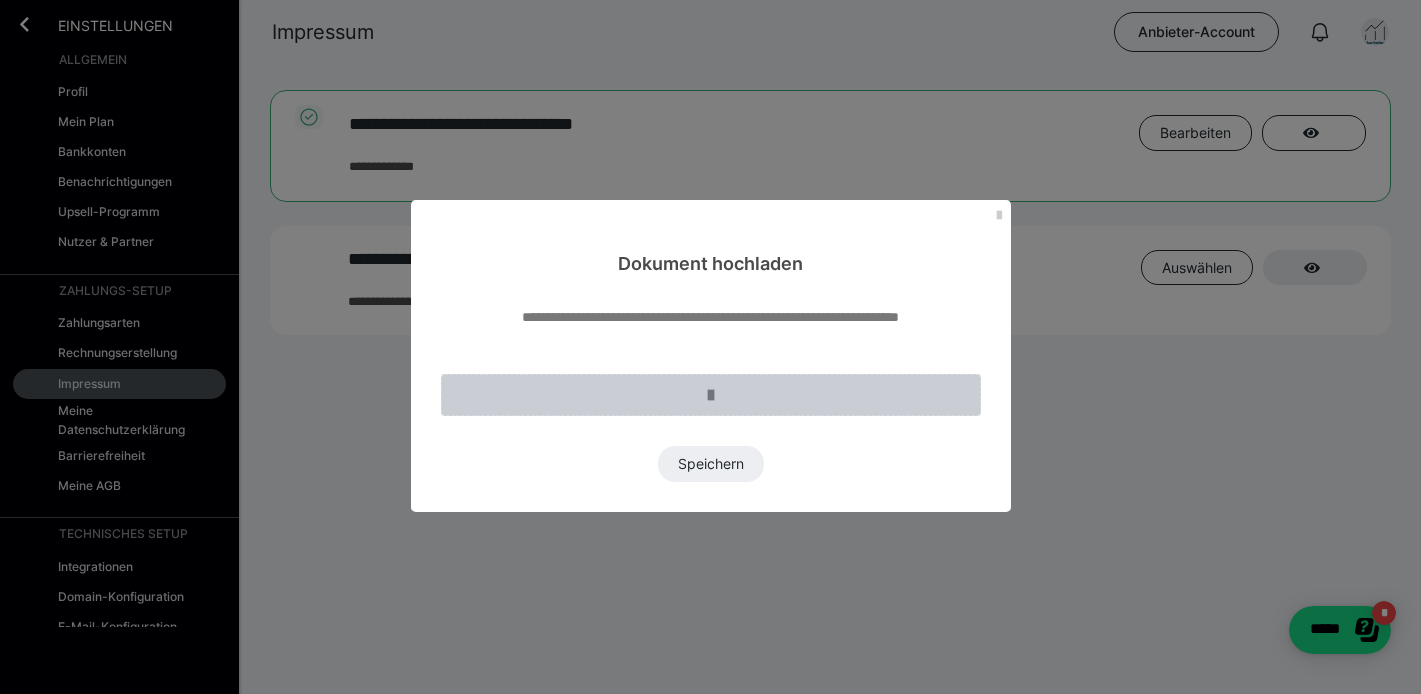 click at bounding box center (711, 395) 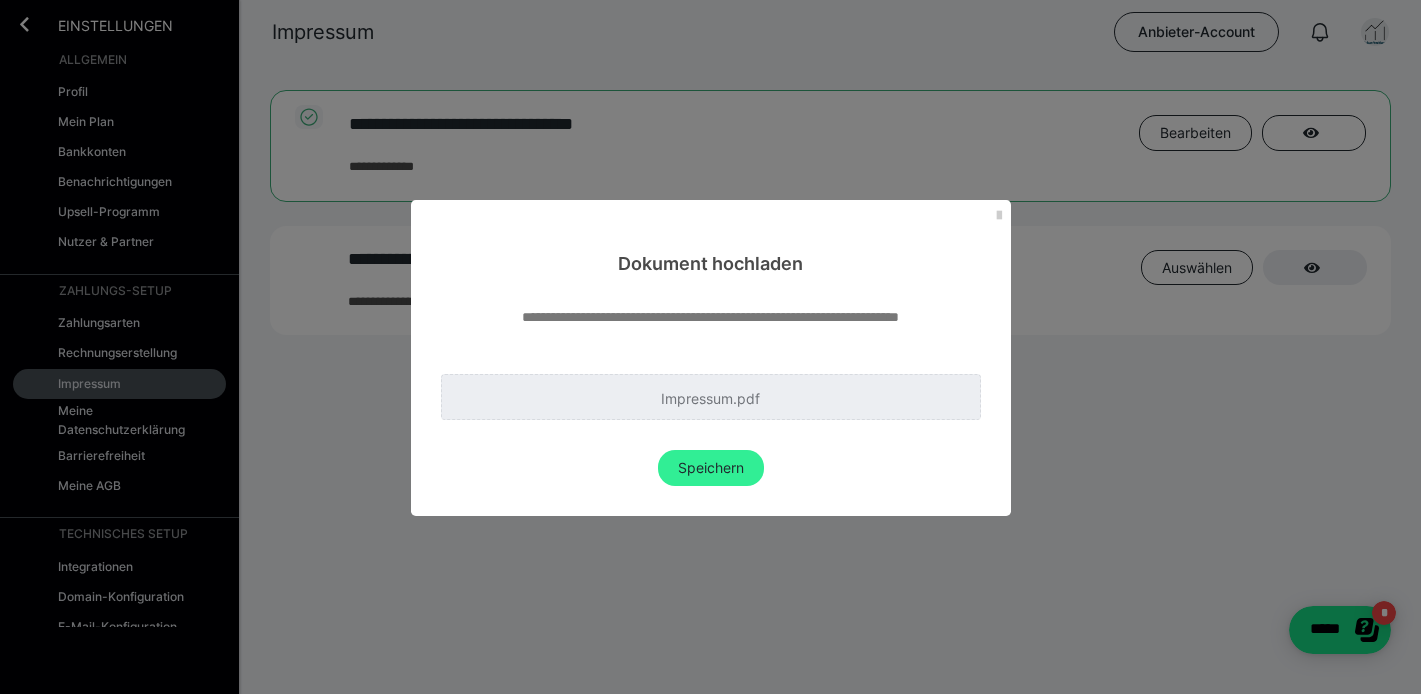 click on "Speichern" at bounding box center (711, 468) 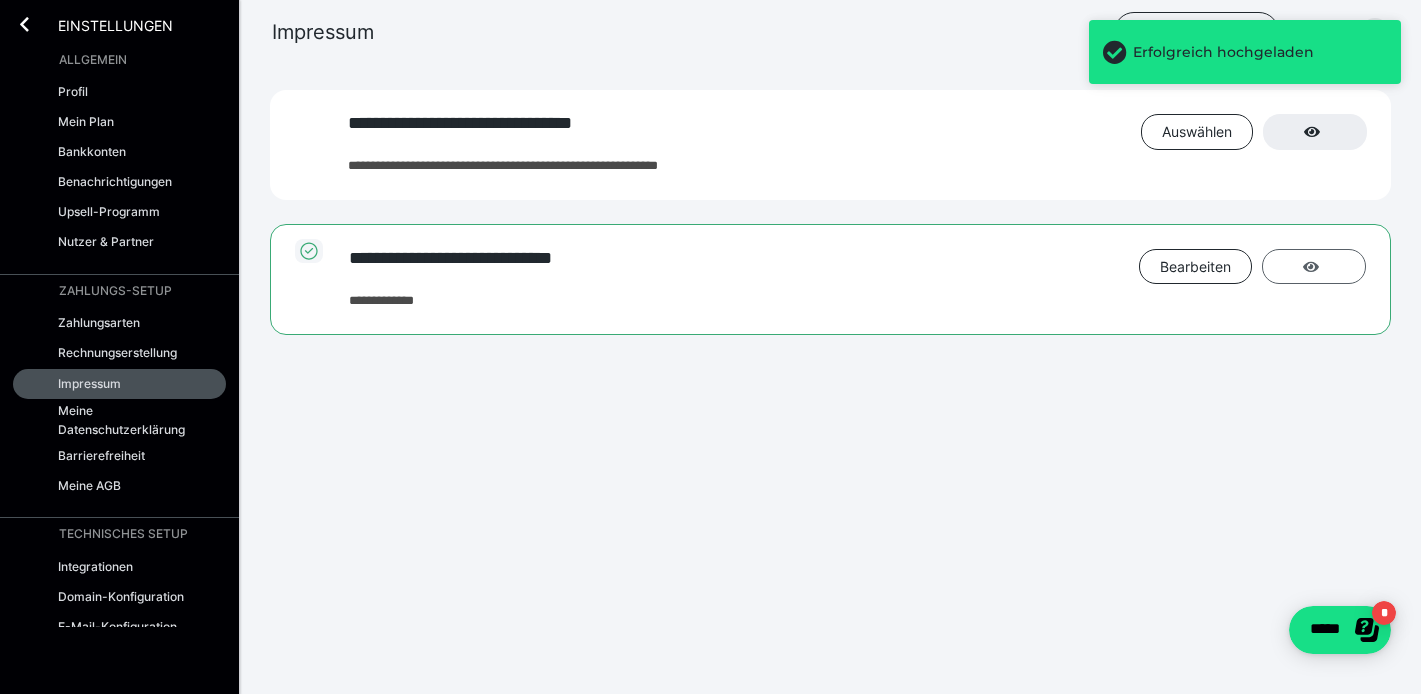 click at bounding box center (1314, 267) 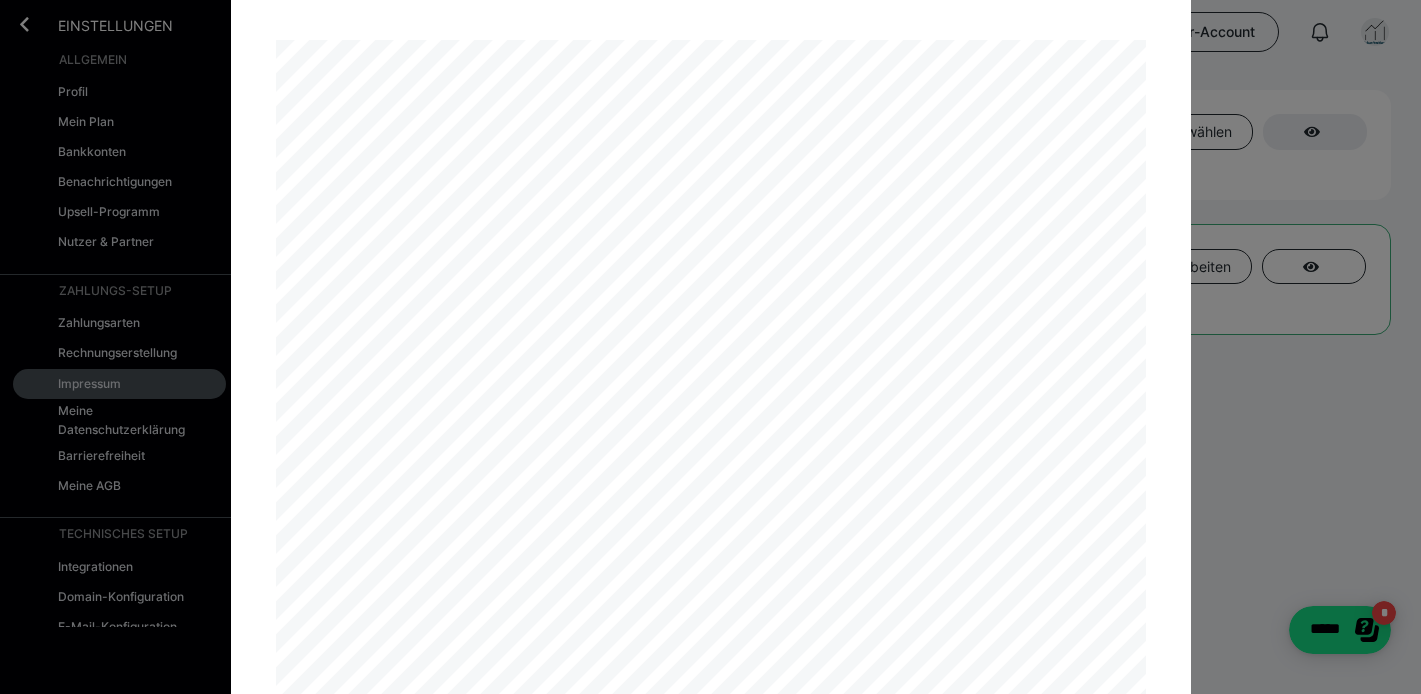 scroll, scrollTop: 0, scrollLeft: 0, axis: both 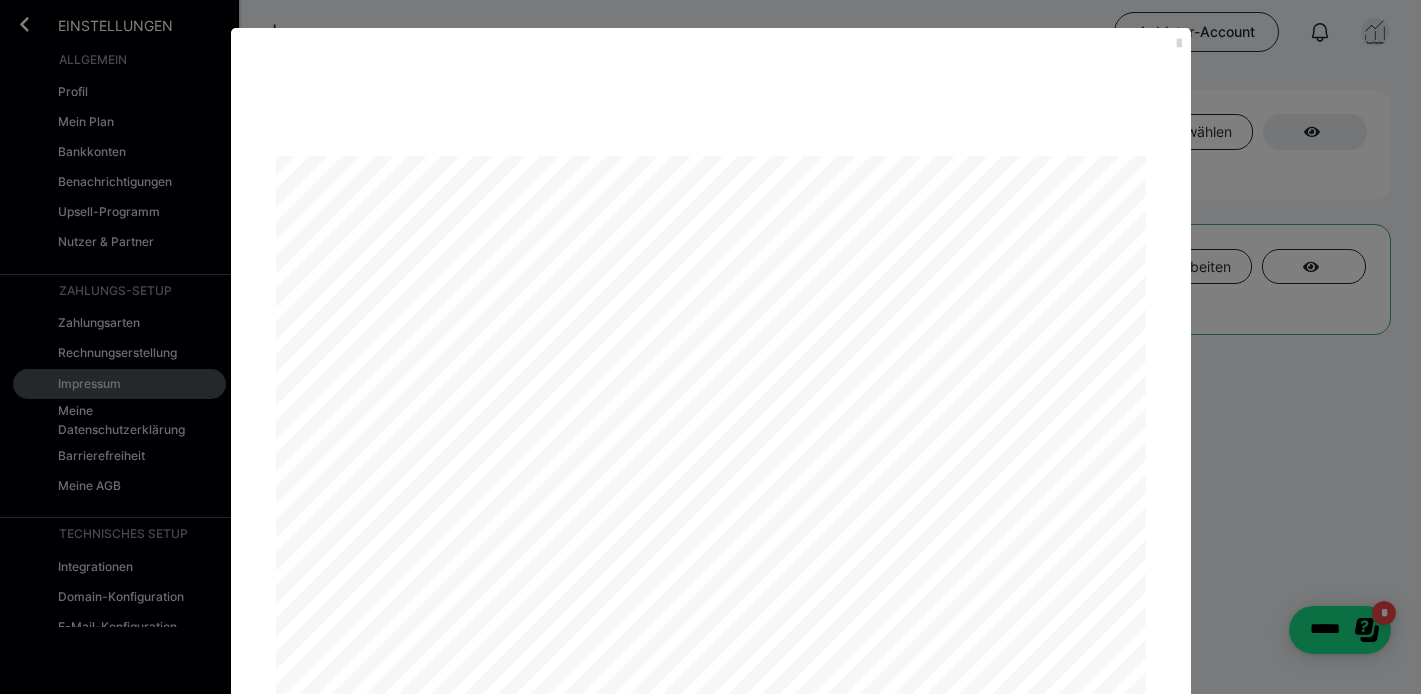 click at bounding box center (1179, 44) 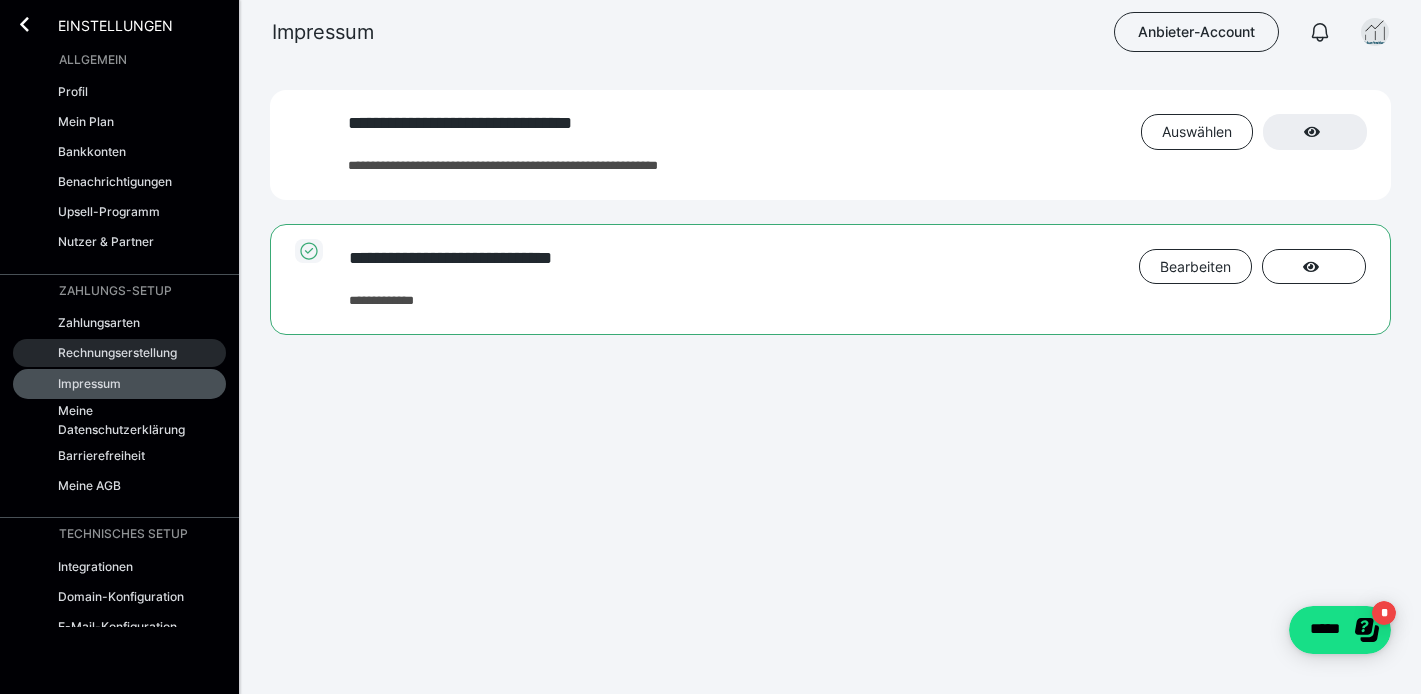 click on "Rechnungserstellung" at bounding box center [117, 352] 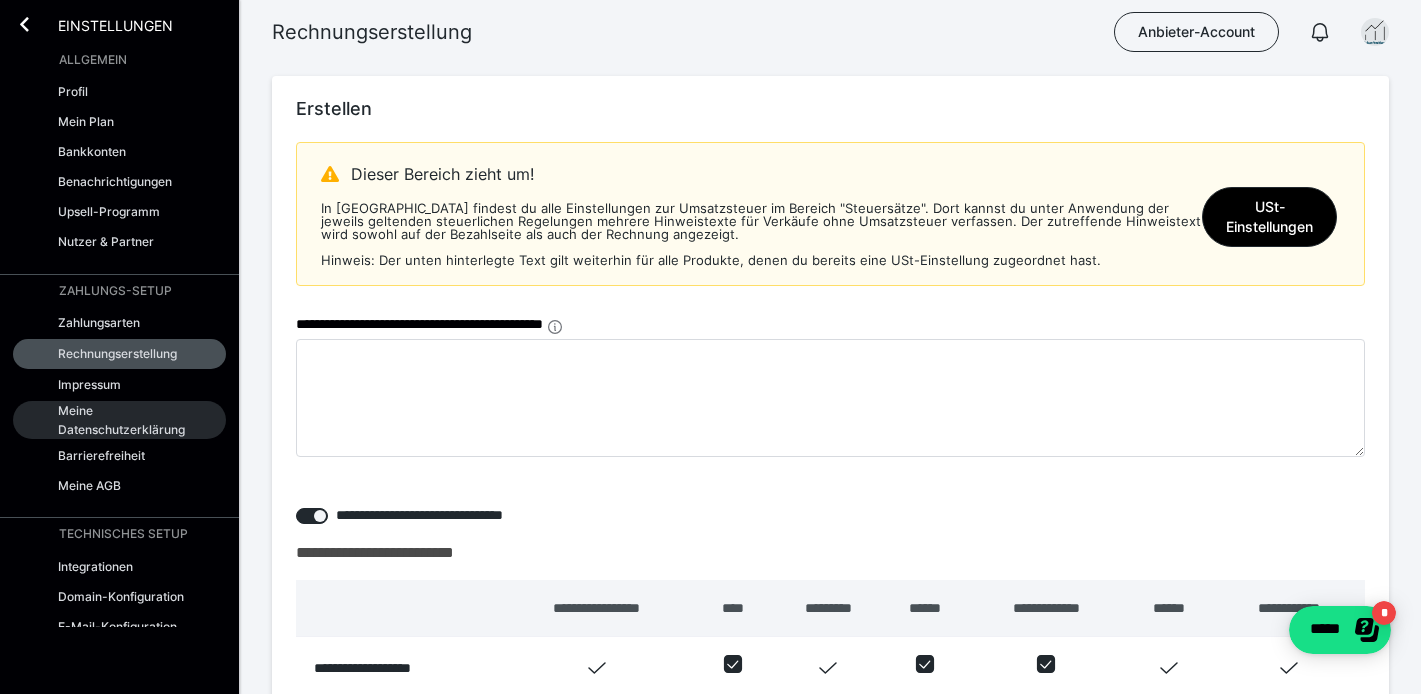 click on "Meine Datenschutzerklärung" at bounding box center [125, 420] 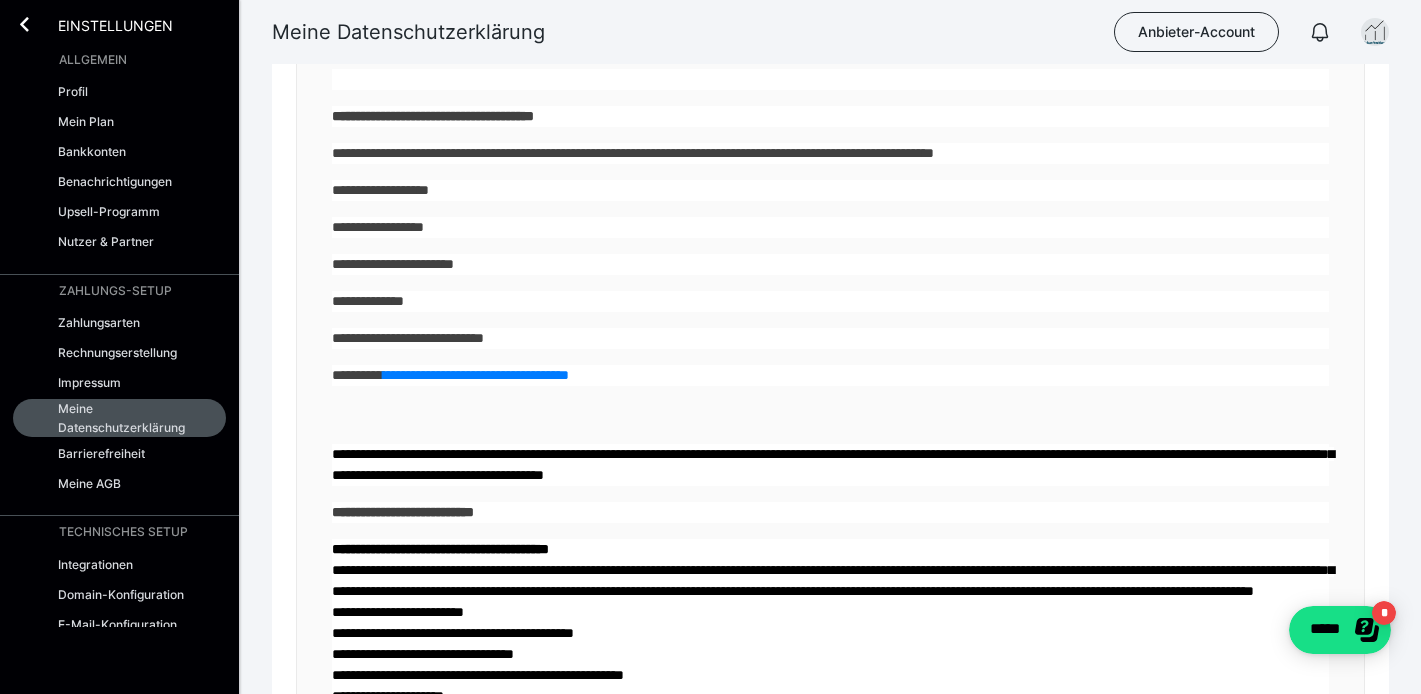 scroll, scrollTop: 0, scrollLeft: 0, axis: both 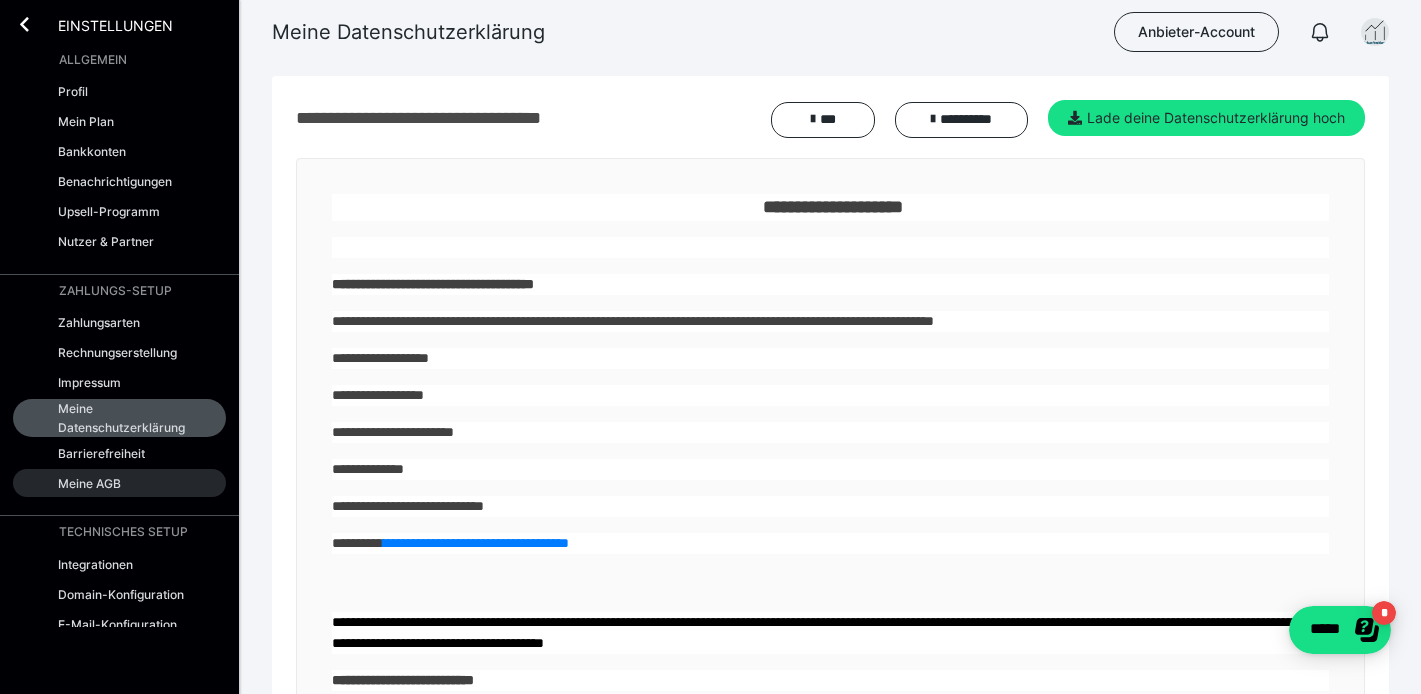 click on "Meine AGB" at bounding box center (89, 483) 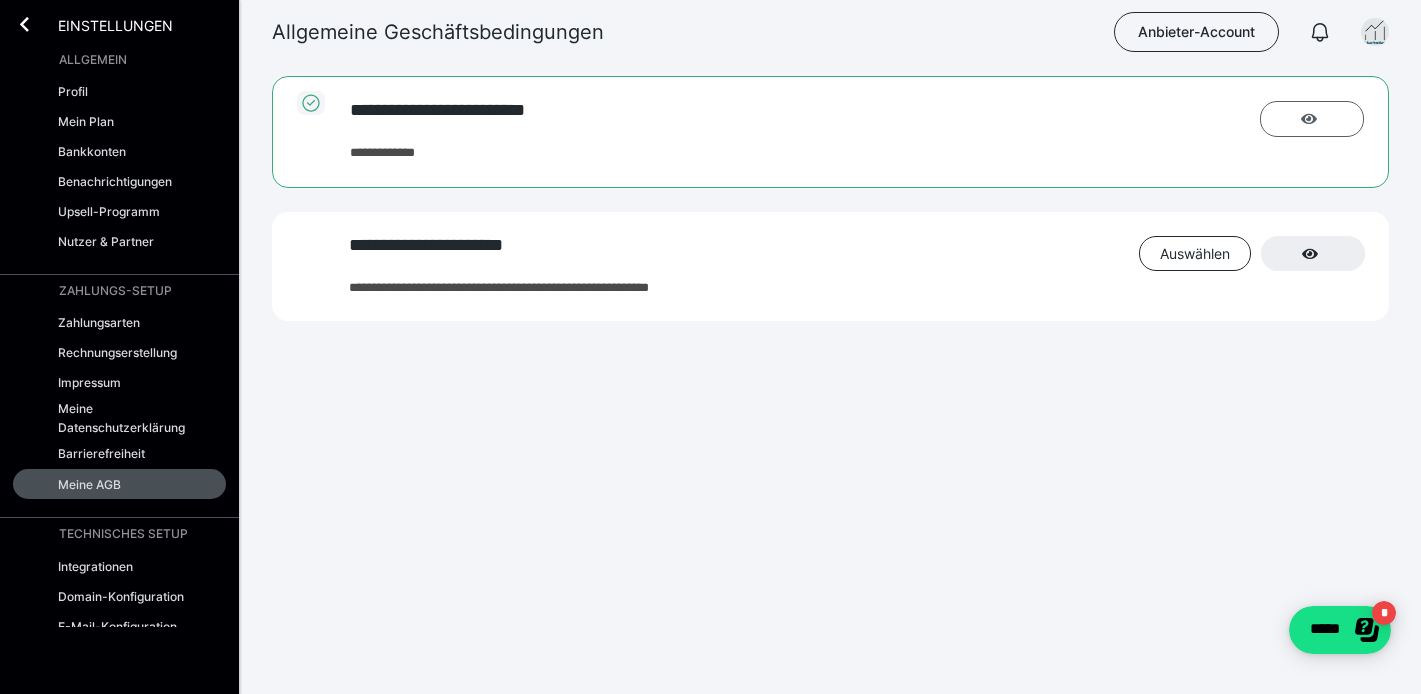 click at bounding box center [1312, 119] 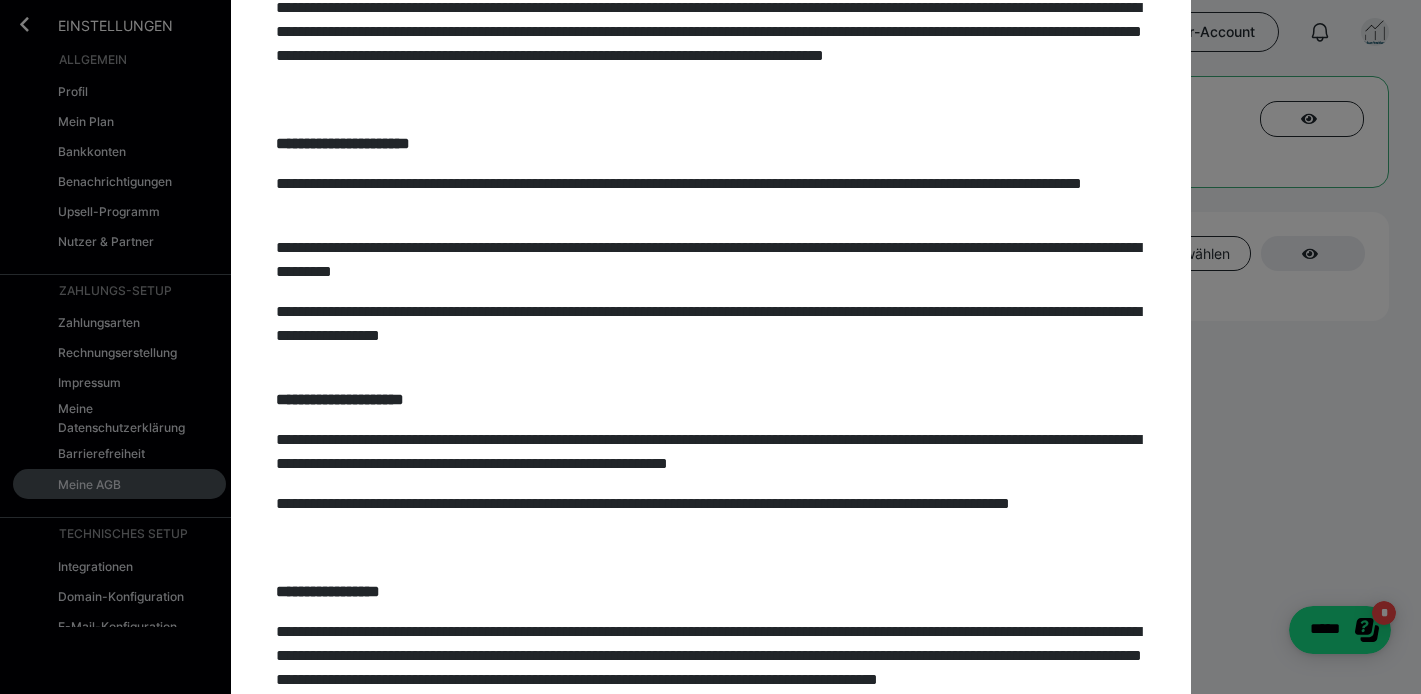 scroll, scrollTop: 0, scrollLeft: 0, axis: both 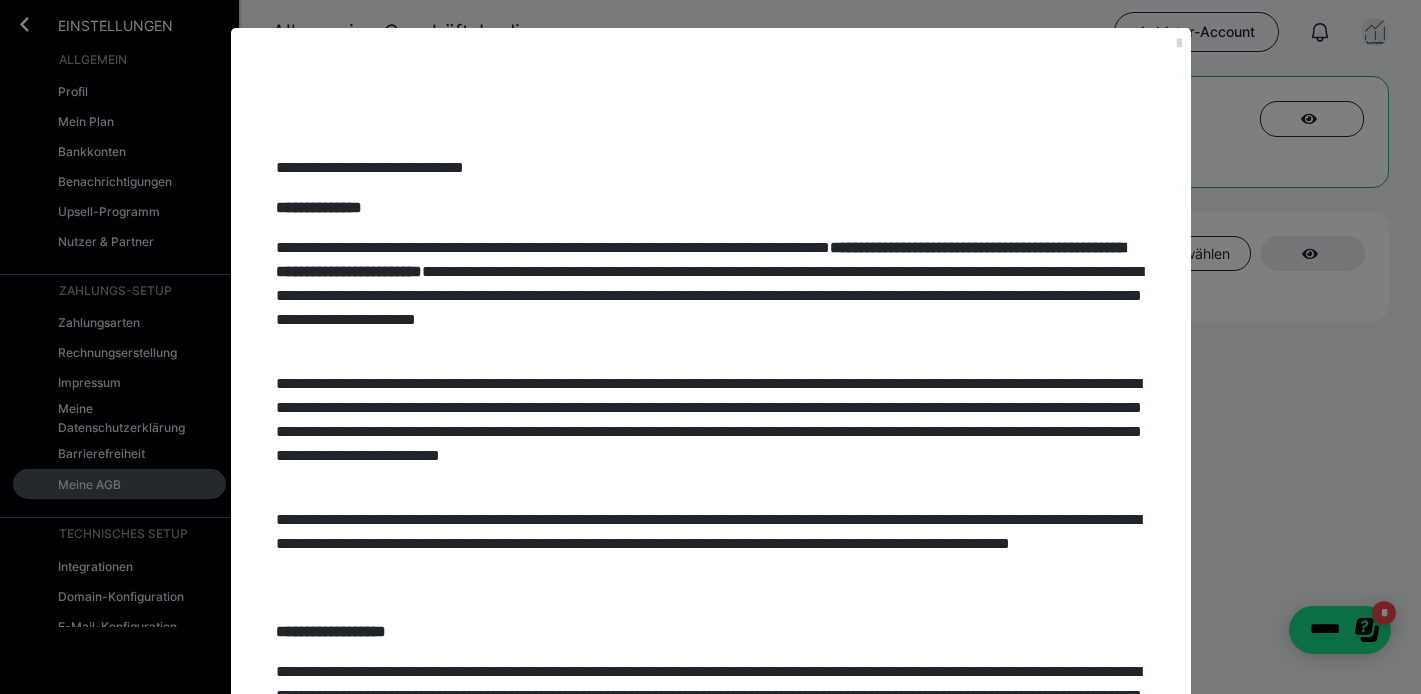 click at bounding box center (1179, 44) 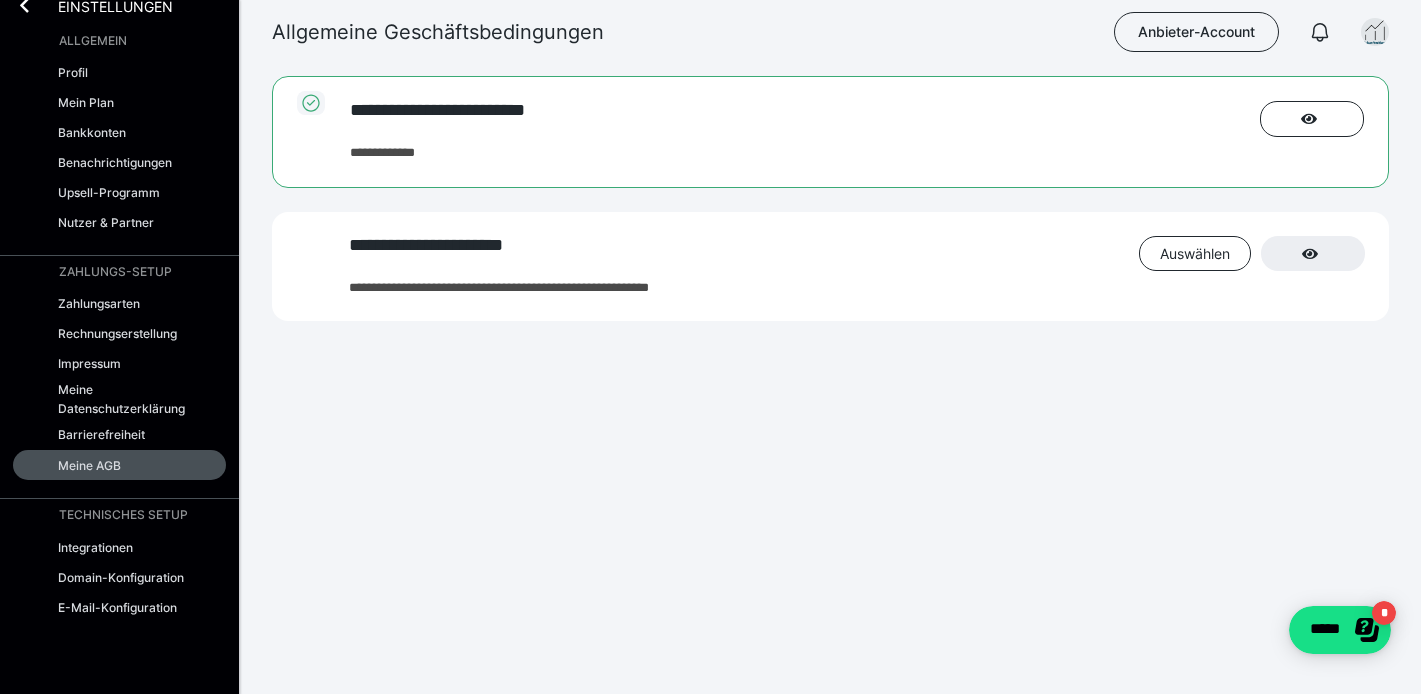 scroll, scrollTop: 0, scrollLeft: 0, axis: both 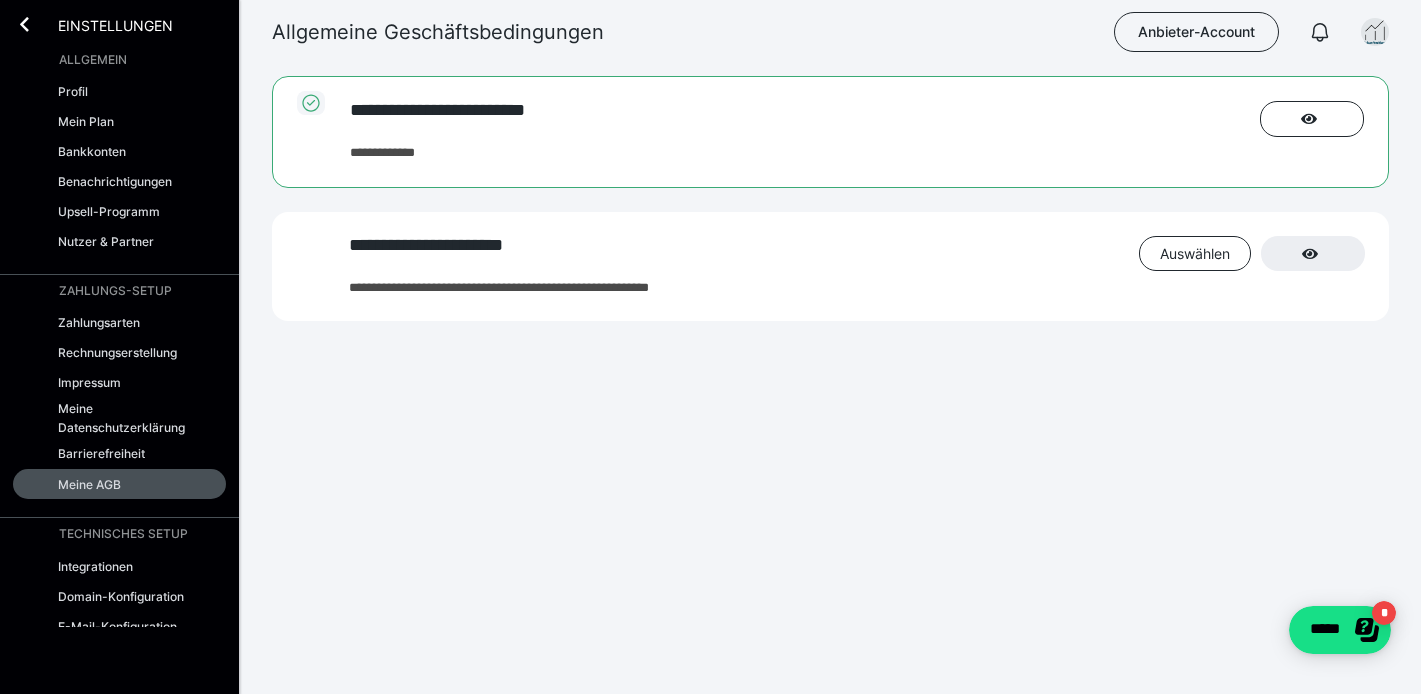 click on "Einstellungen" at bounding box center (101, 24) 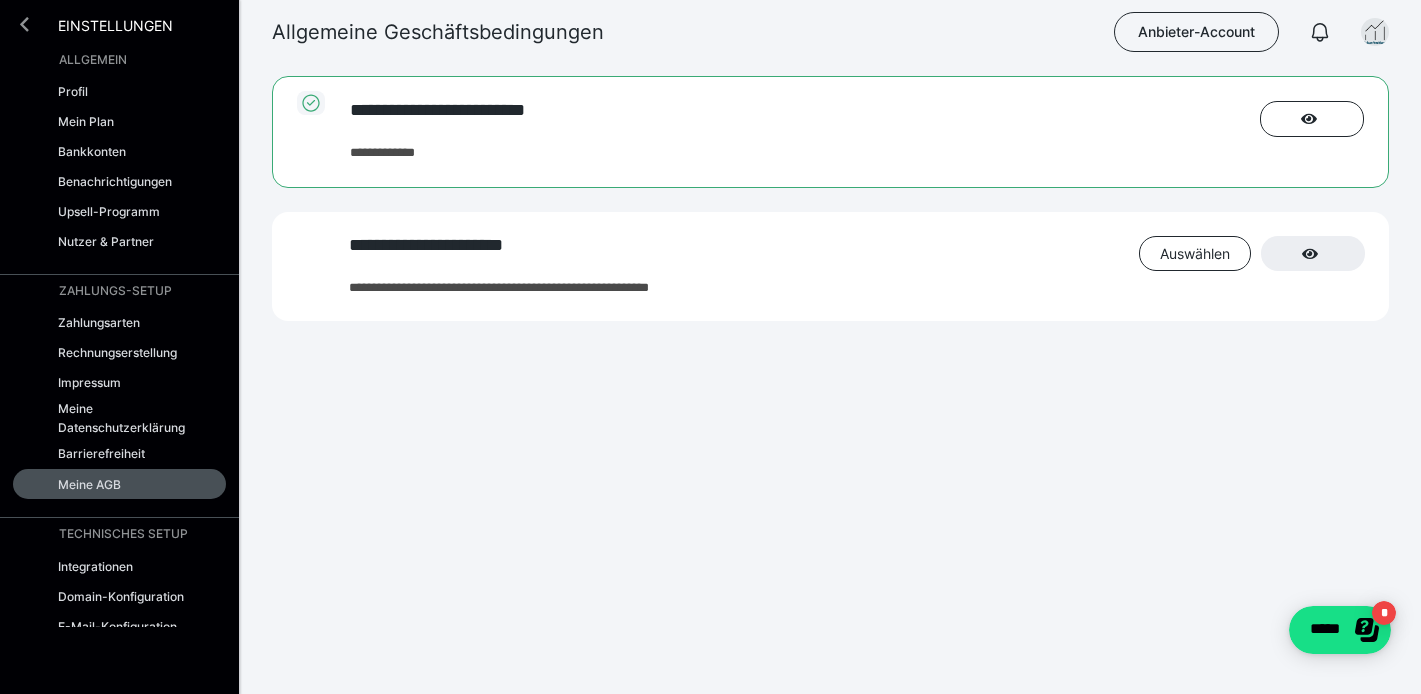 click at bounding box center [24, 24] 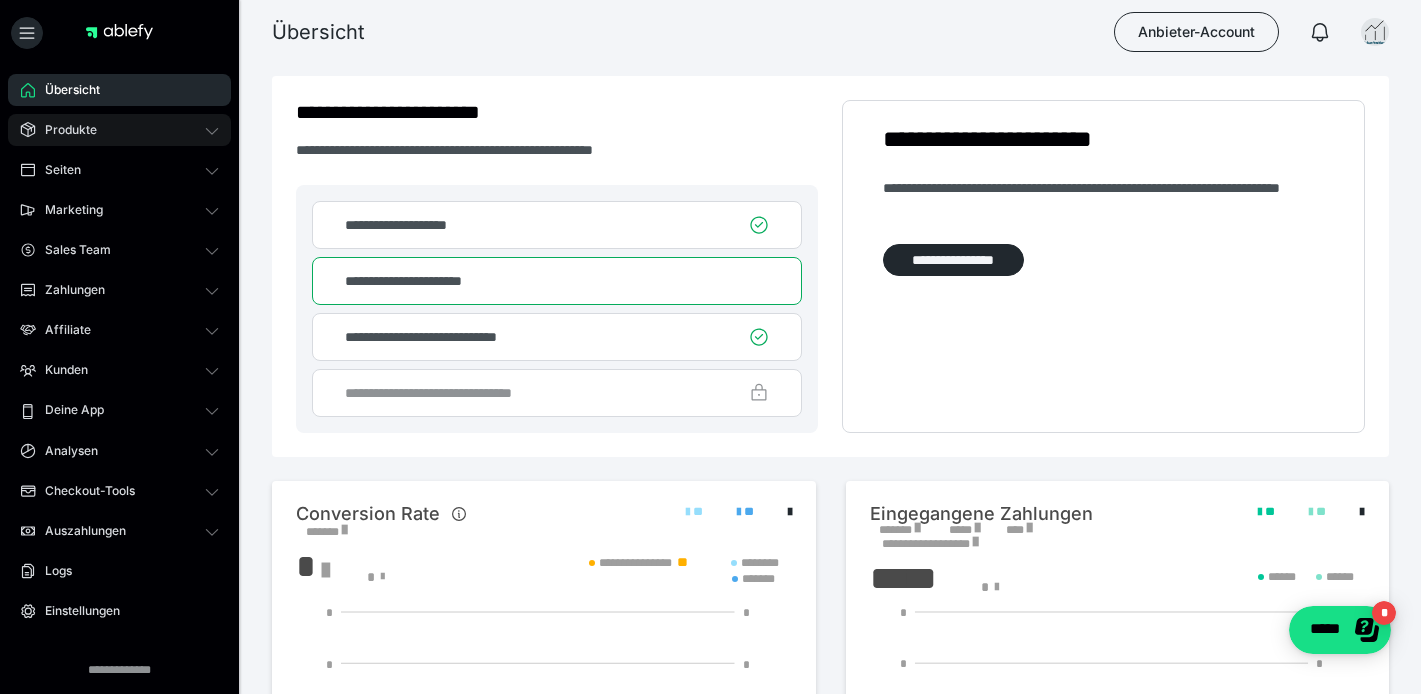 click on "Produkte" at bounding box center (119, 130) 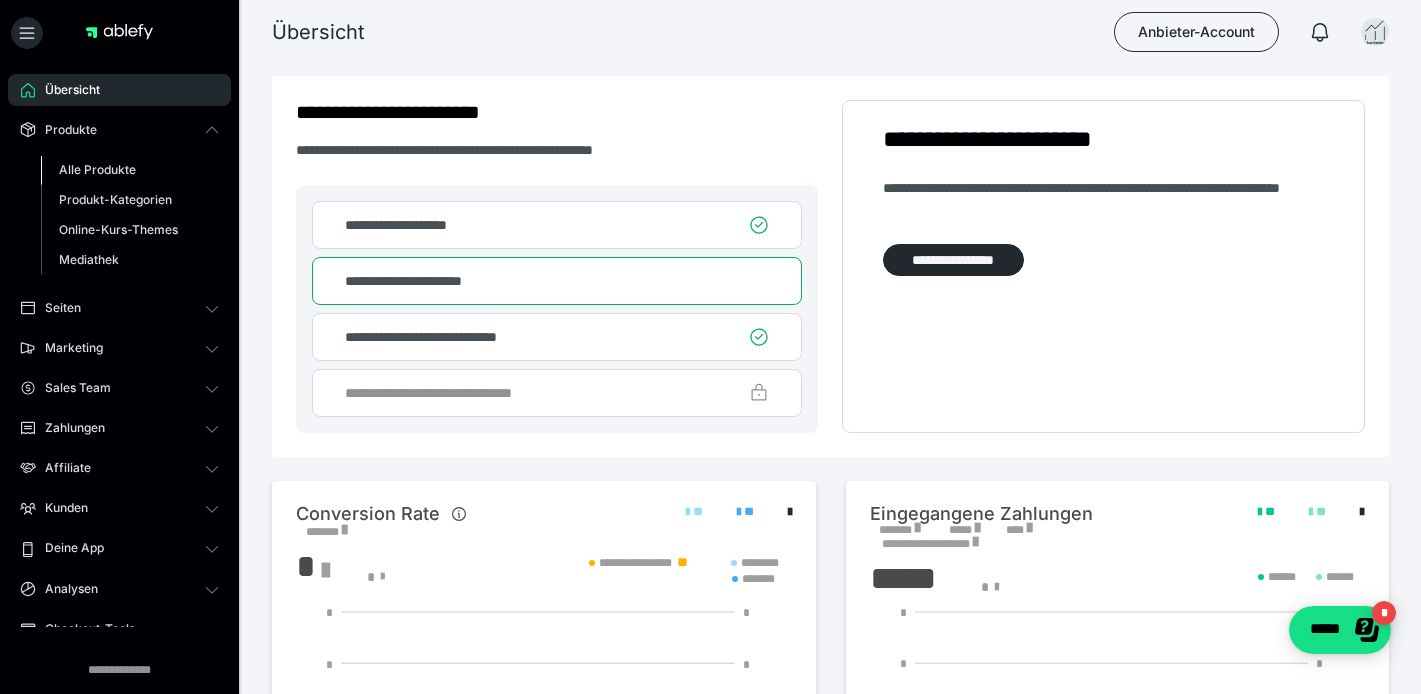 click on "Alle Produkte" at bounding box center (130, 170) 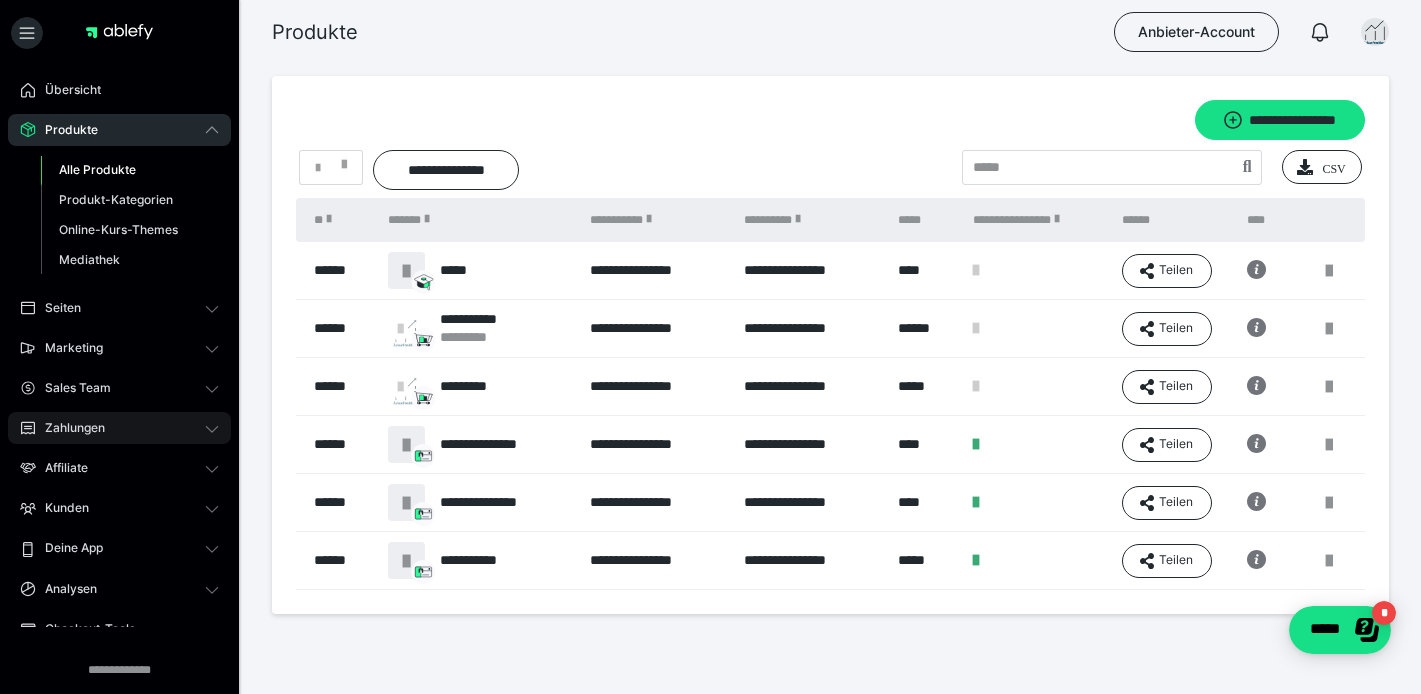 click on "Zahlungen" at bounding box center (119, 428) 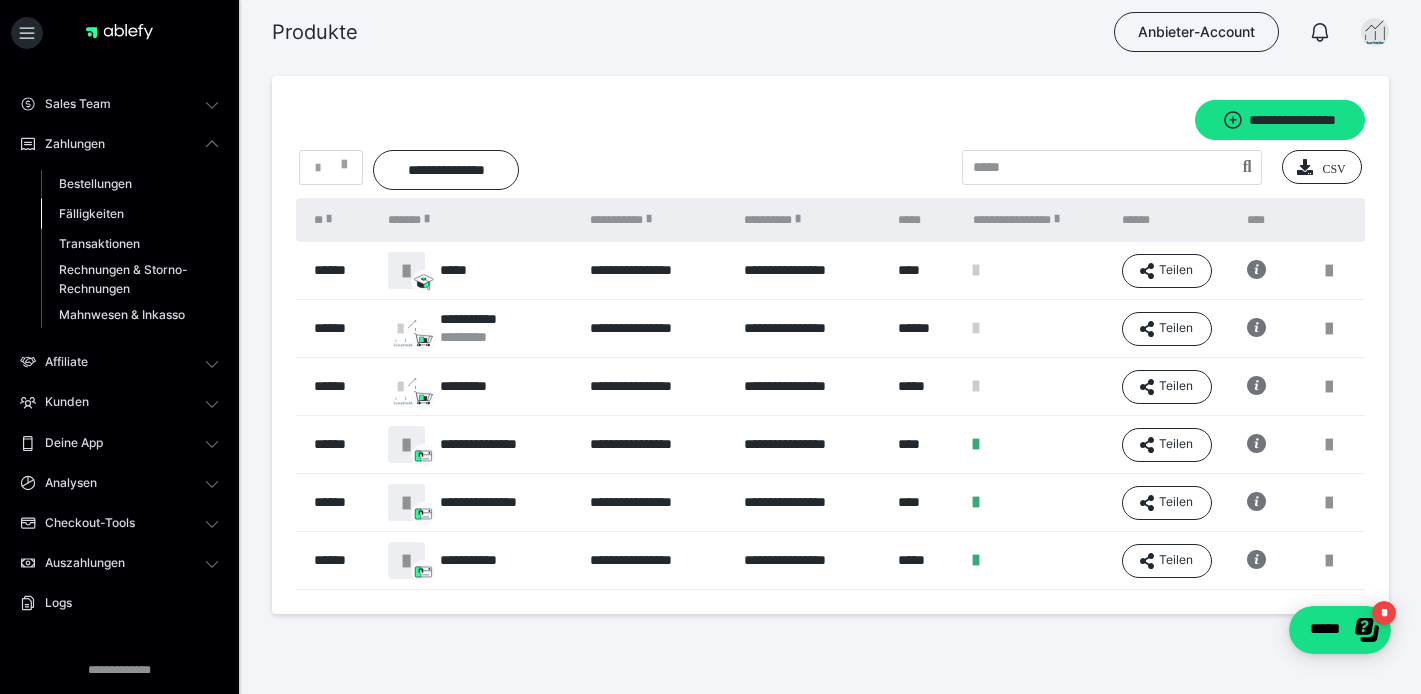 scroll, scrollTop: 224, scrollLeft: 0, axis: vertical 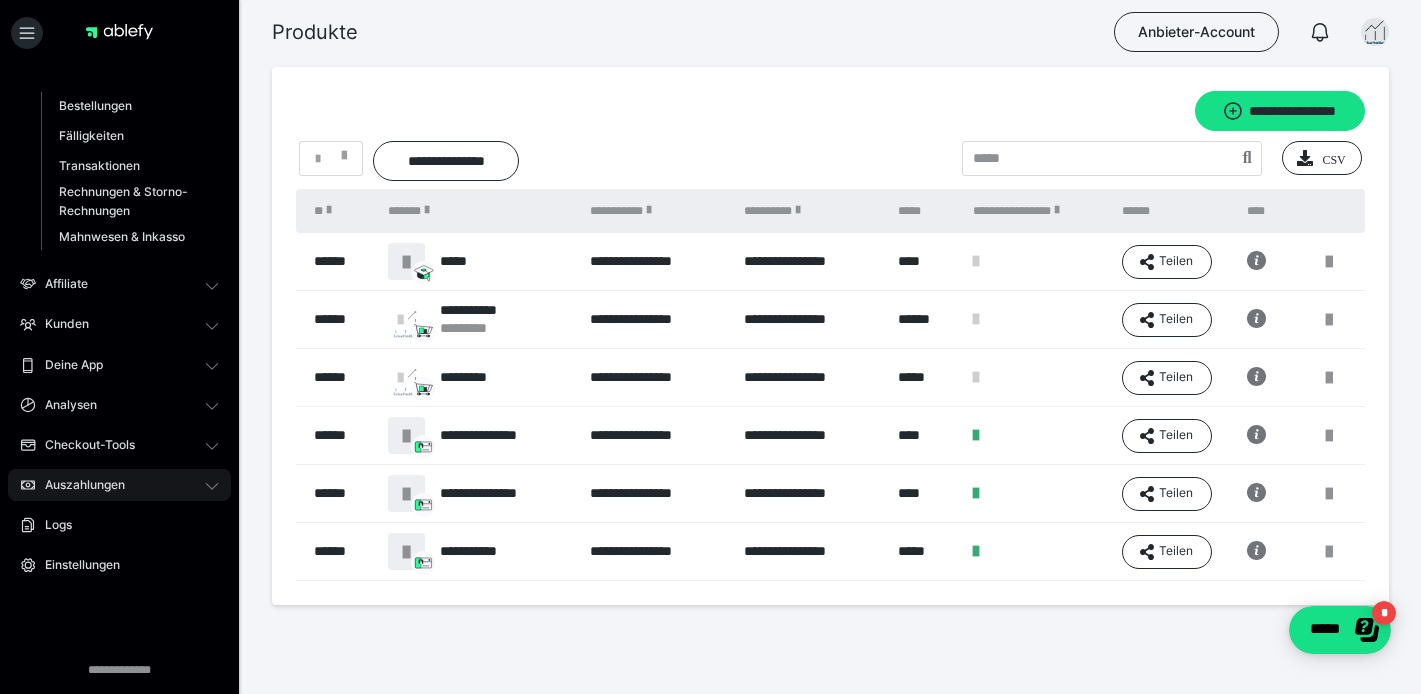 click on "Auszahlungen" at bounding box center (119, 485) 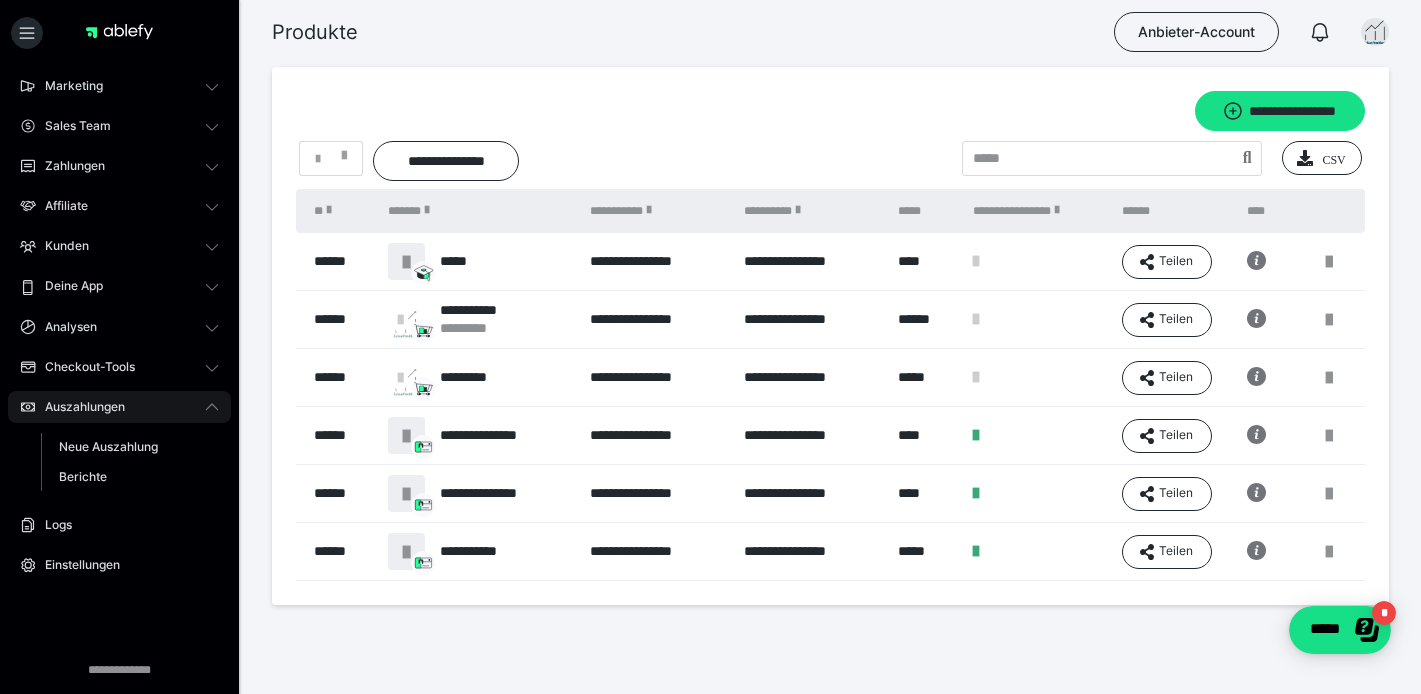 scroll, scrollTop: 123, scrollLeft: 0, axis: vertical 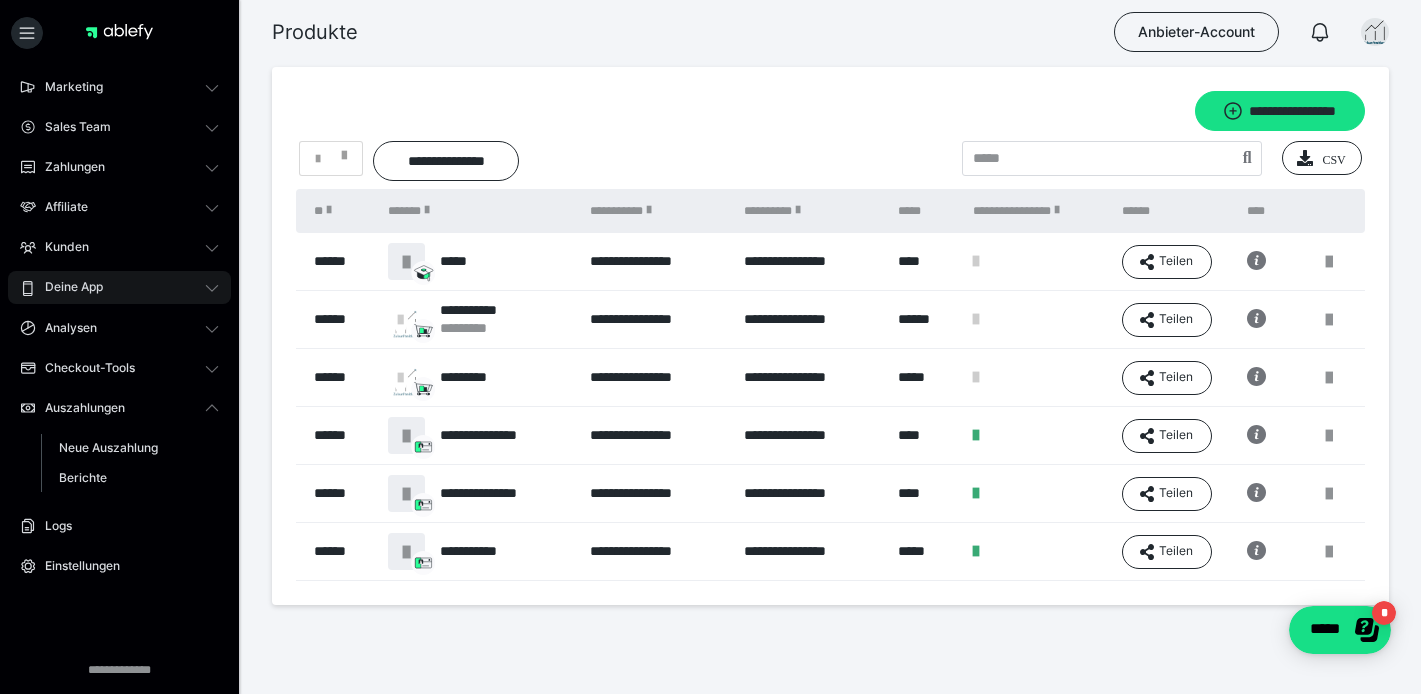 click on "Deine App" at bounding box center (119, 287) 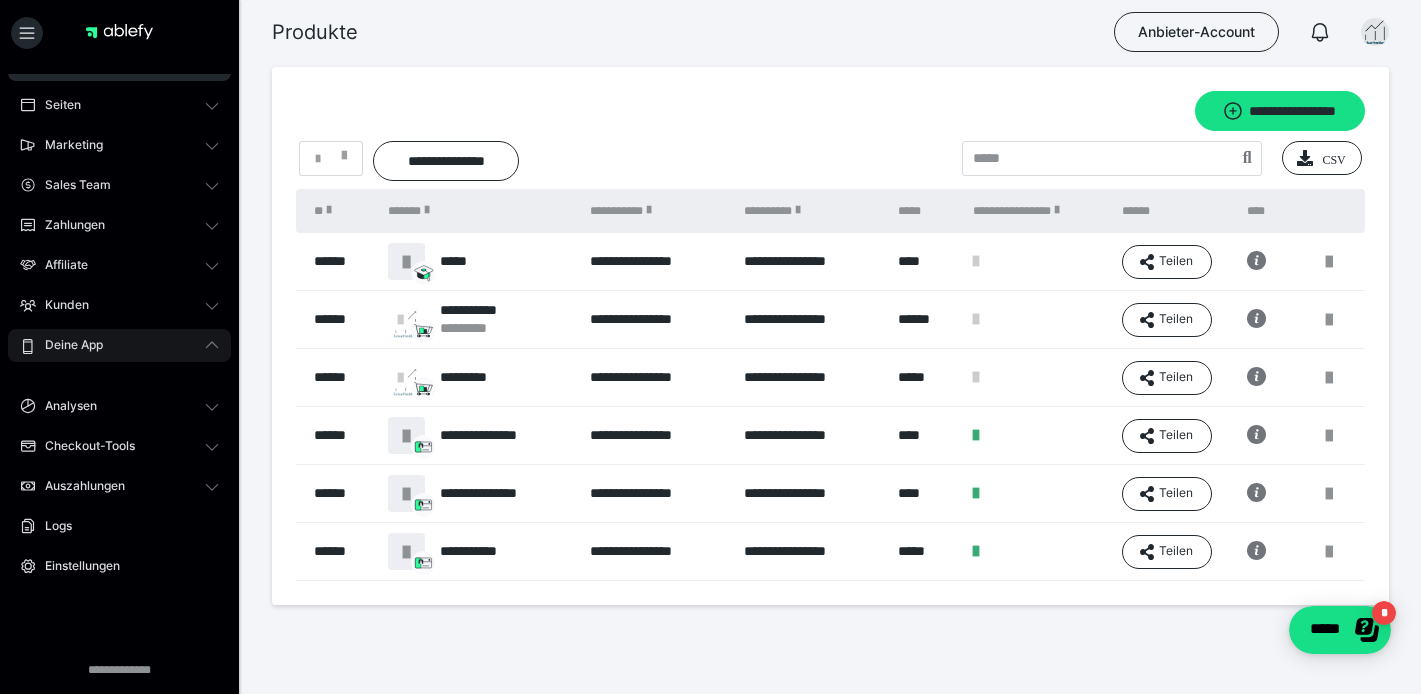 scroll, scrollTop: 0, scrollLeft: 0, axis: both 